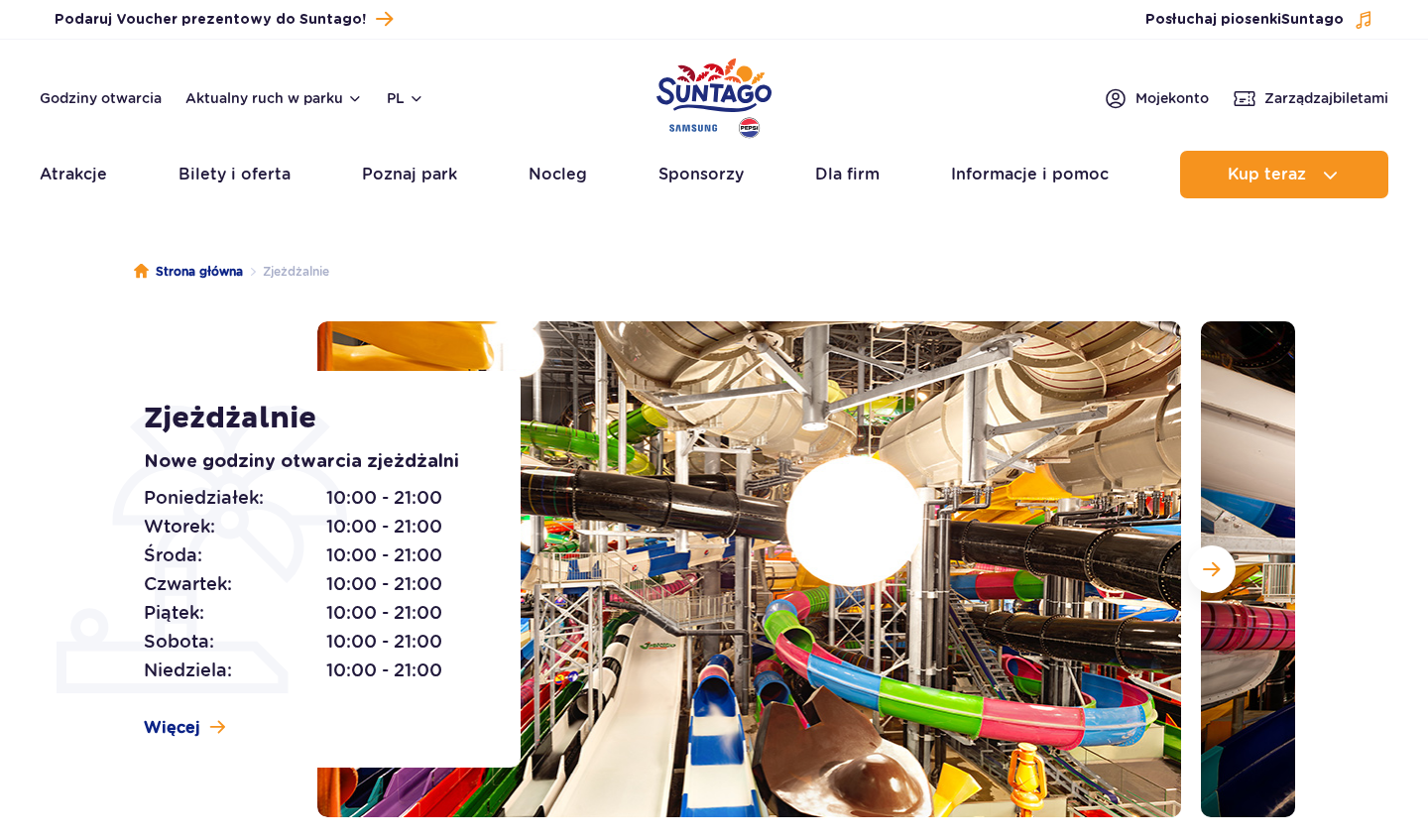 scroll, scrollTop: 0, scrollLeft: 0, axis: both 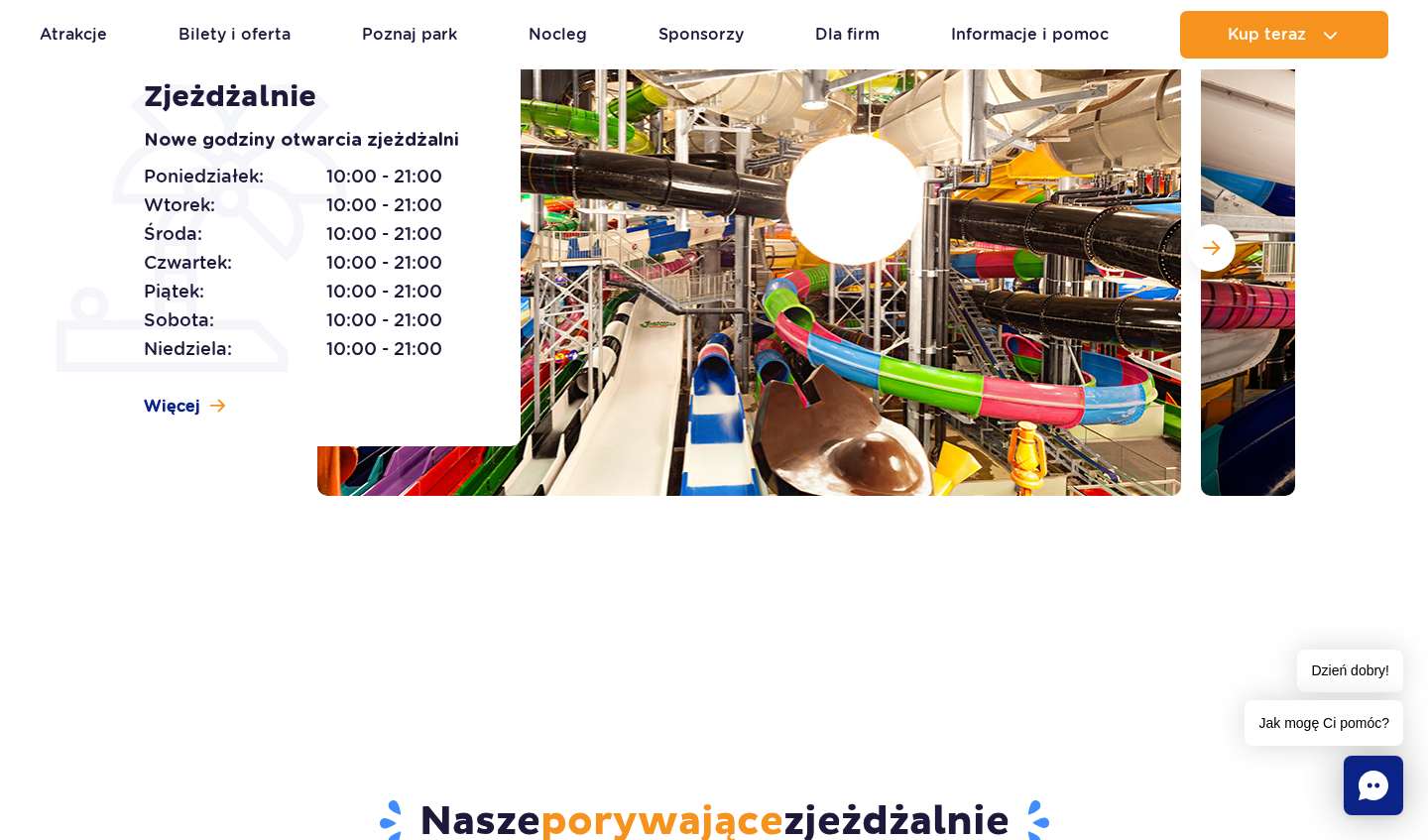 click at bounding box center [749, 248] 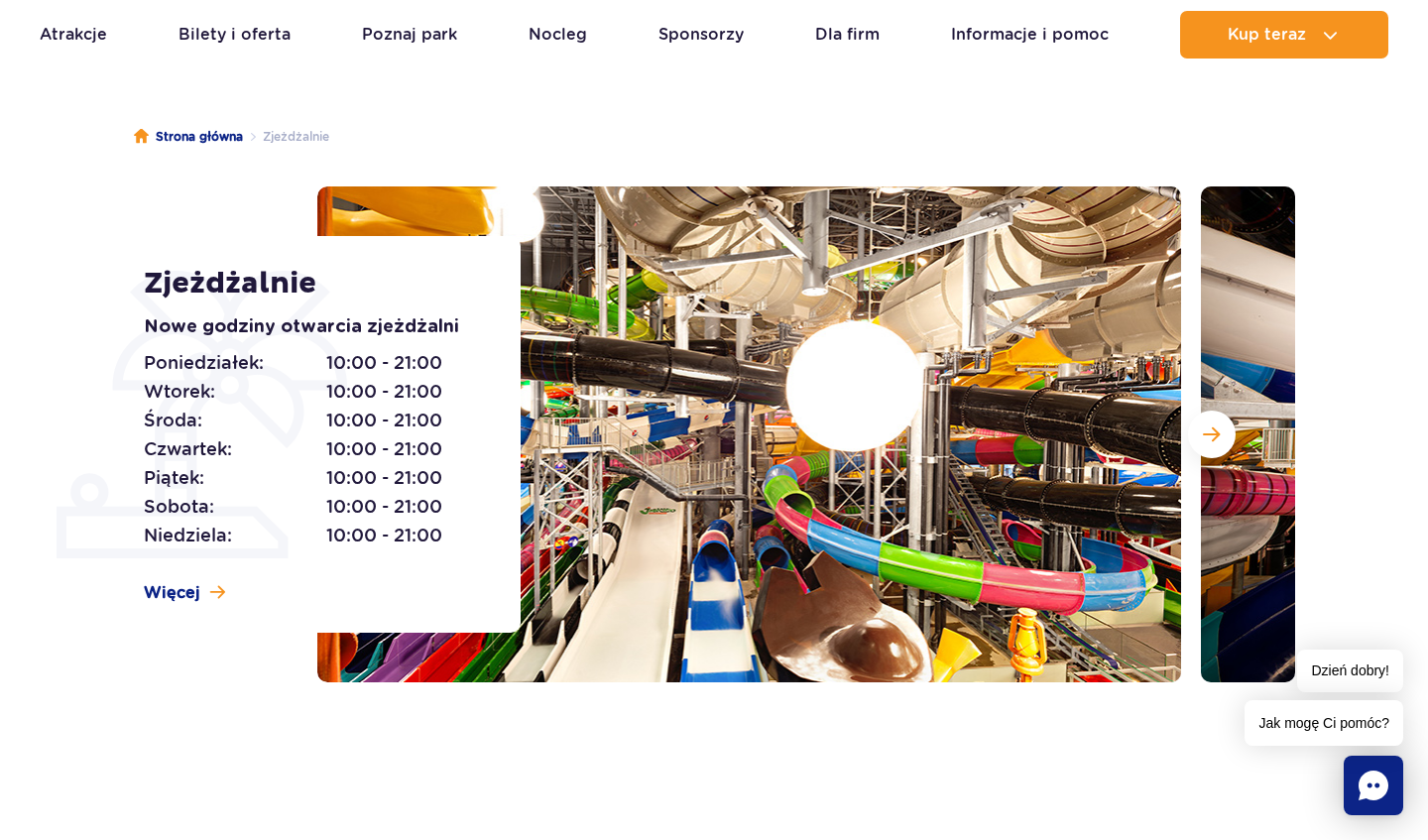 scroll, scrollTop: 133, scrollLeft: 0, axis: vertical 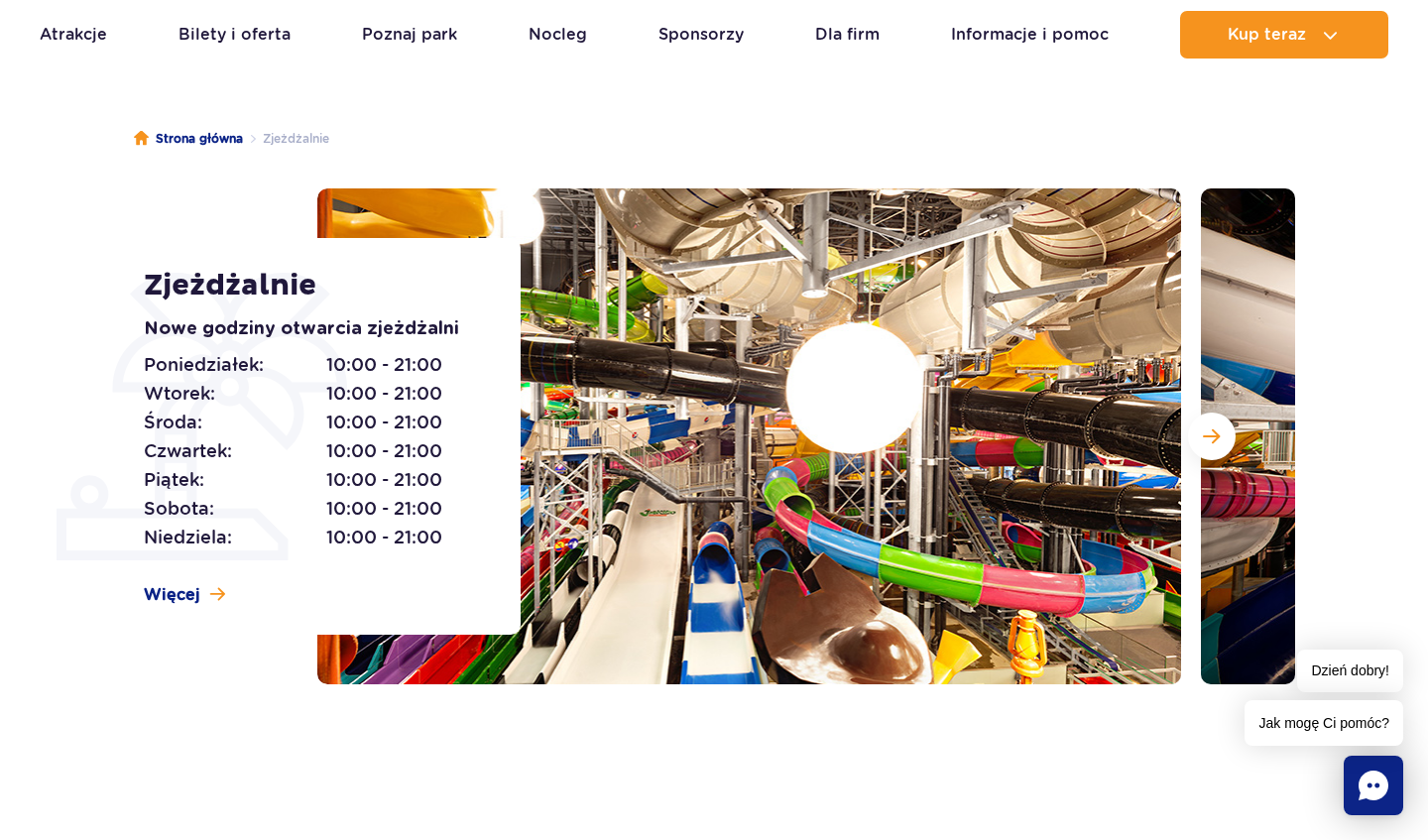 click at bounding box center (749, 436) 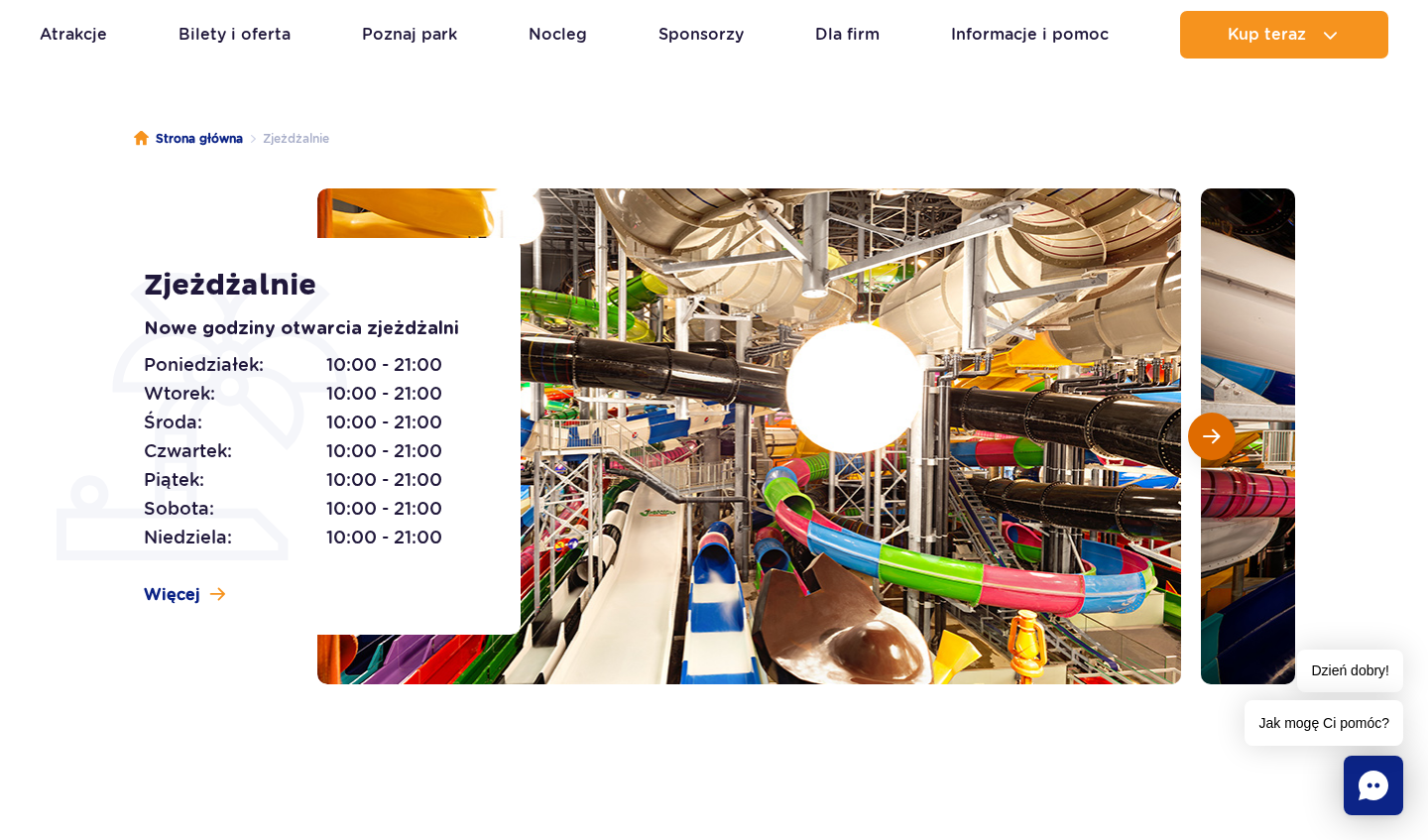 click at bounding box center [1212, 436] 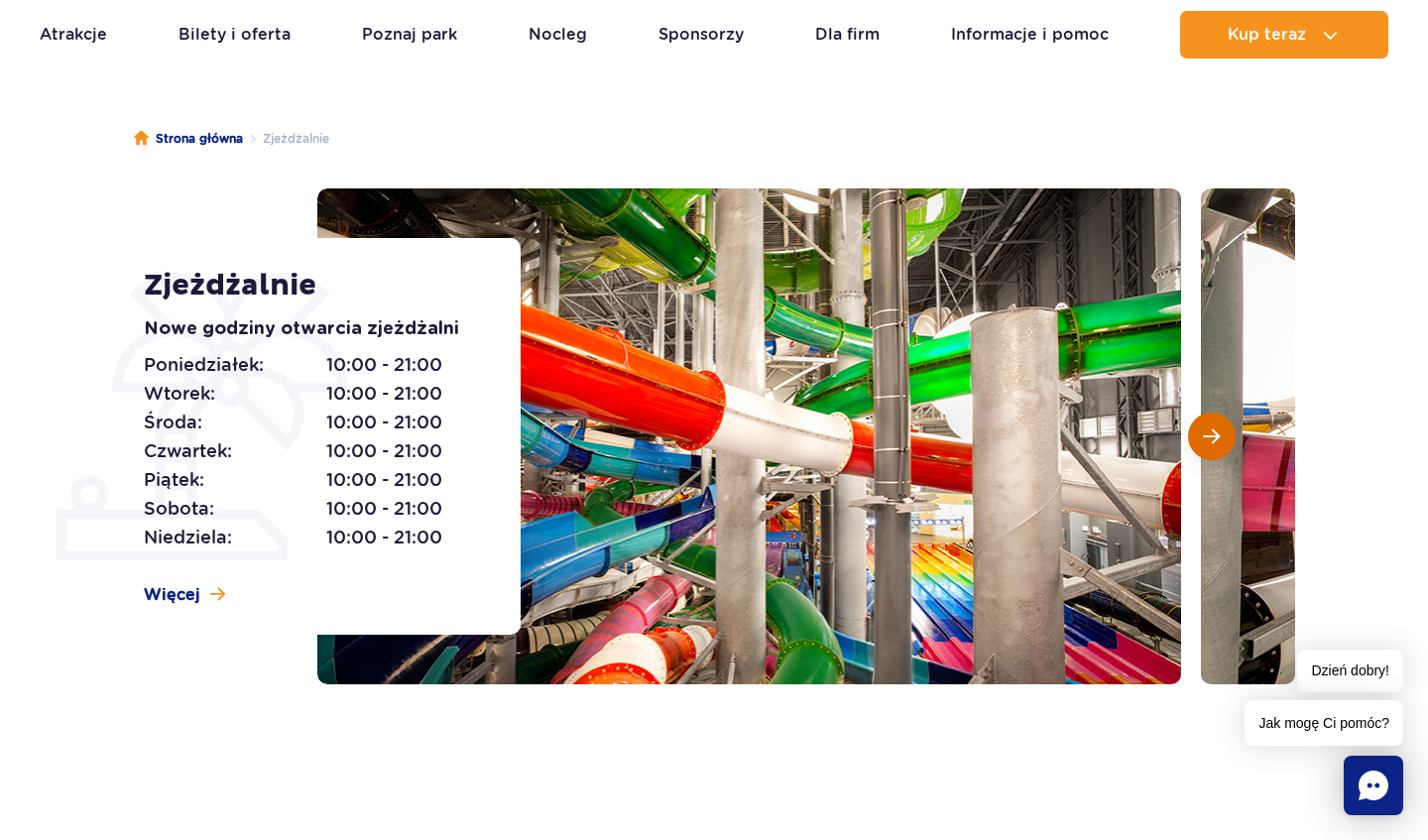 click at bounding box center [1212, 436] 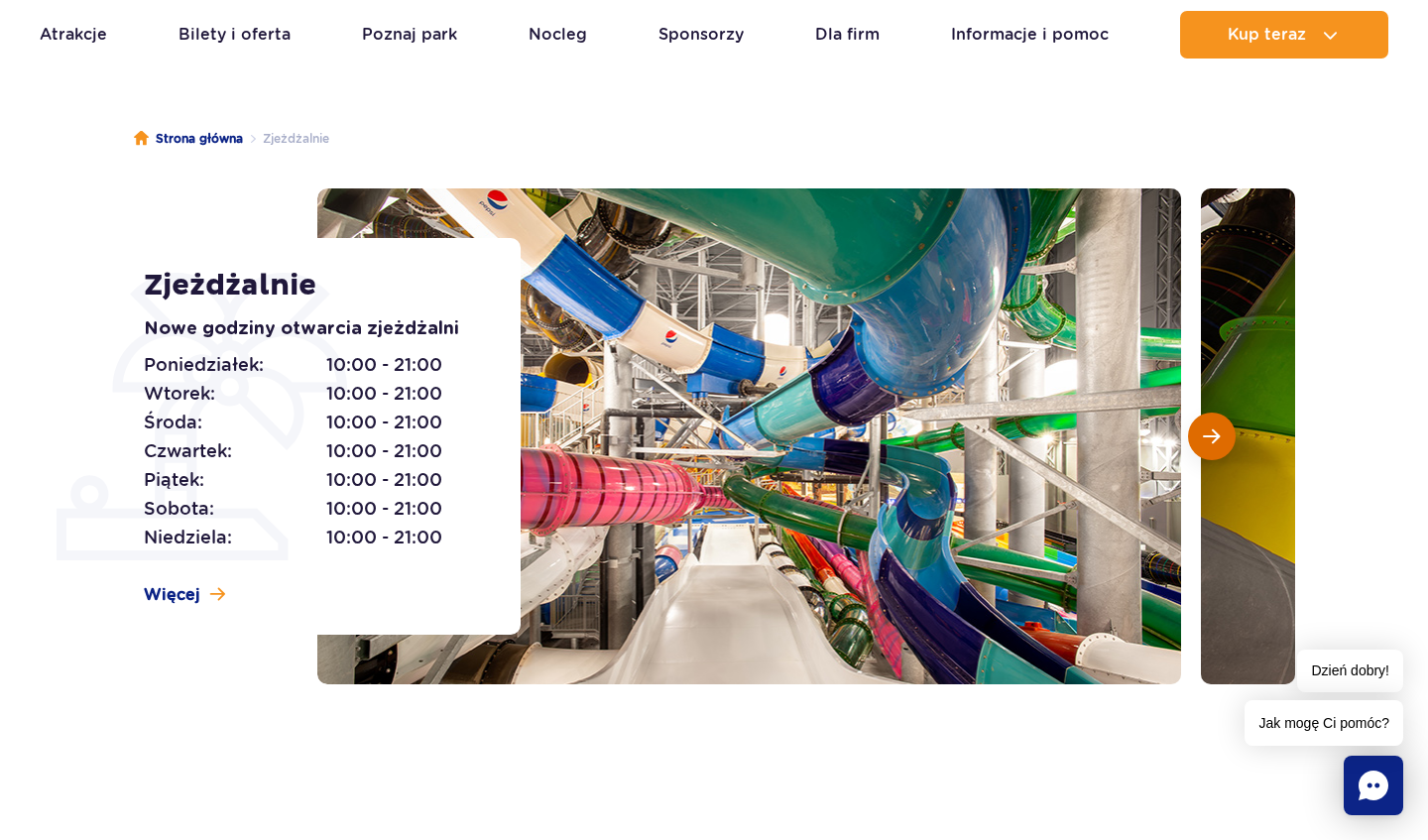 click at bounding box center [1211, 436] 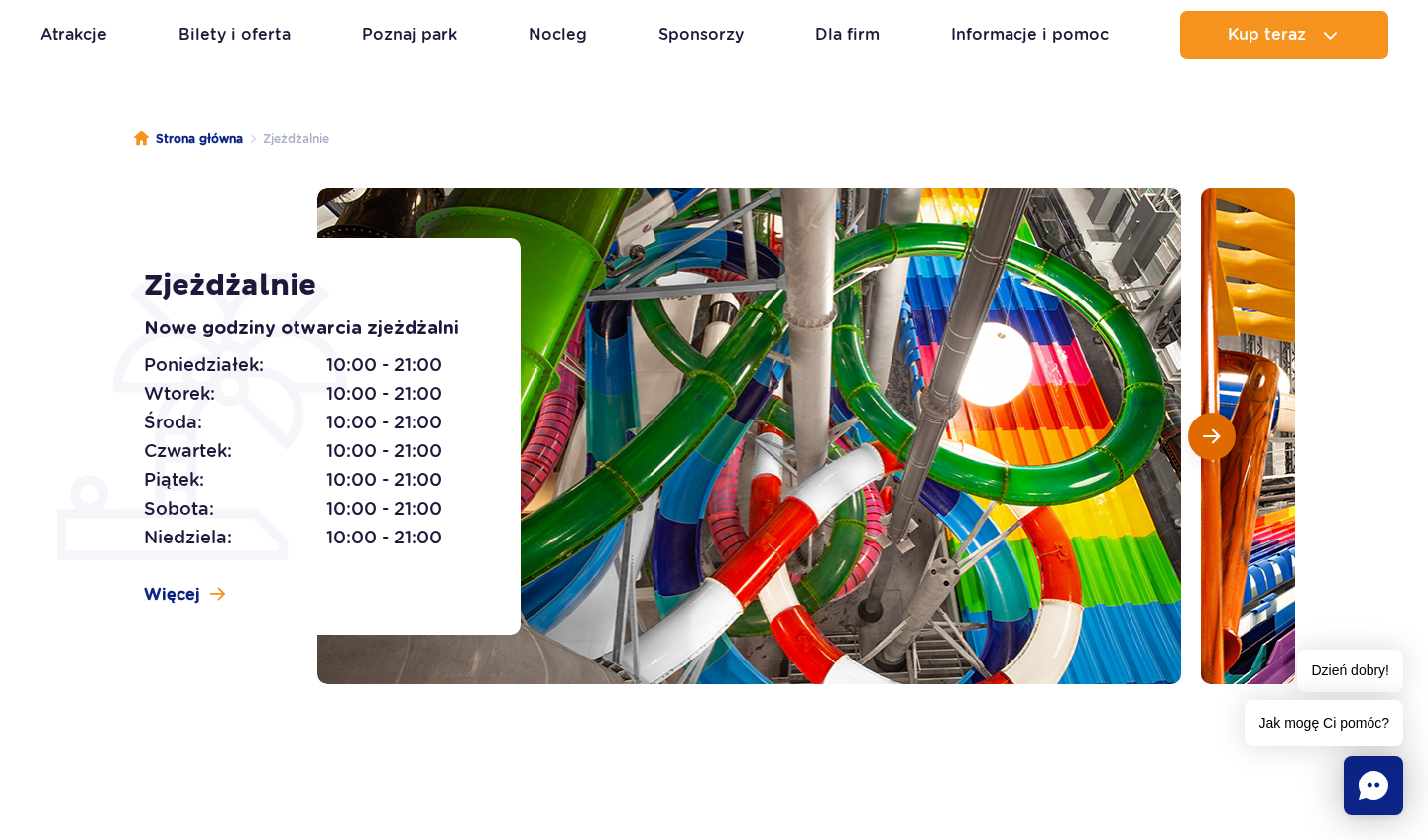 click at bounding box center (1211, 436) 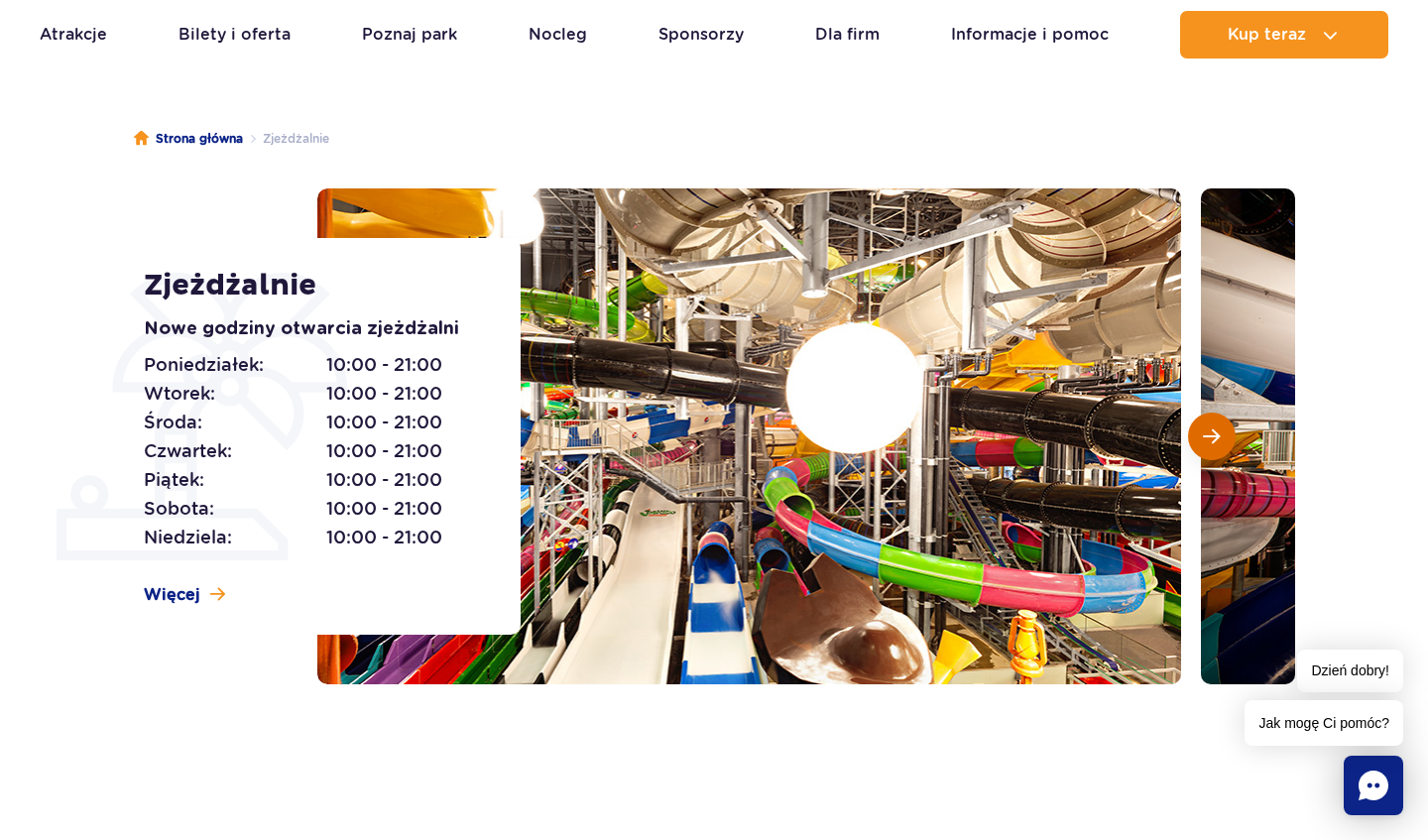 click at bounding box center [1212, 436] 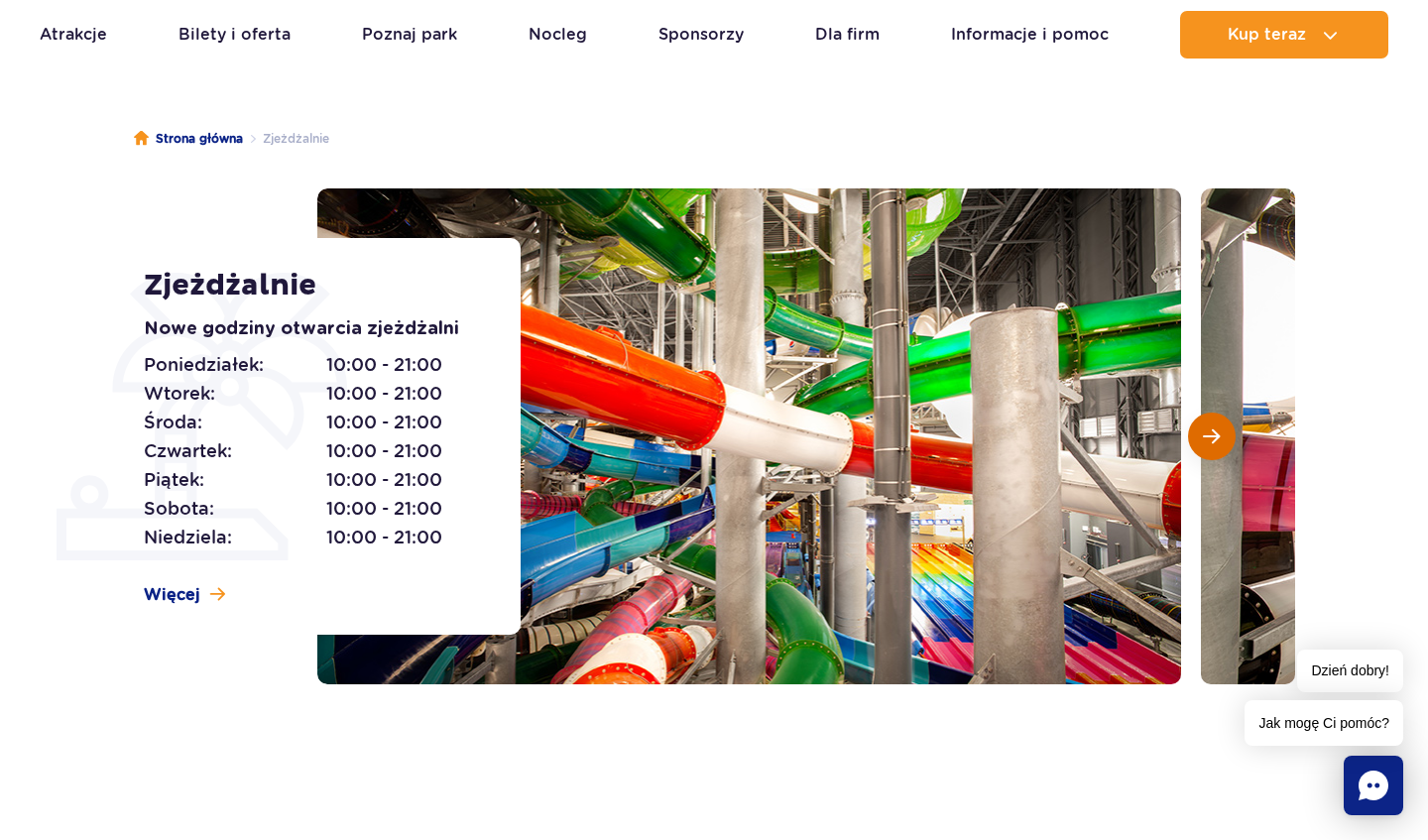 click at bounding box center [1212, 436] 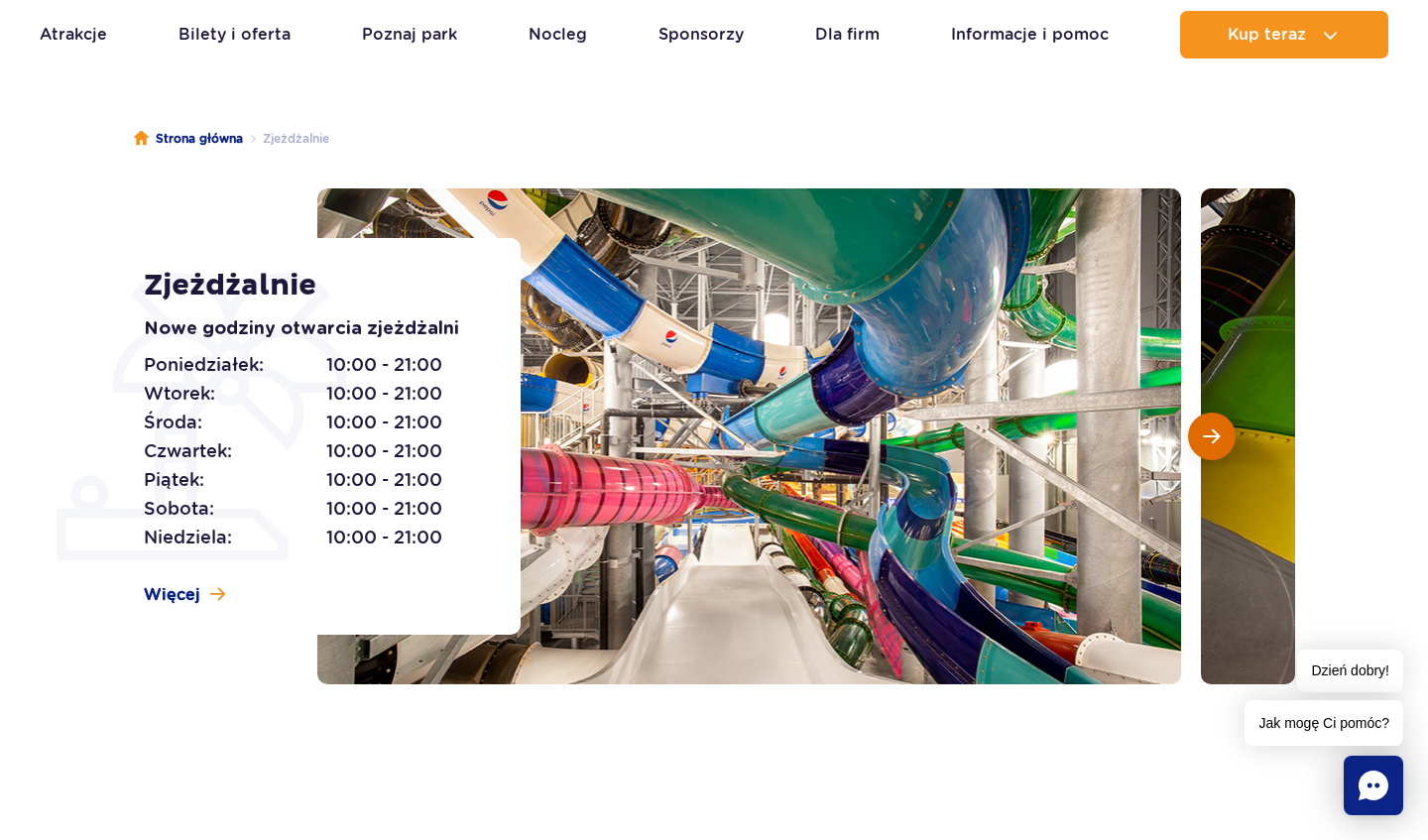 click at bounding box center [1211, 436] 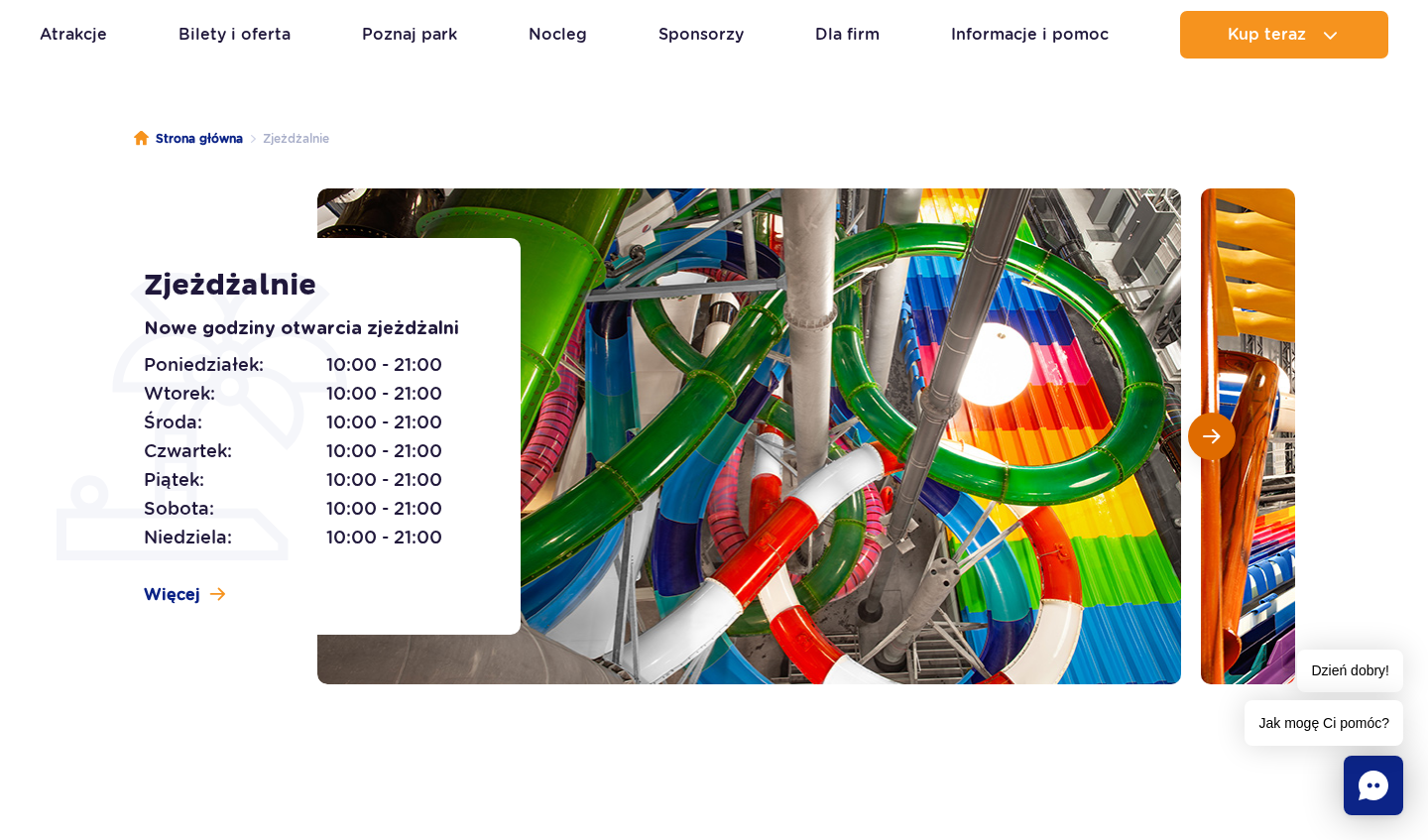 click at bounding box center (1211, 436) 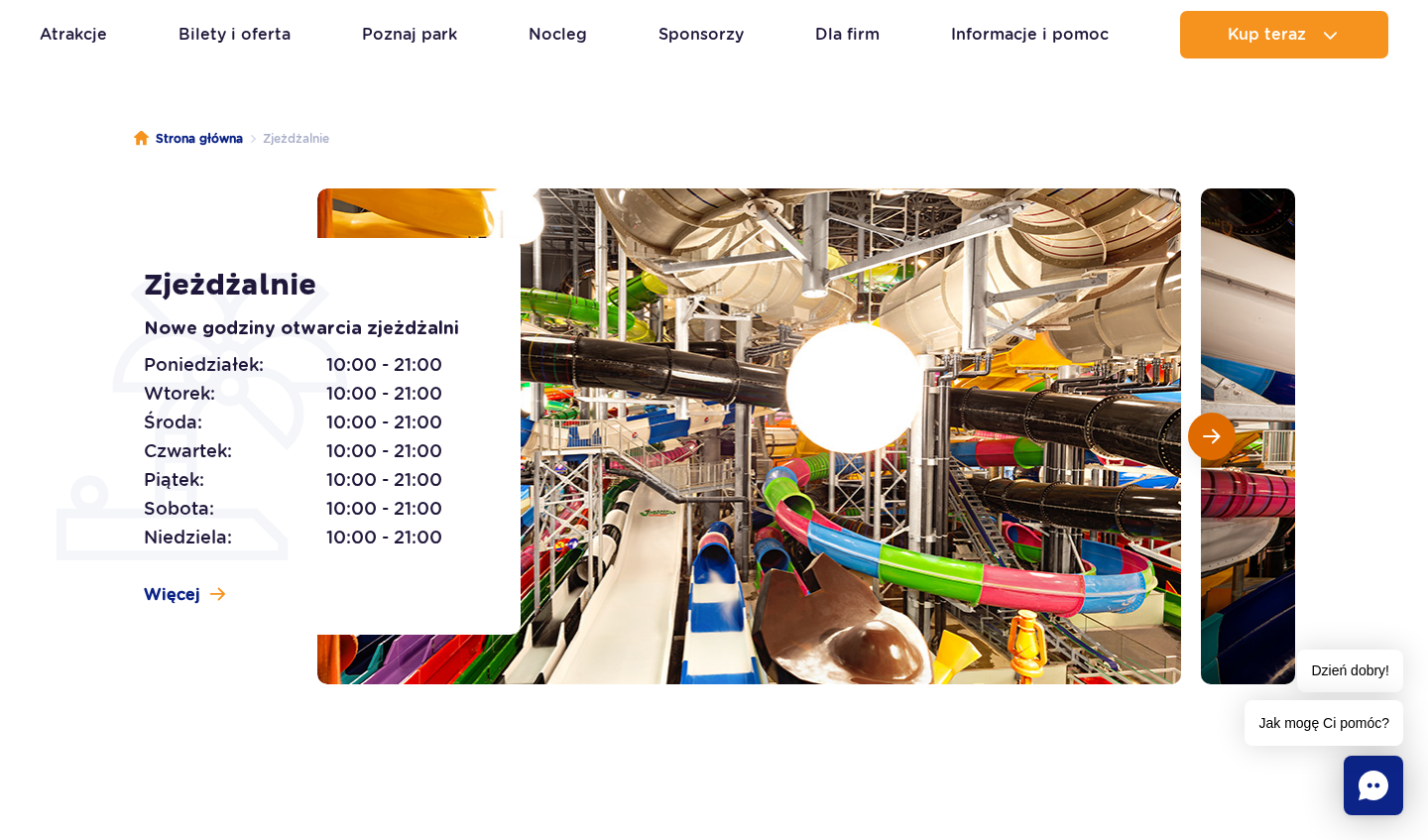 click at bounding box center [1211, 436] 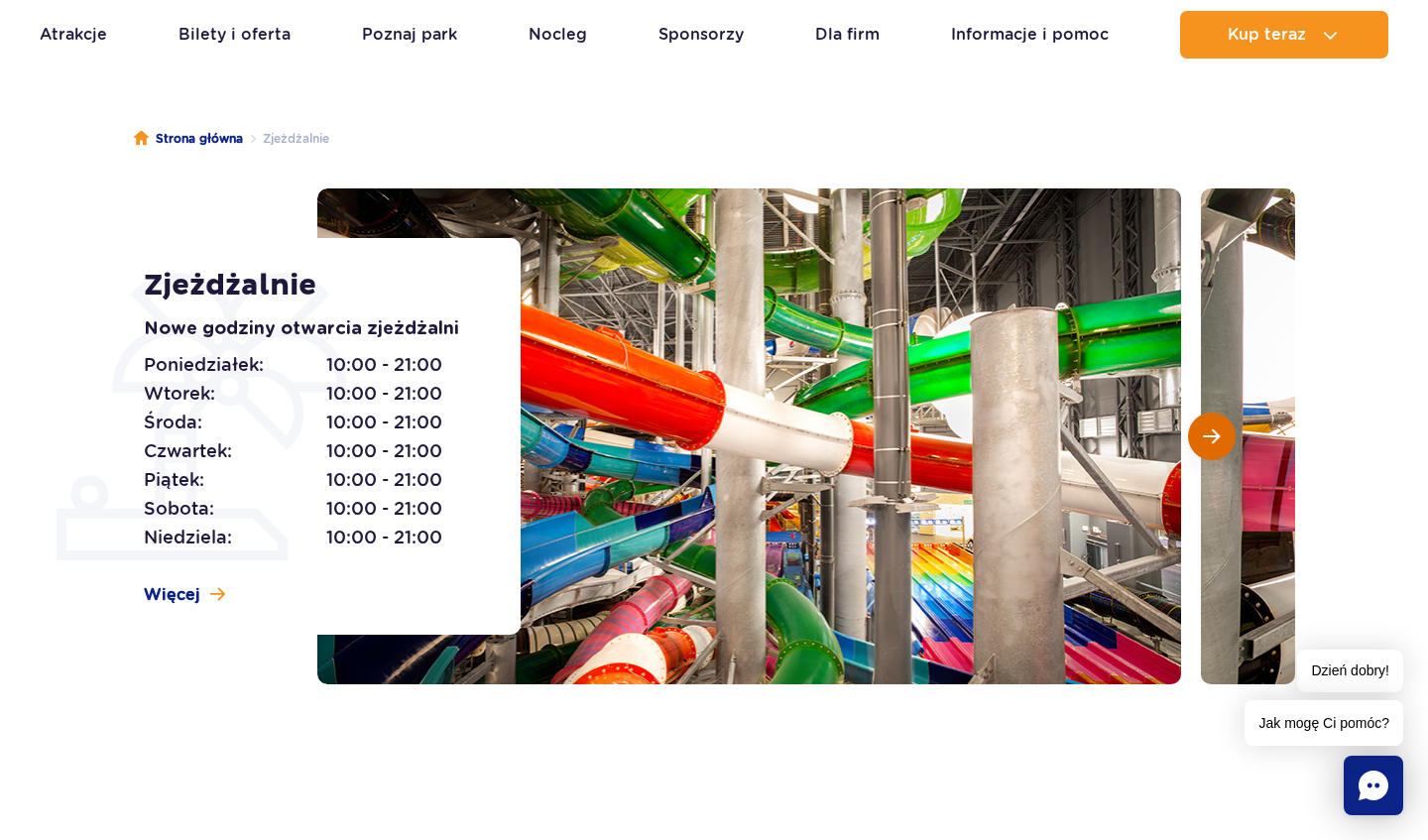 click at bounding box center [1211, 436] 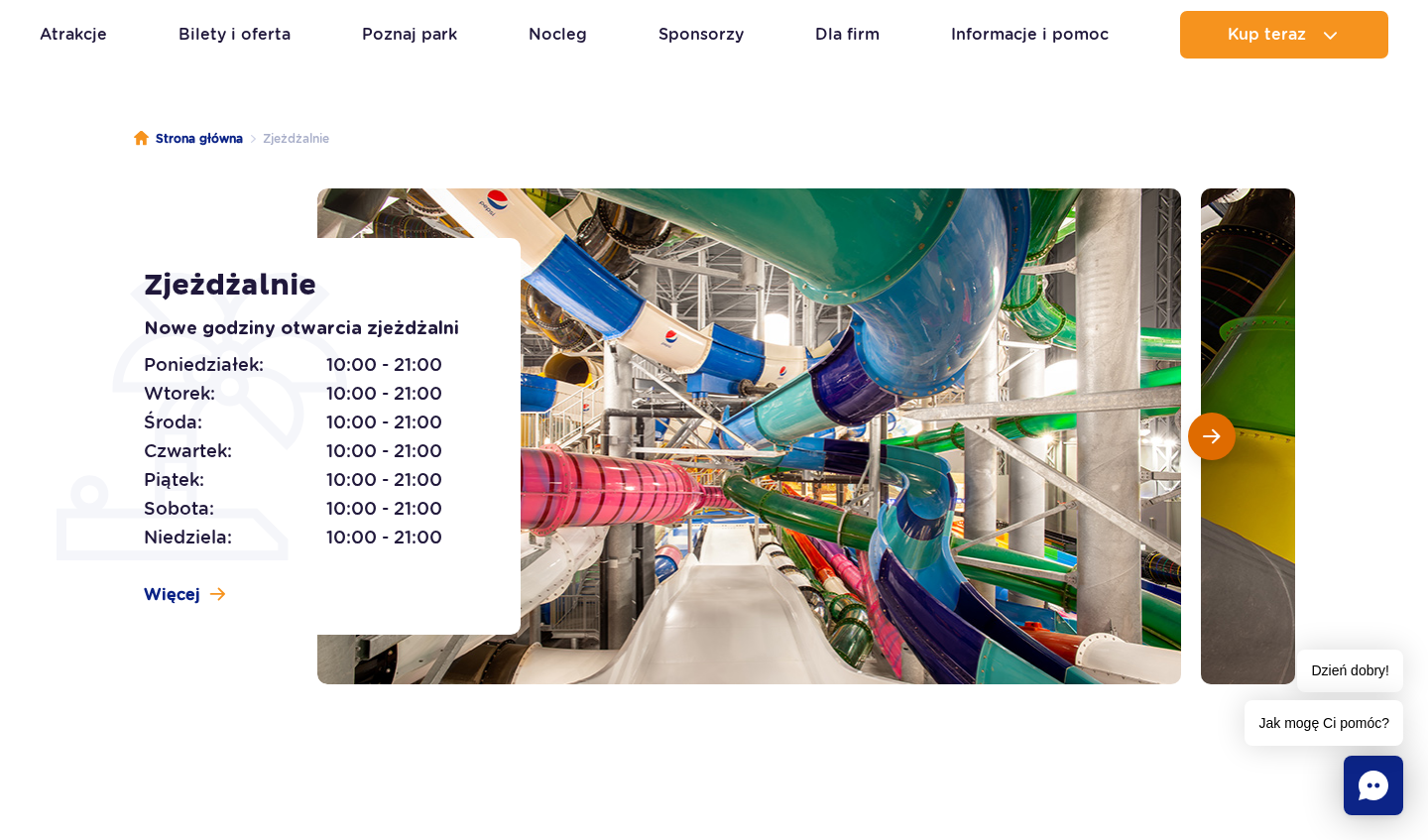 click at bounding box center (1211, 436) 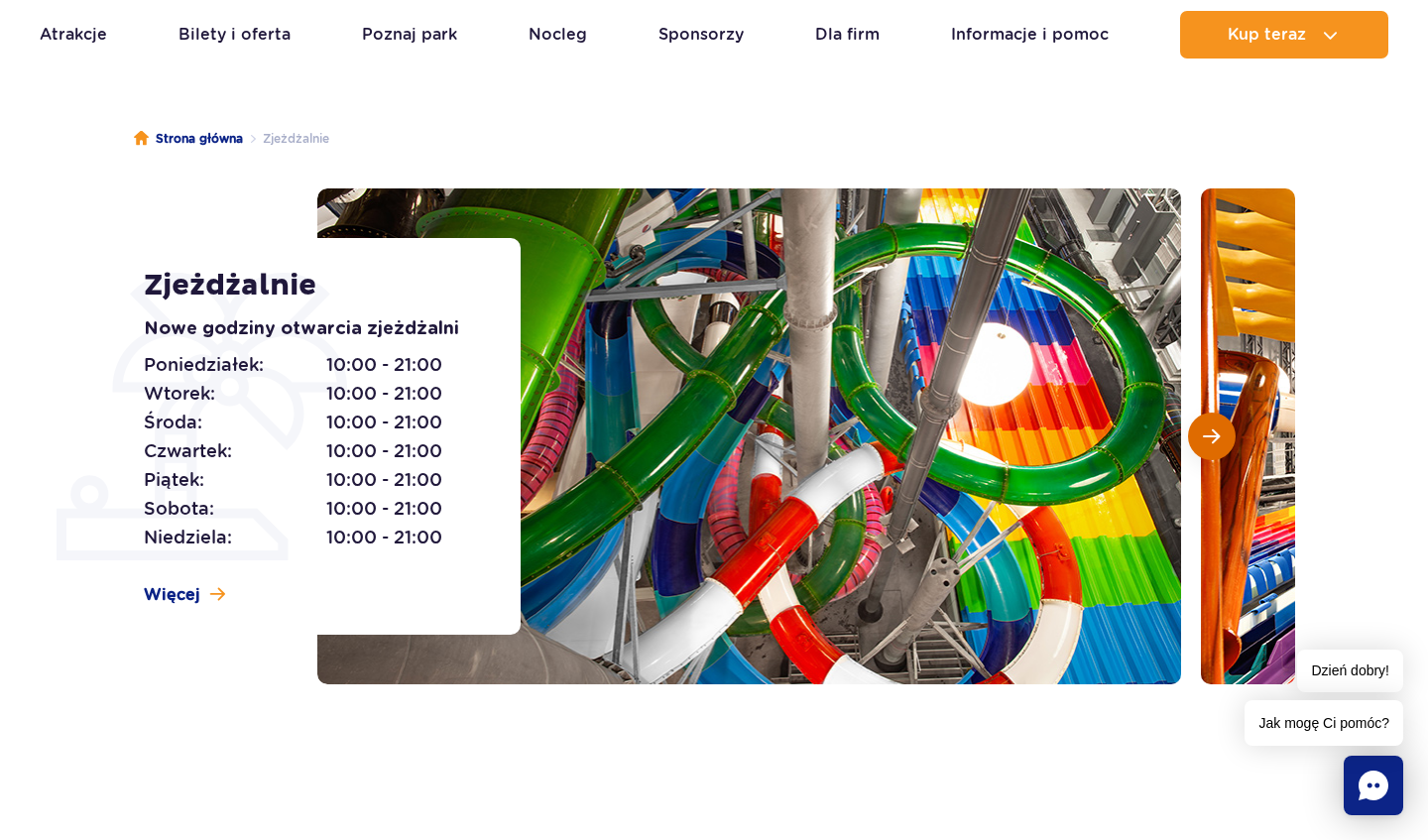 click at bounding box center [1211, 436] 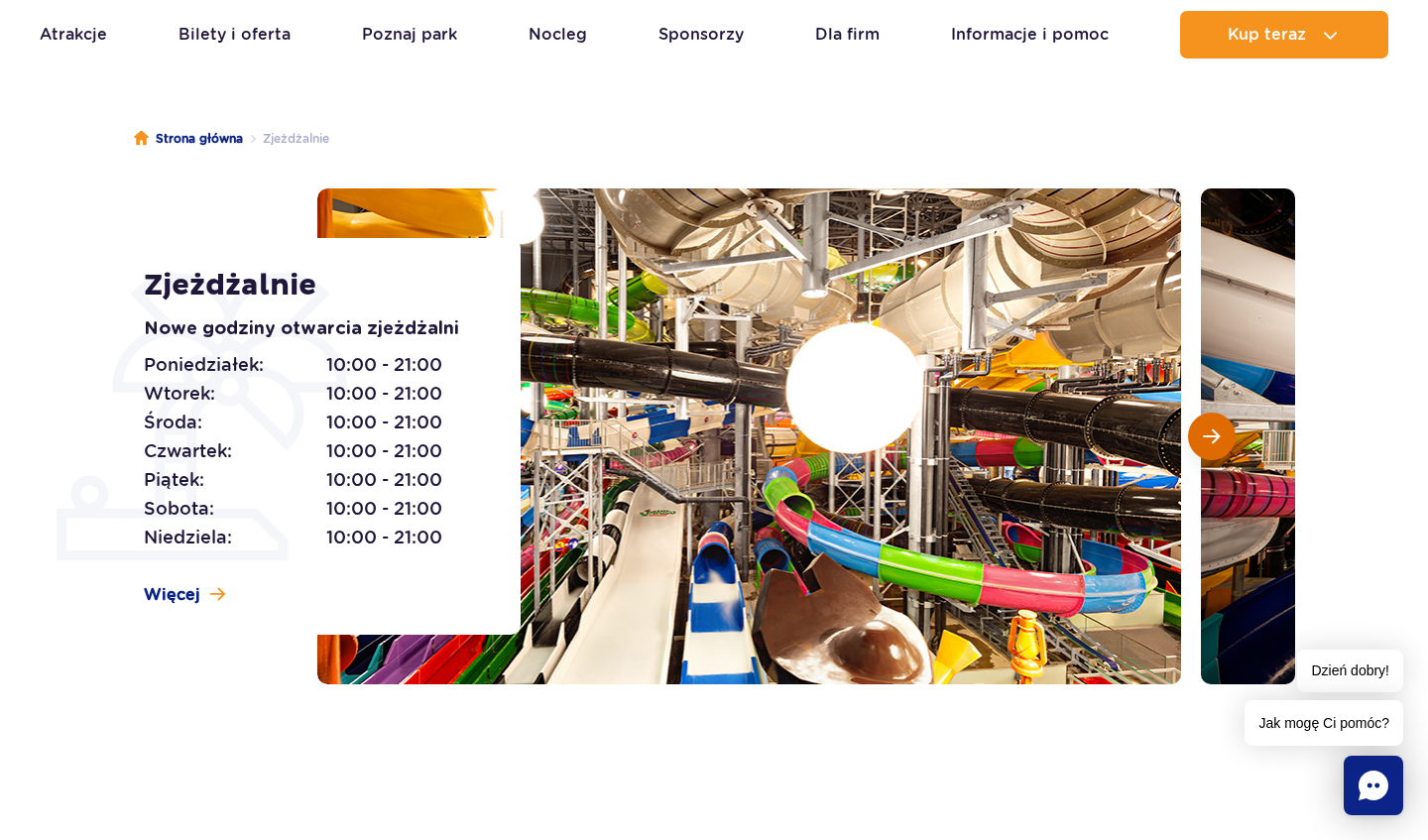 click at bounding box center [1211, 436] 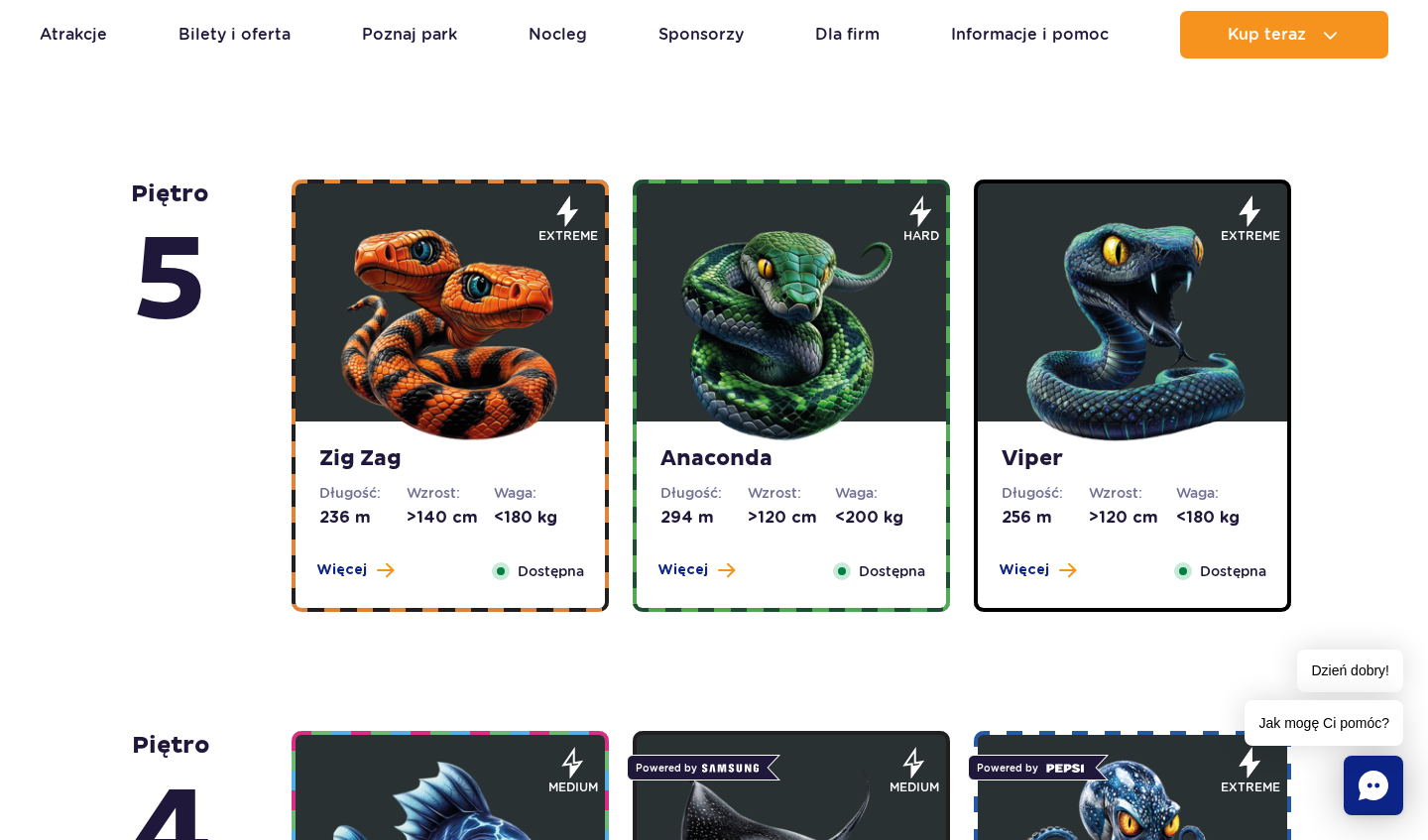 scroll, scrollTop: 1184, scrollLeft: 0, axis: vertical 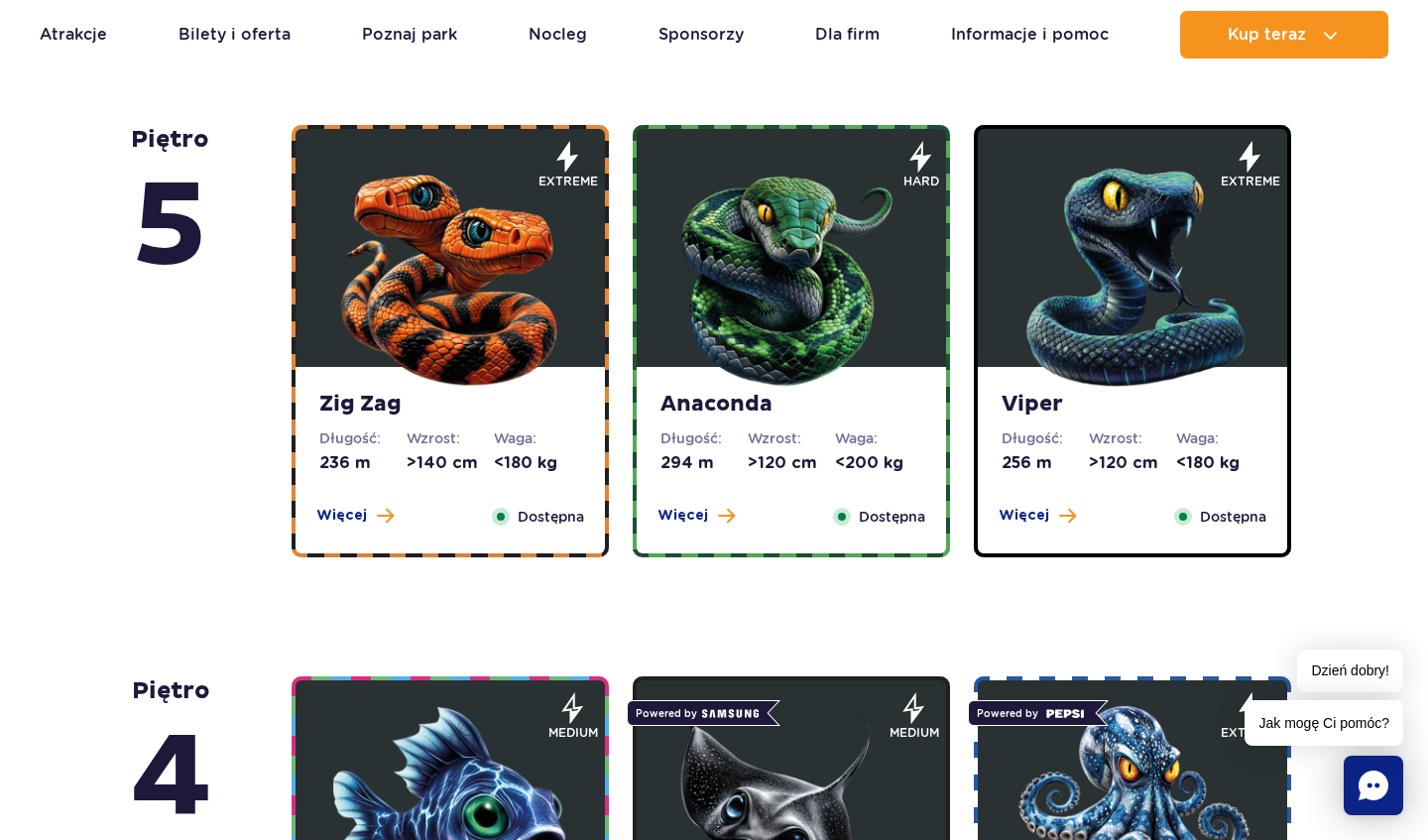 click at bounding box center (450, 273) 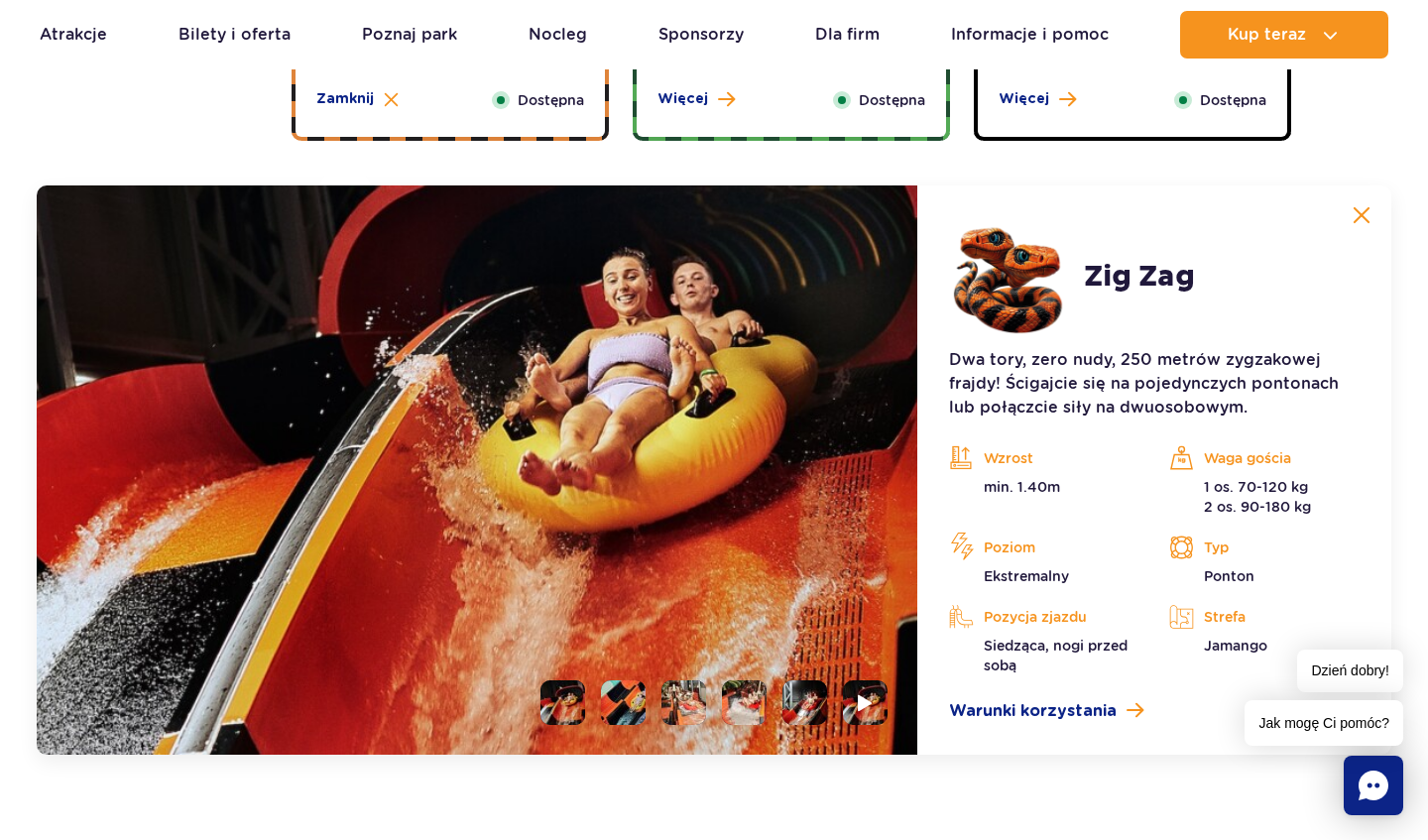 scroll, scrollTop: 1667, scrollLeft: 0, axis: vertical 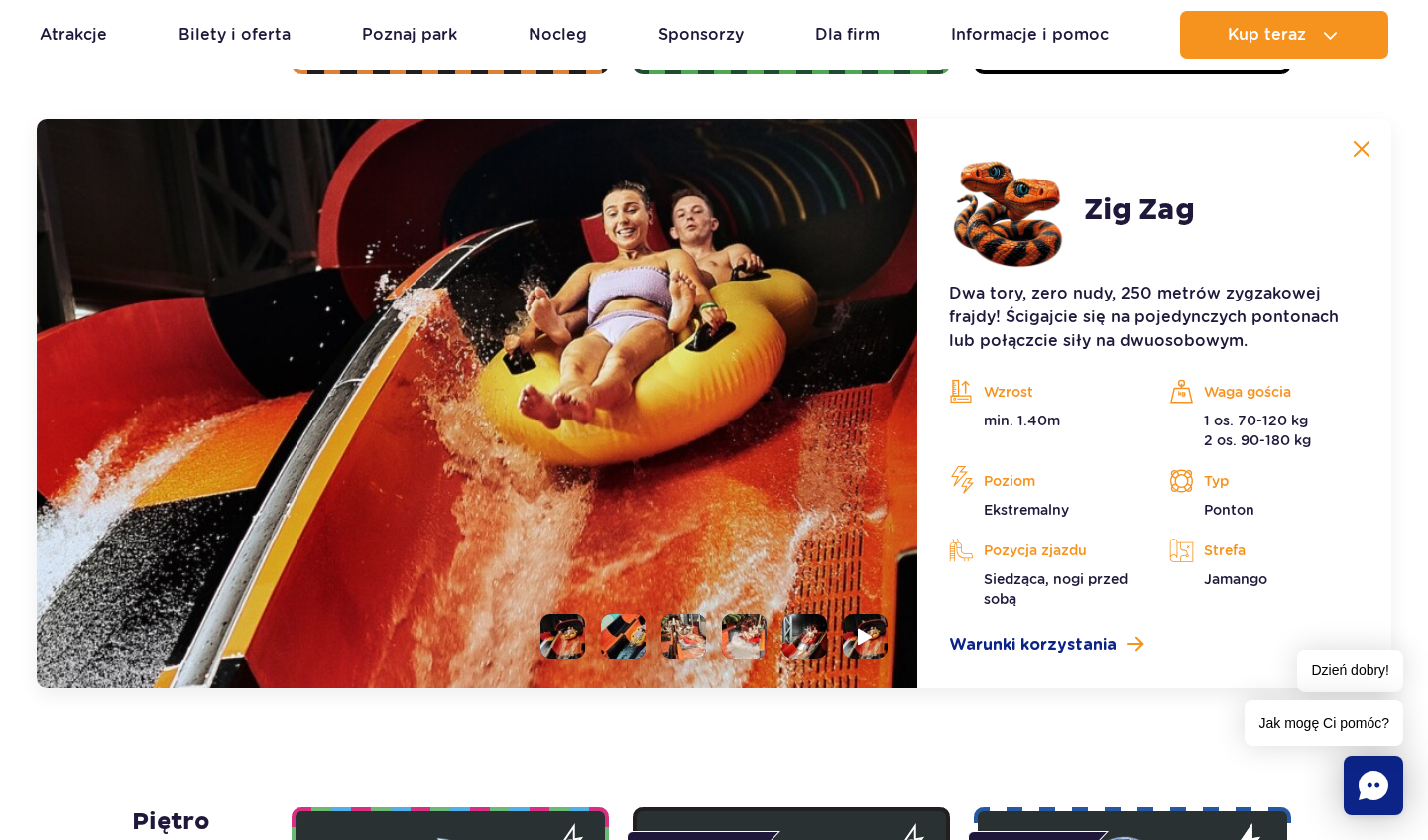 click at bounding box center (1362, 149) 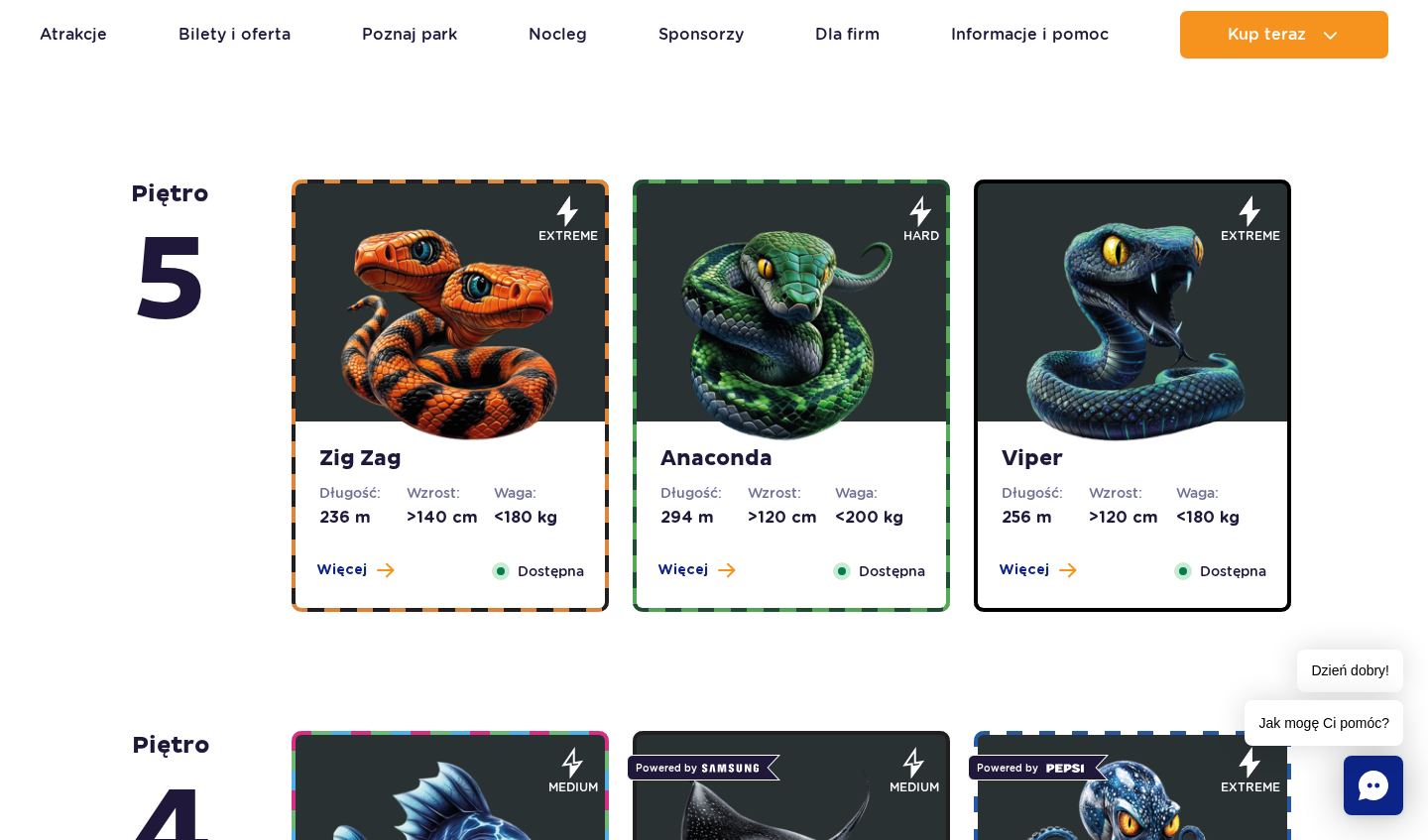 click at bounding box center (791, 327) 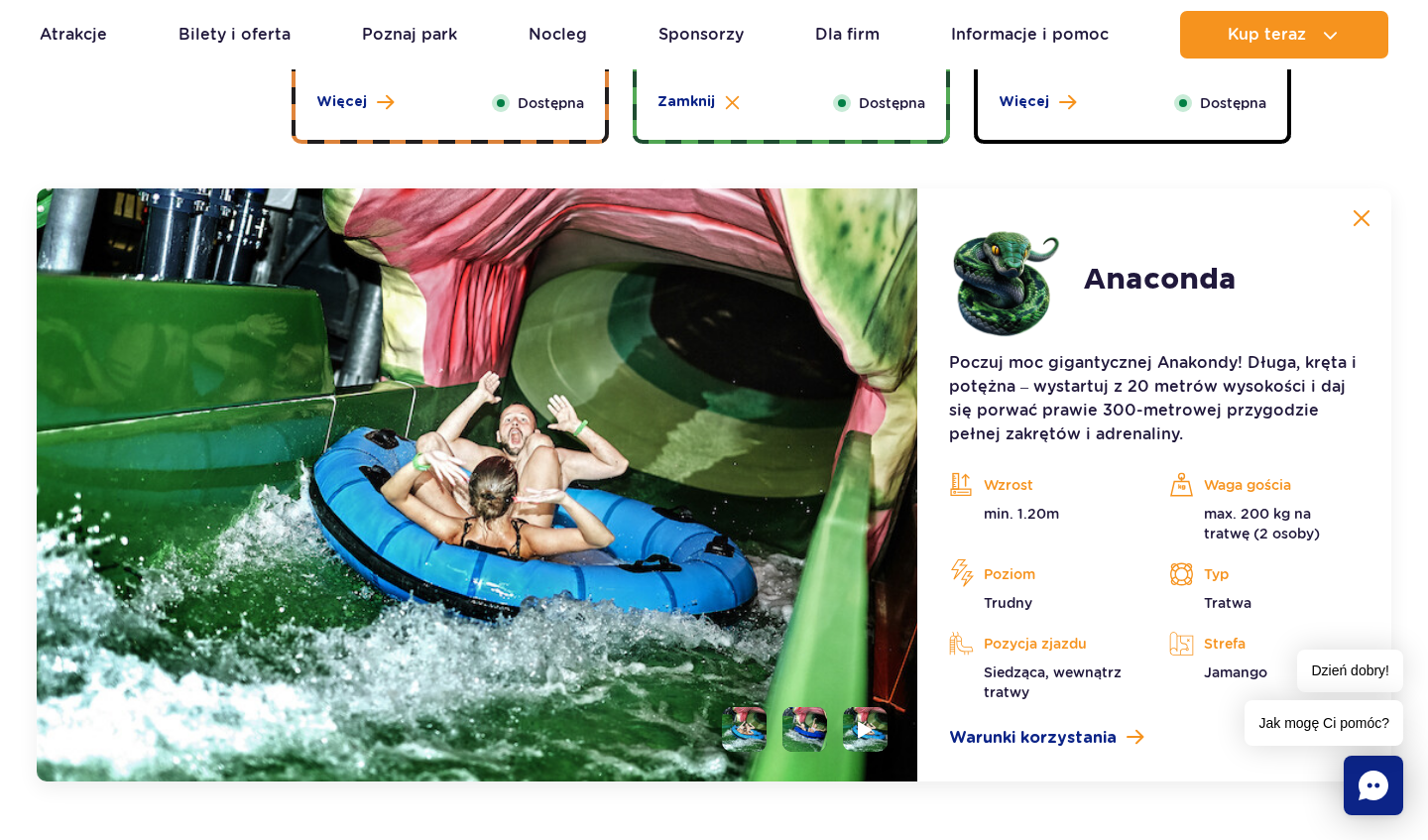 scroll, scrollTop: 1667, scrollLeft: 0, axis: vertical 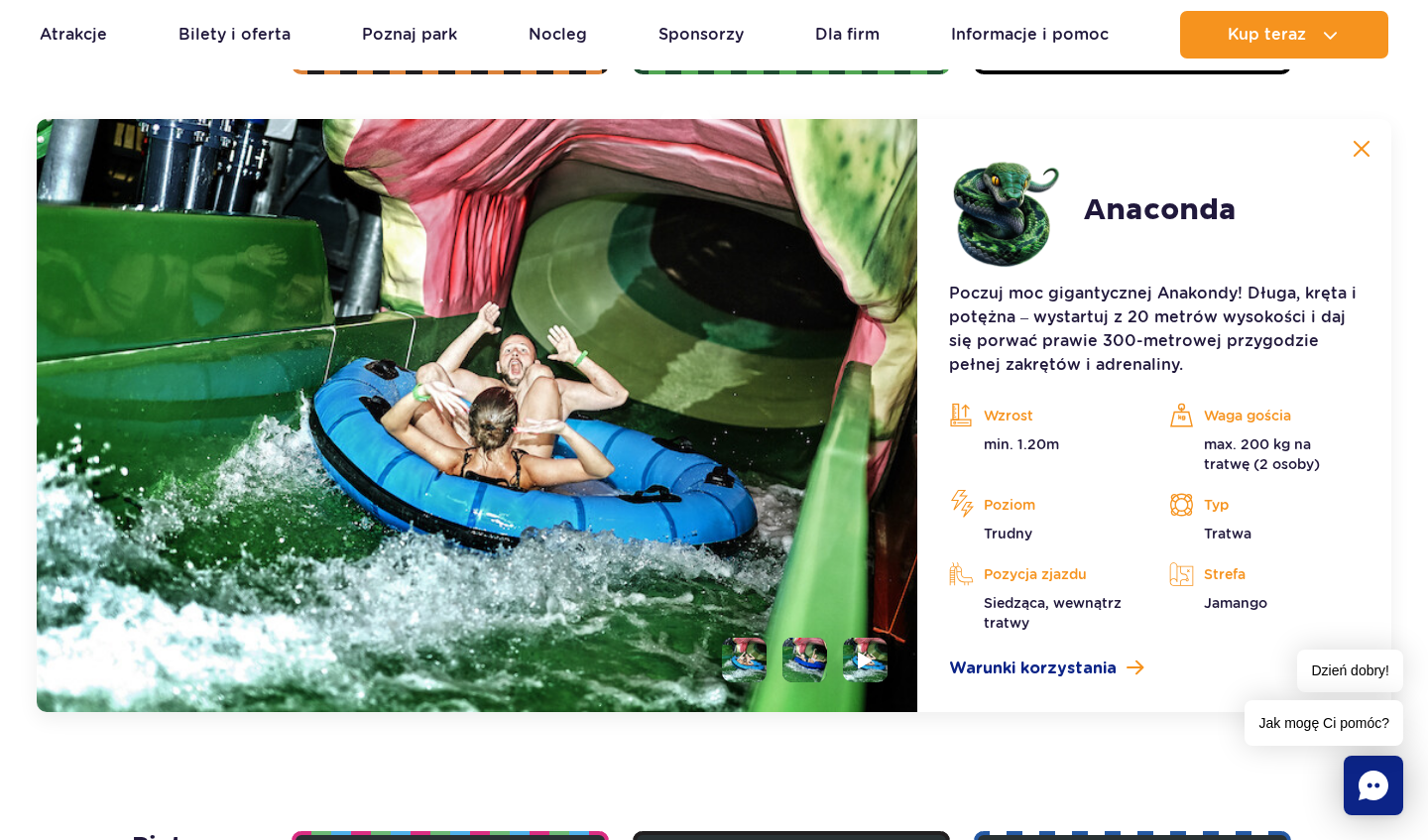 click at bounding box center (1362, 149) 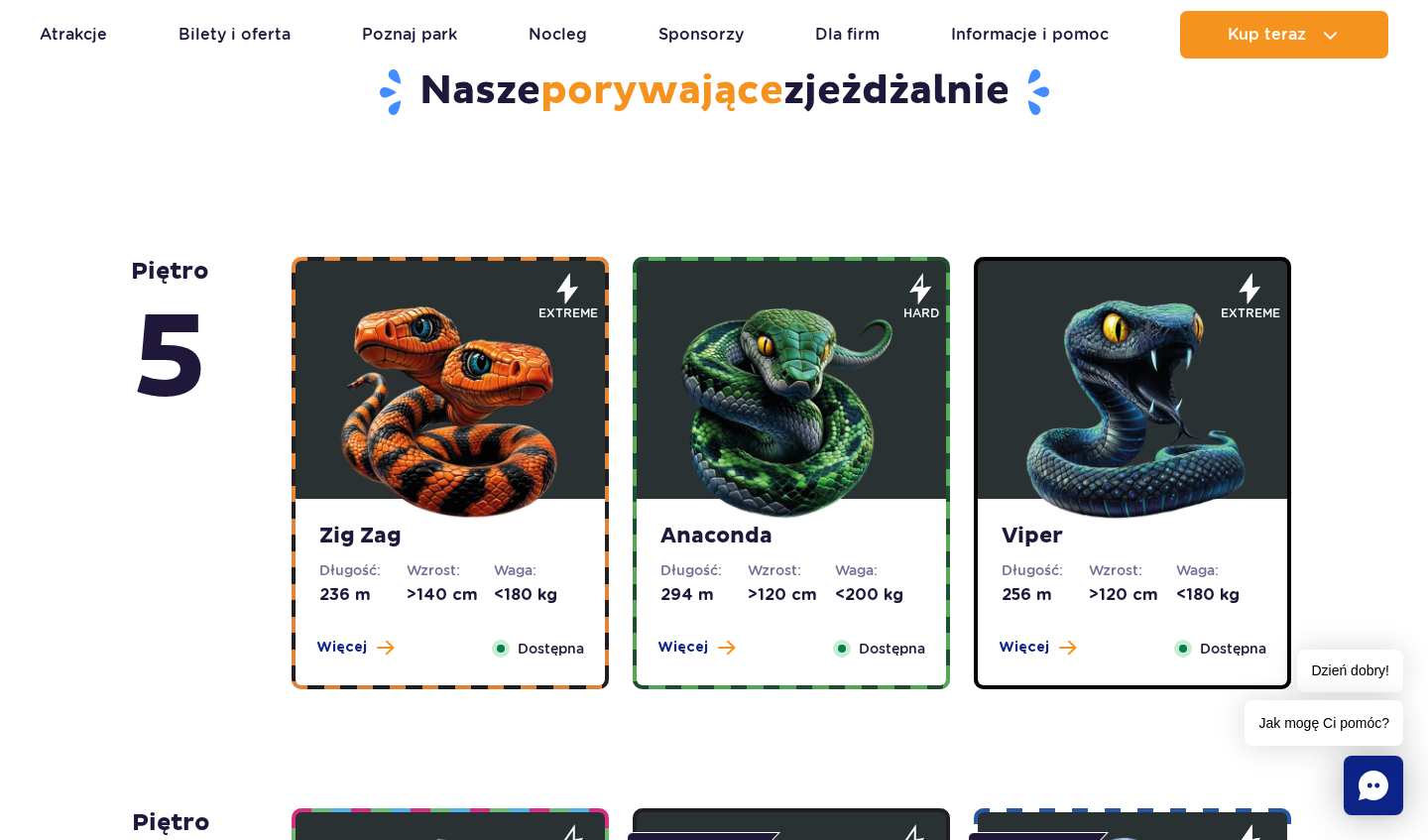 scroll, scrollTop: 946, scrollLeft: 0, axis: vertical 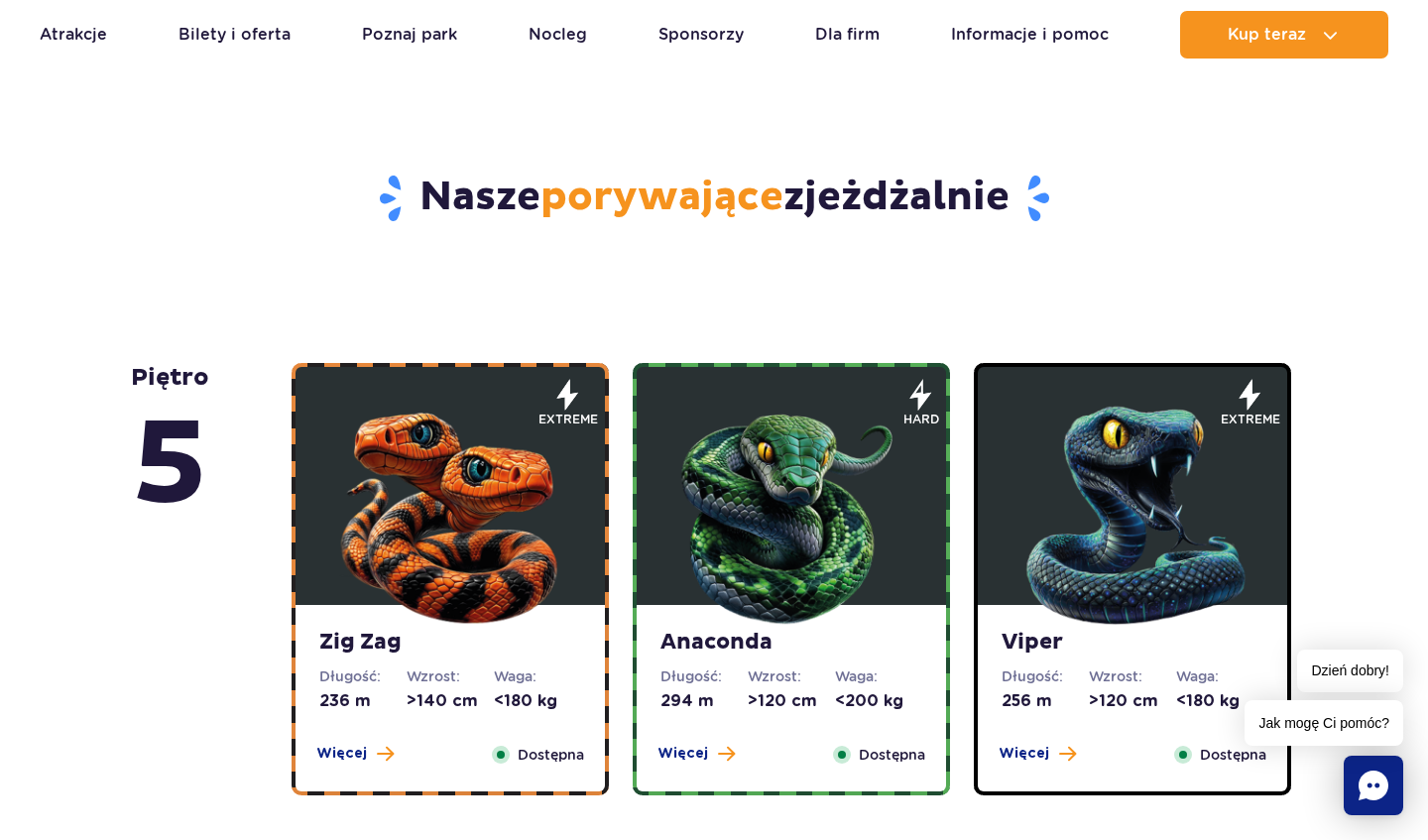 click at bounding box center (1132, 511) 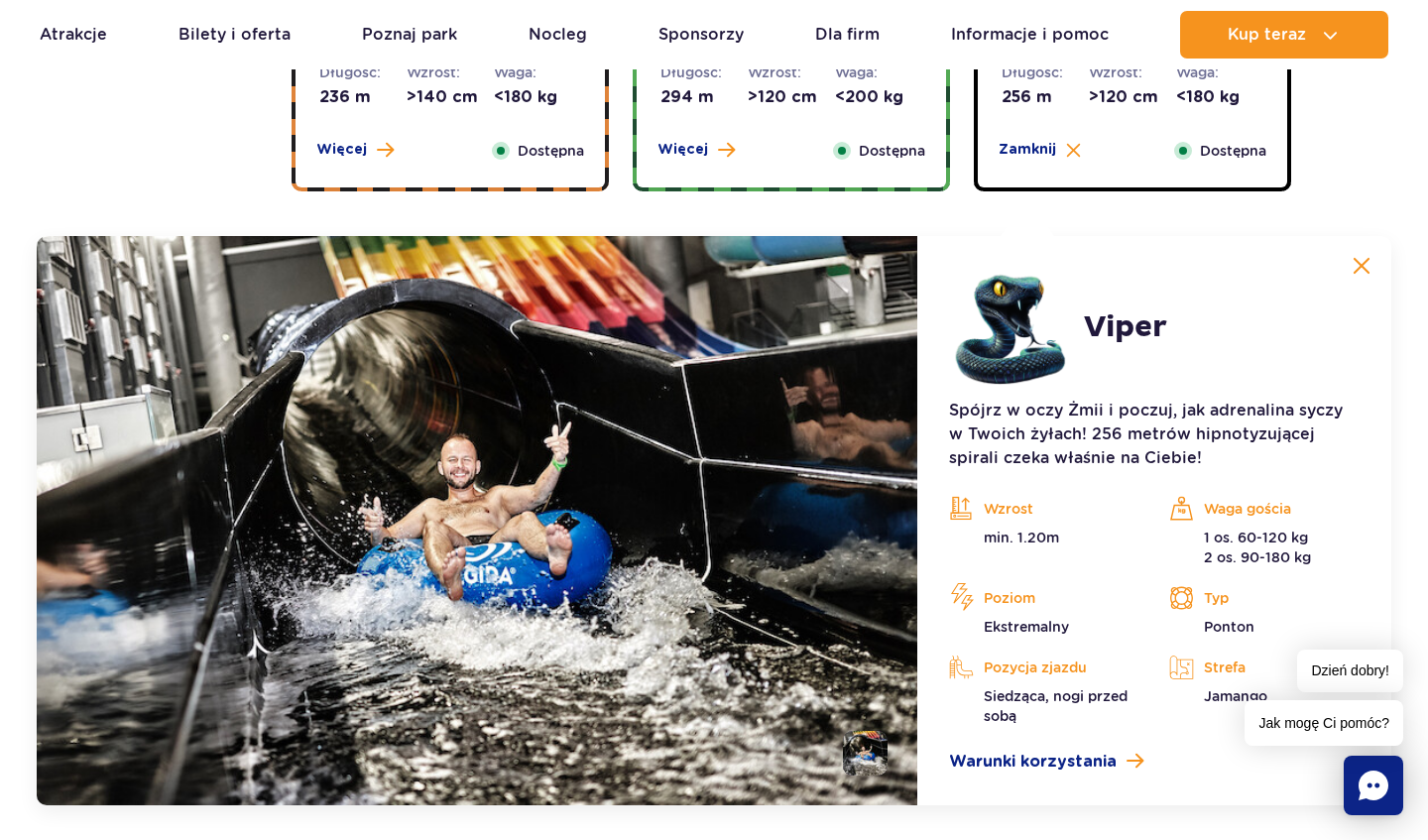 scroll, scrollTop: 1667, scrollLeft: 0, axis: vertical 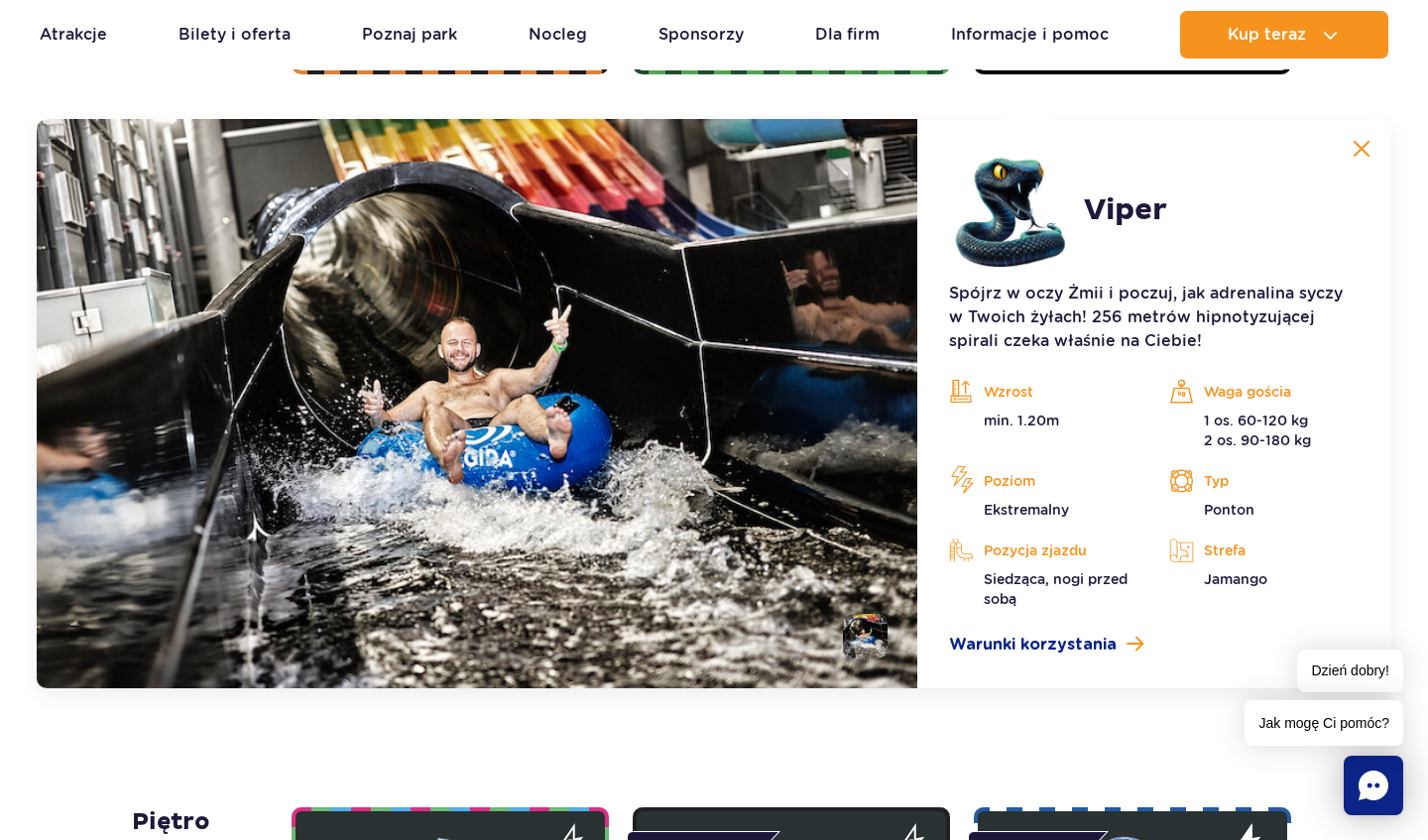click at bounding box center (1362, 149) 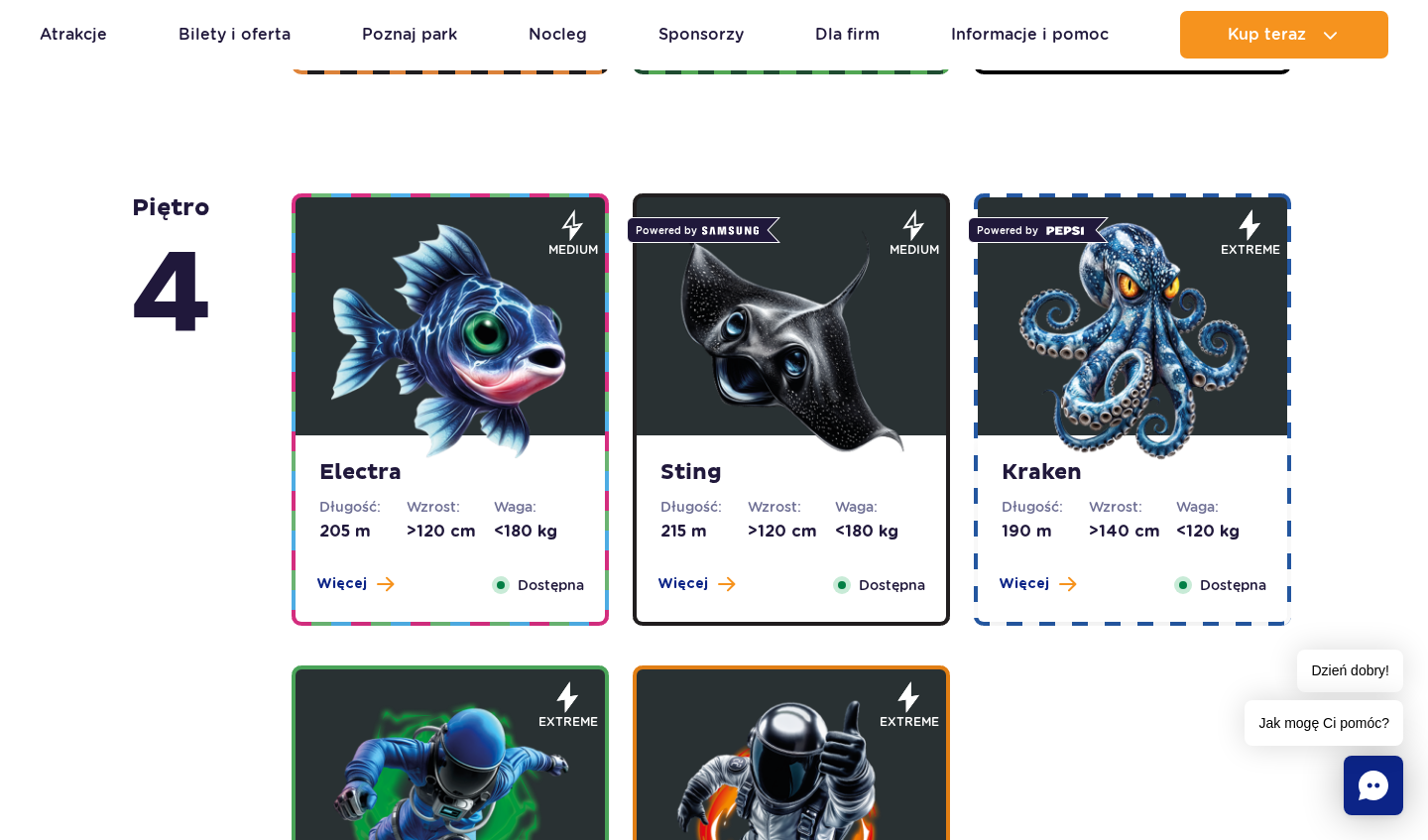 click at bounding box center [450, 341] 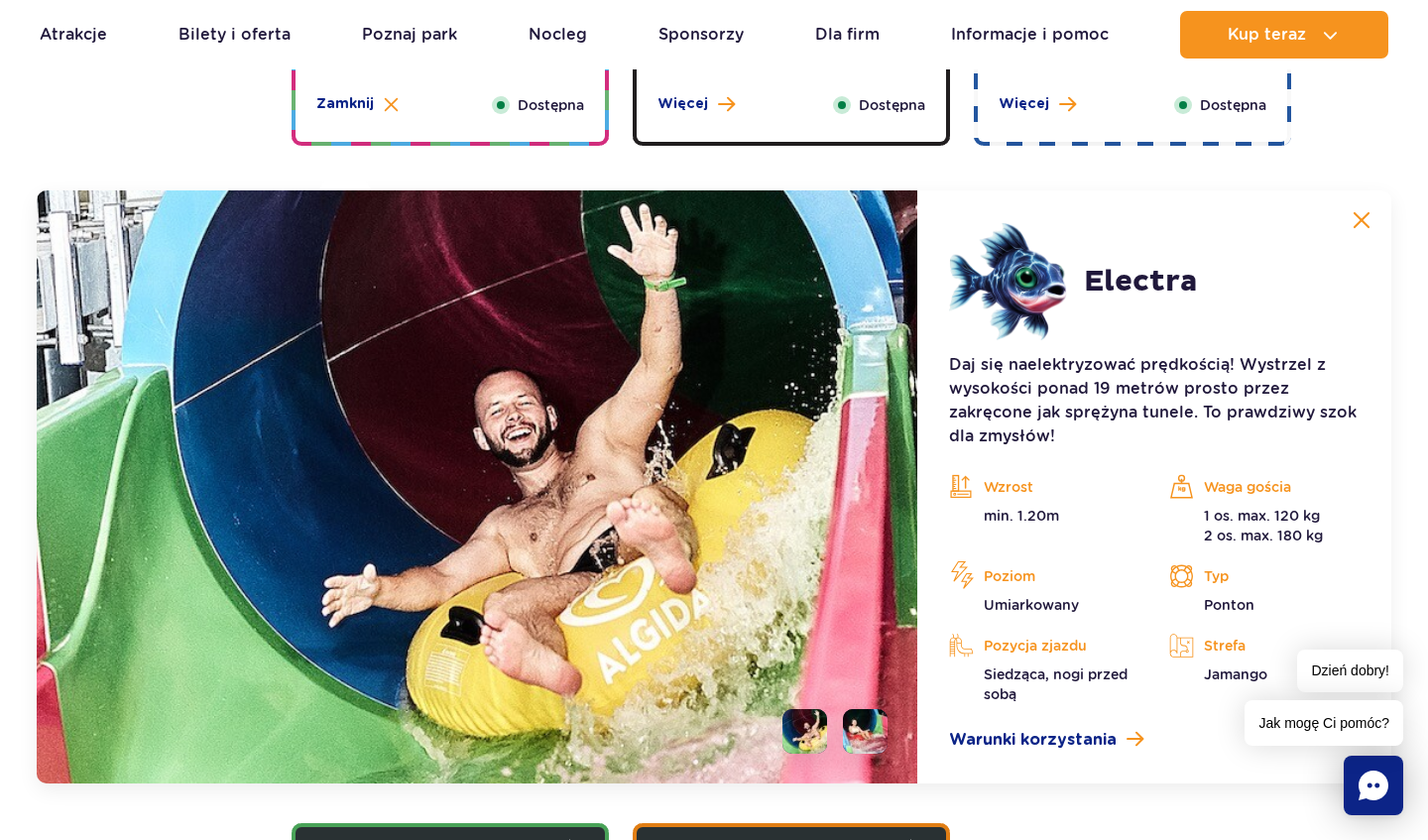 scroll, scrollTop: 2219, scrollLeft: 0, axis: vertical 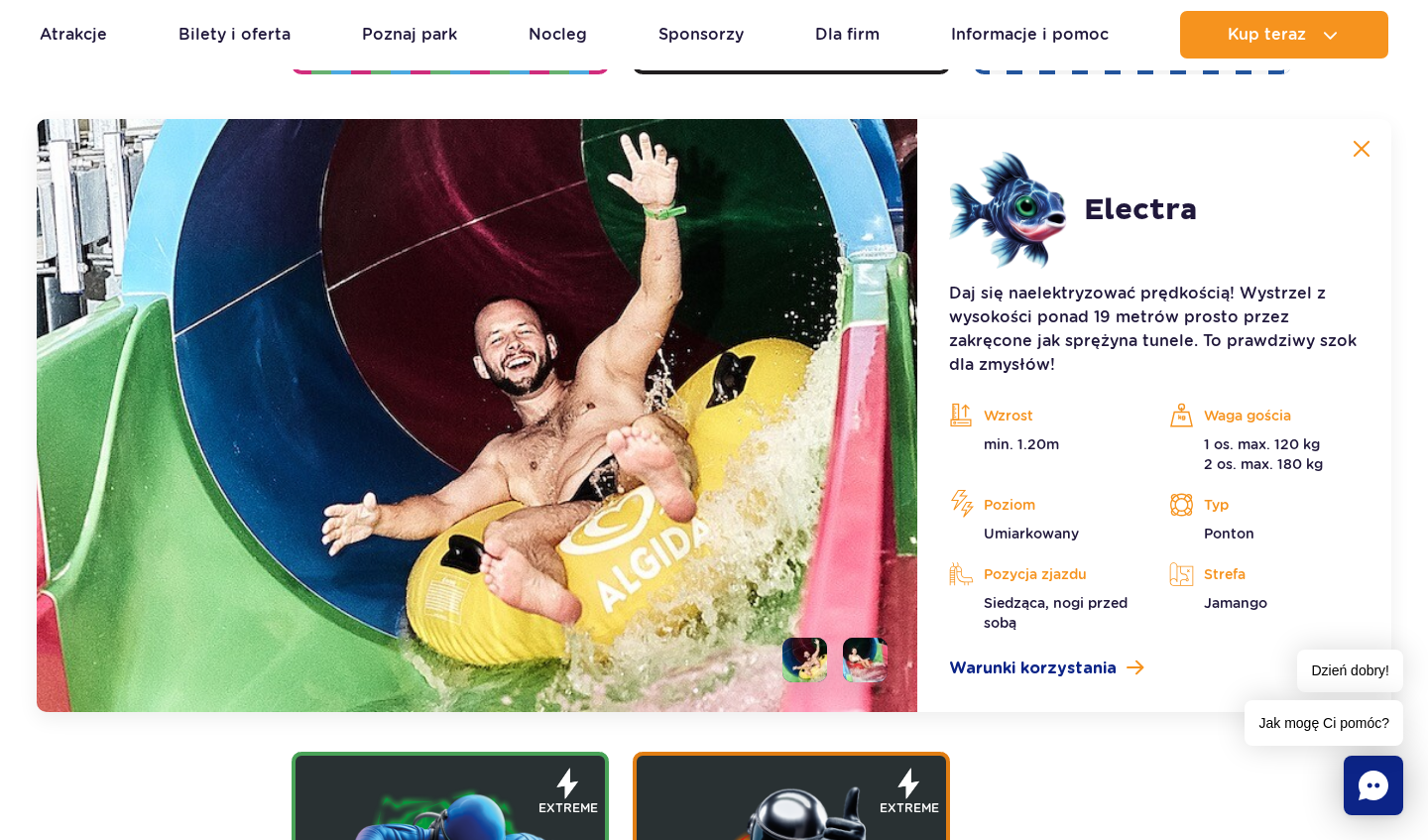 click at bounding box center (1362, 149) 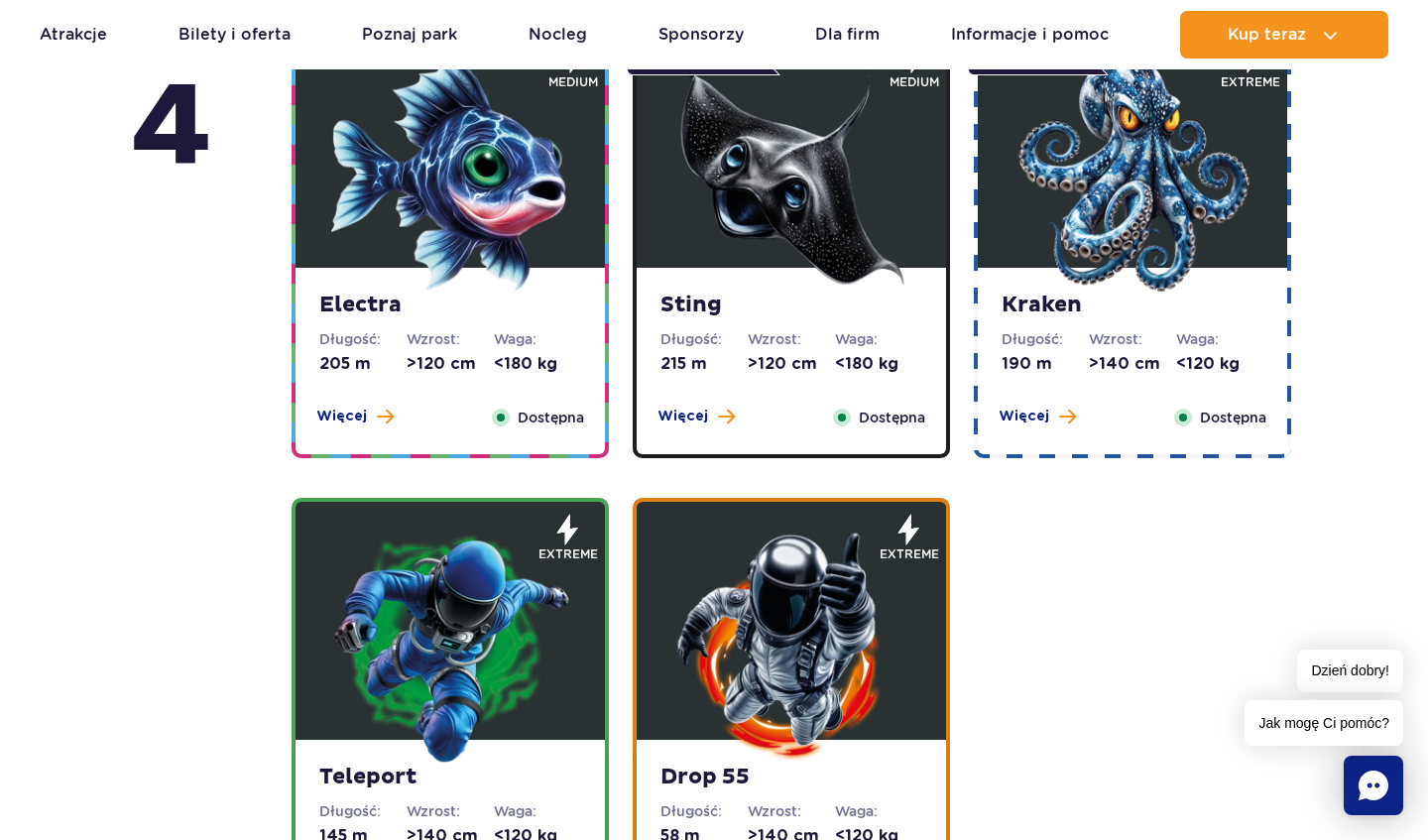scroll, scrollTop: 1829, scrollLeft: 0, axis: vertical 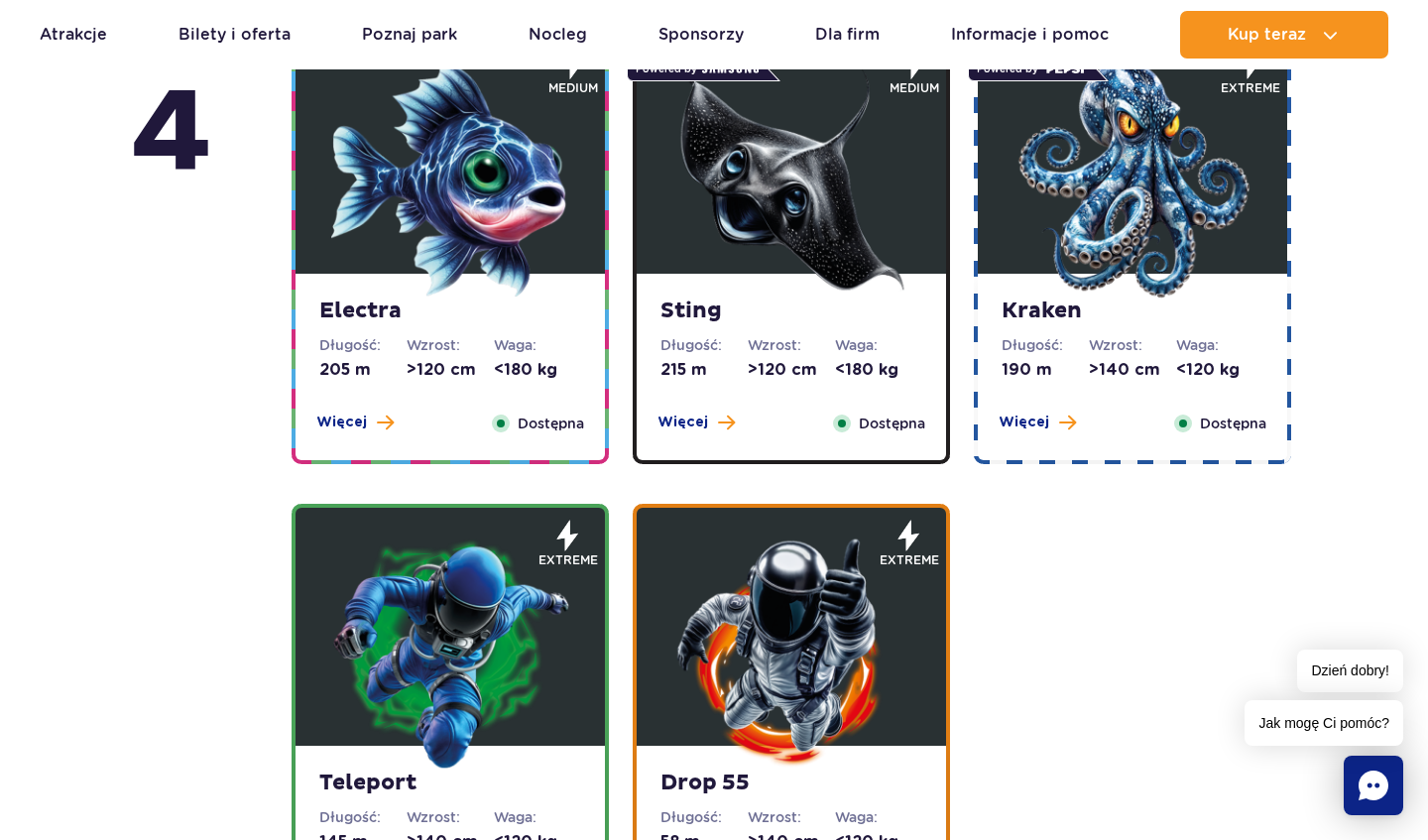 click at bounding box center (791, 180) 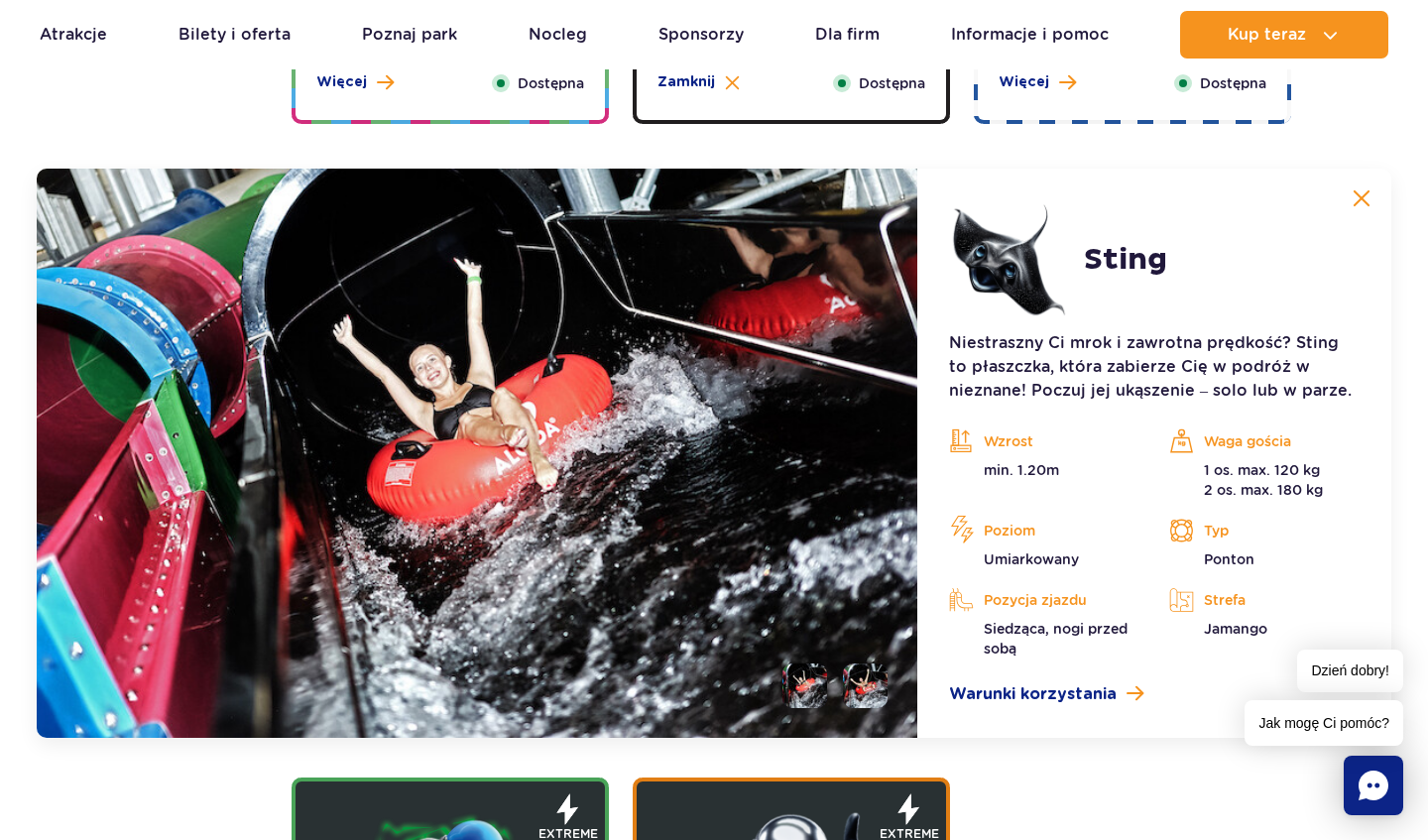 scroll, scrollTop: 2219, scrollLeft: 0, axis: vertical 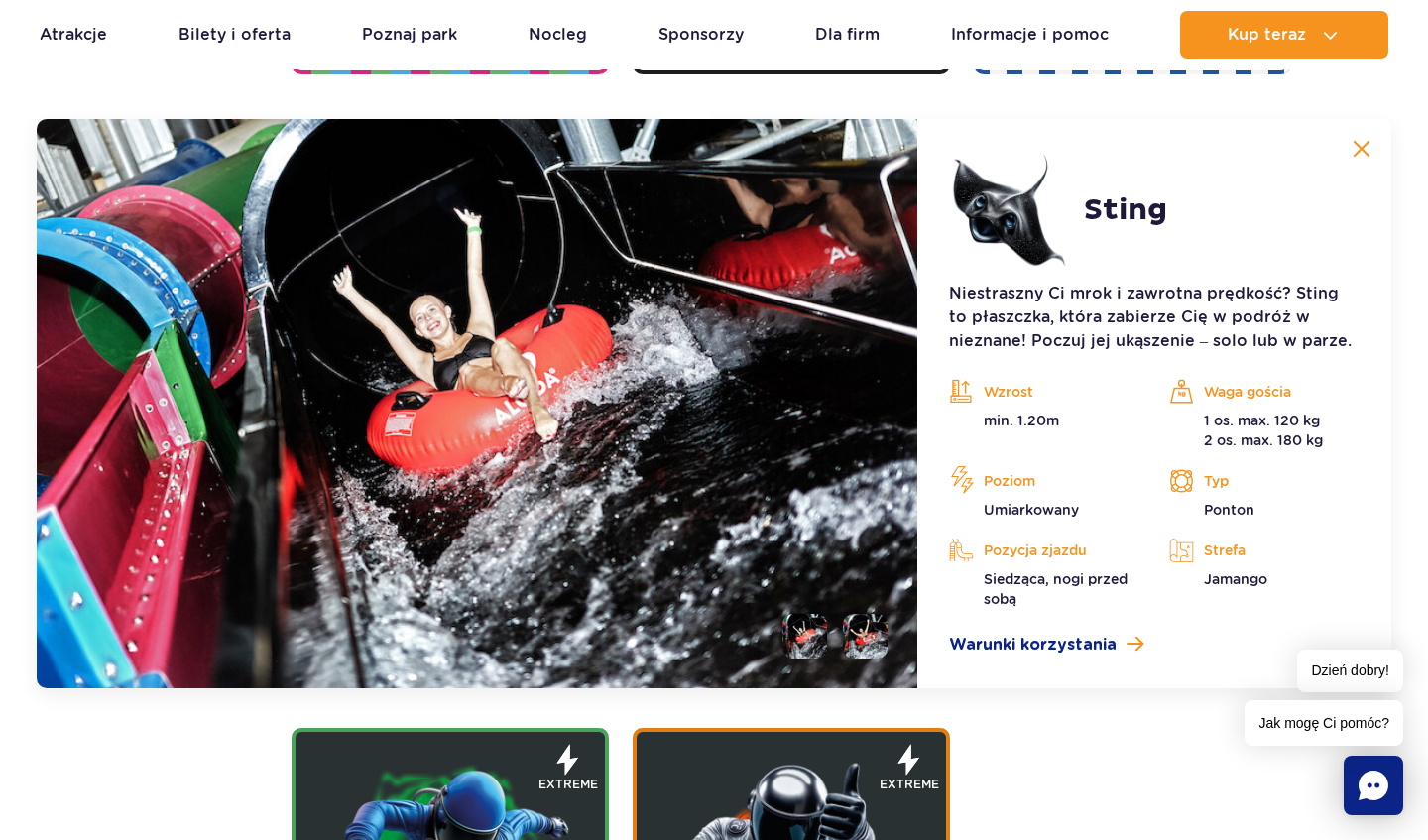 click at bounding box center (1362, 149) 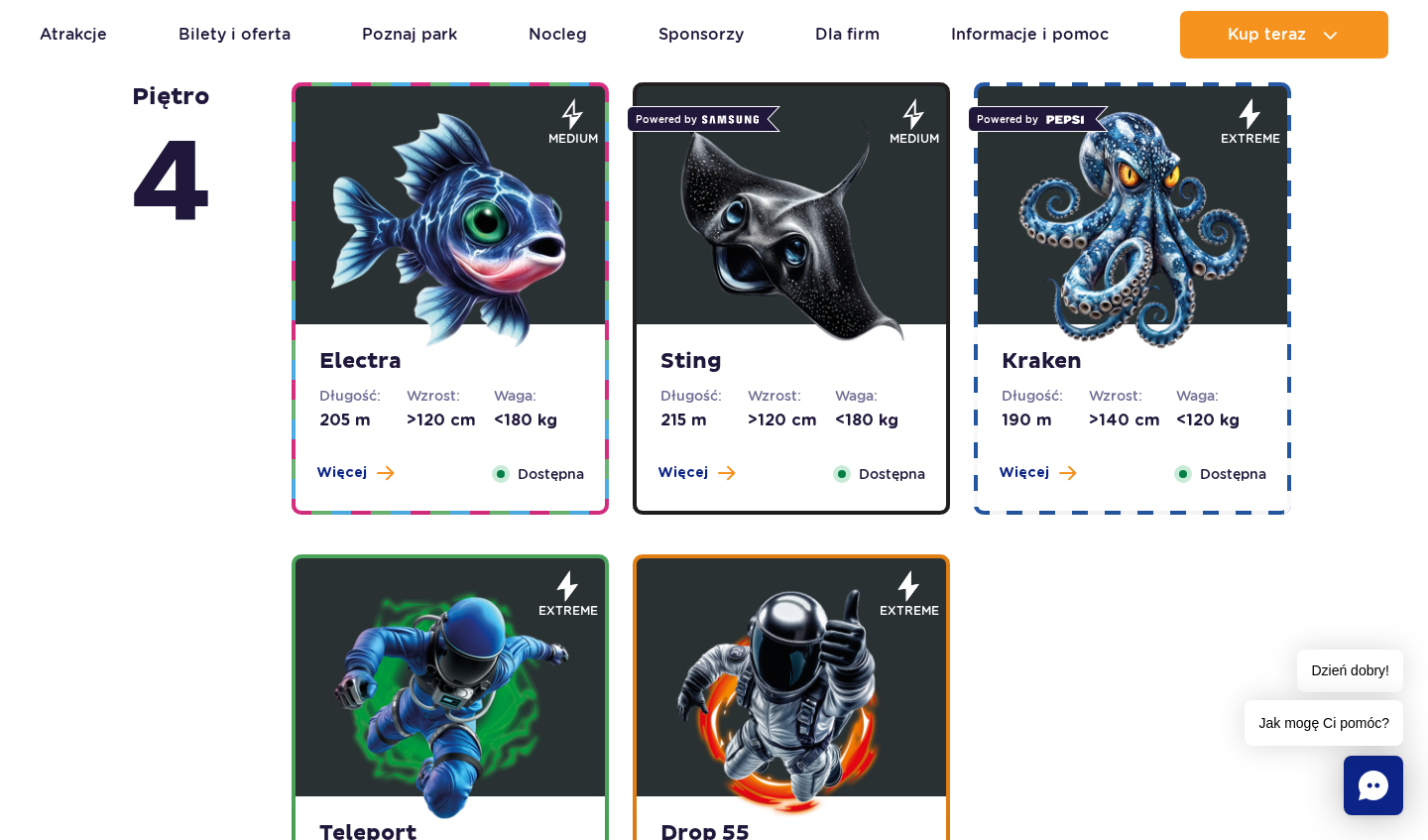scroll, scrollTop: 1777, scrollLeft: 0, axis: vertical 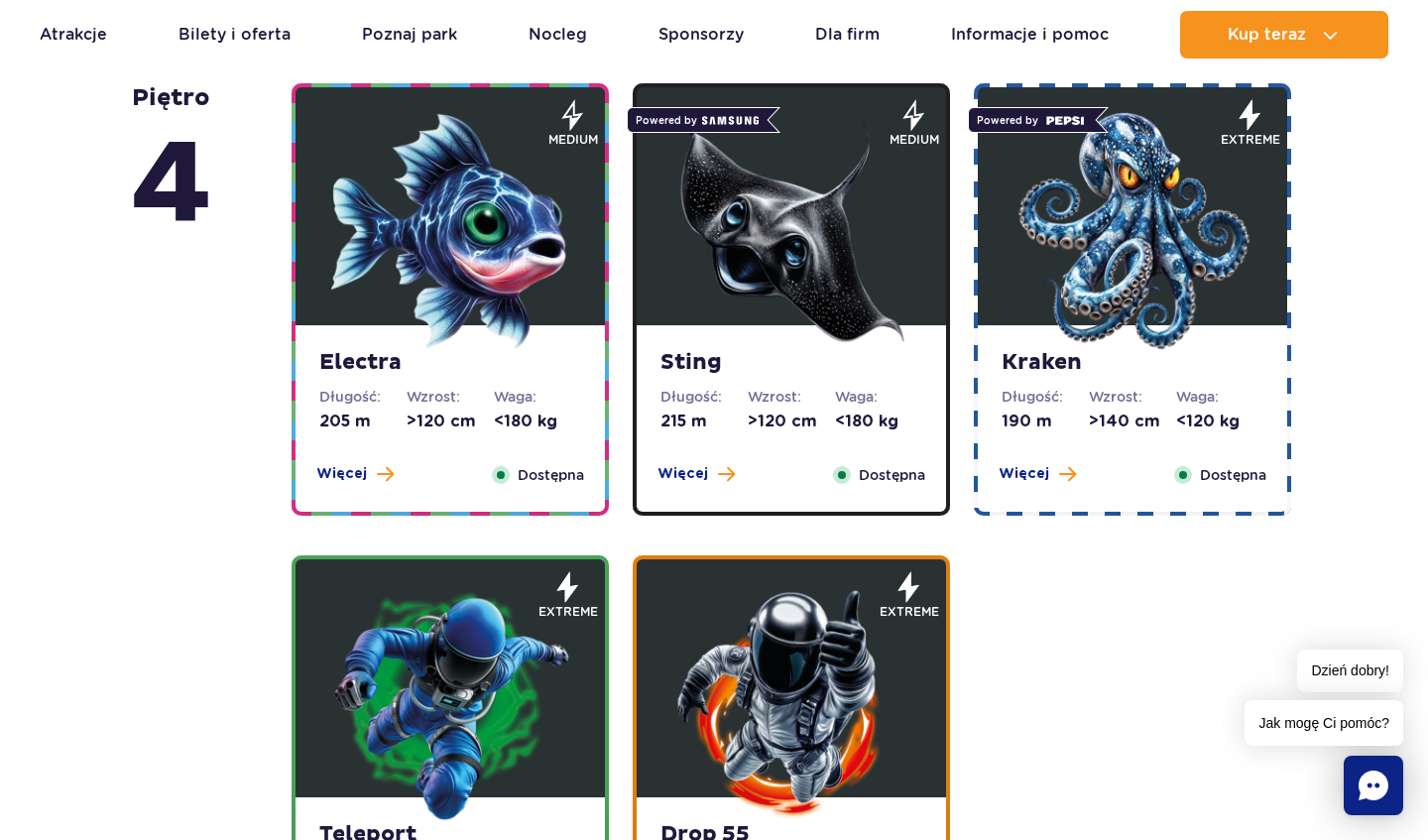 click at bounding box center (1132, 231) 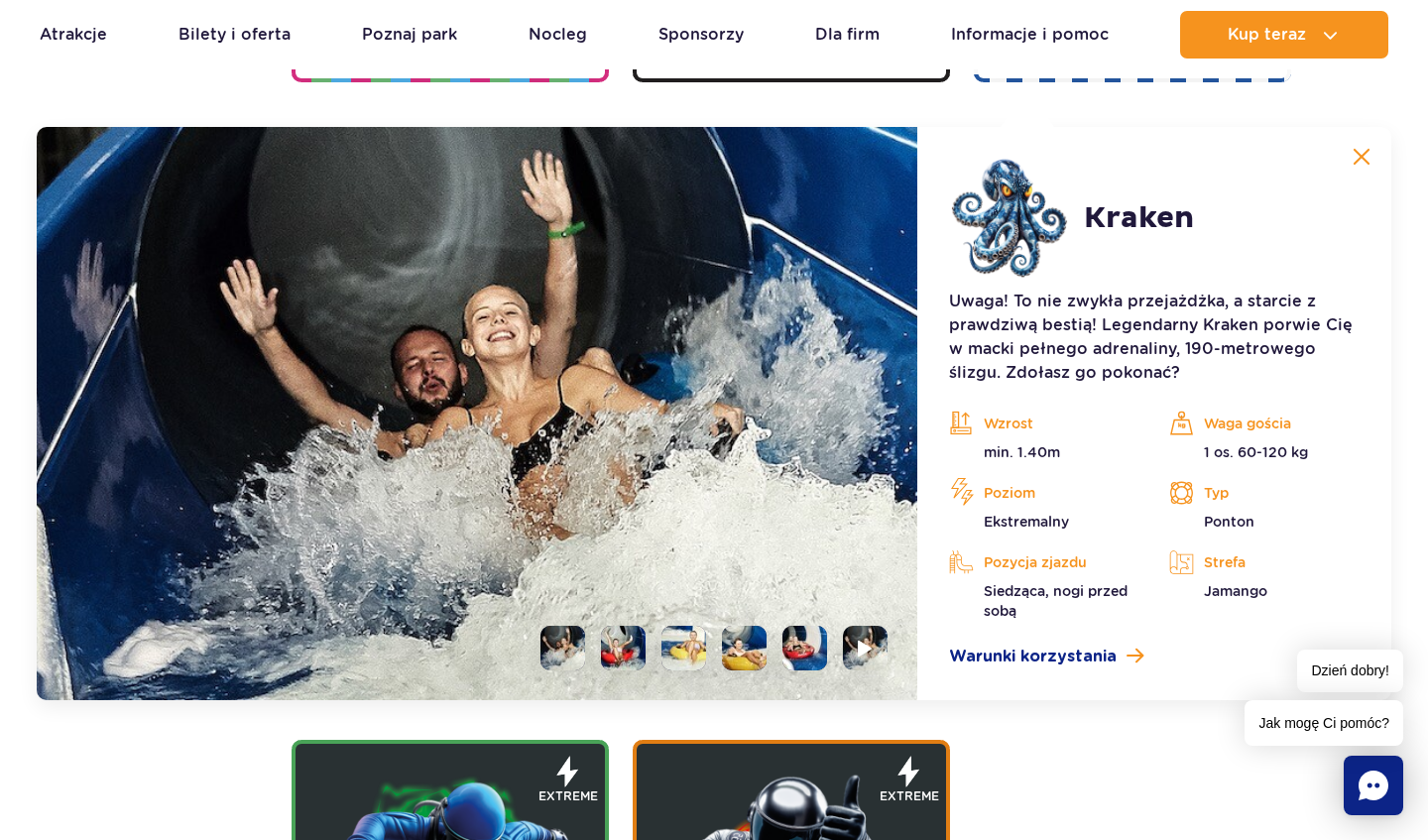 scroll, scrollTop: 2219, scrollLeft: 0, axis: vertical 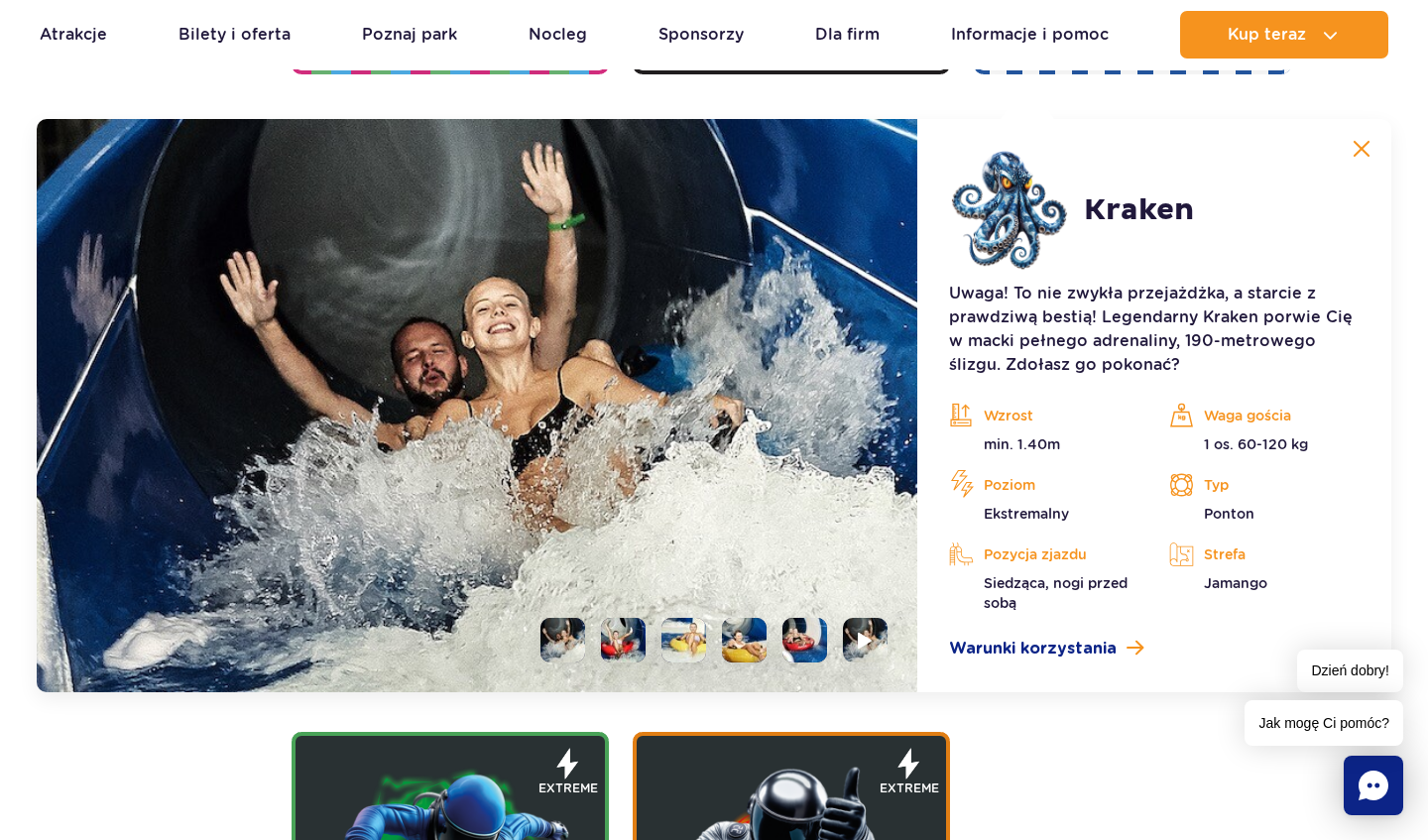 click at bounding box center (562, 640) 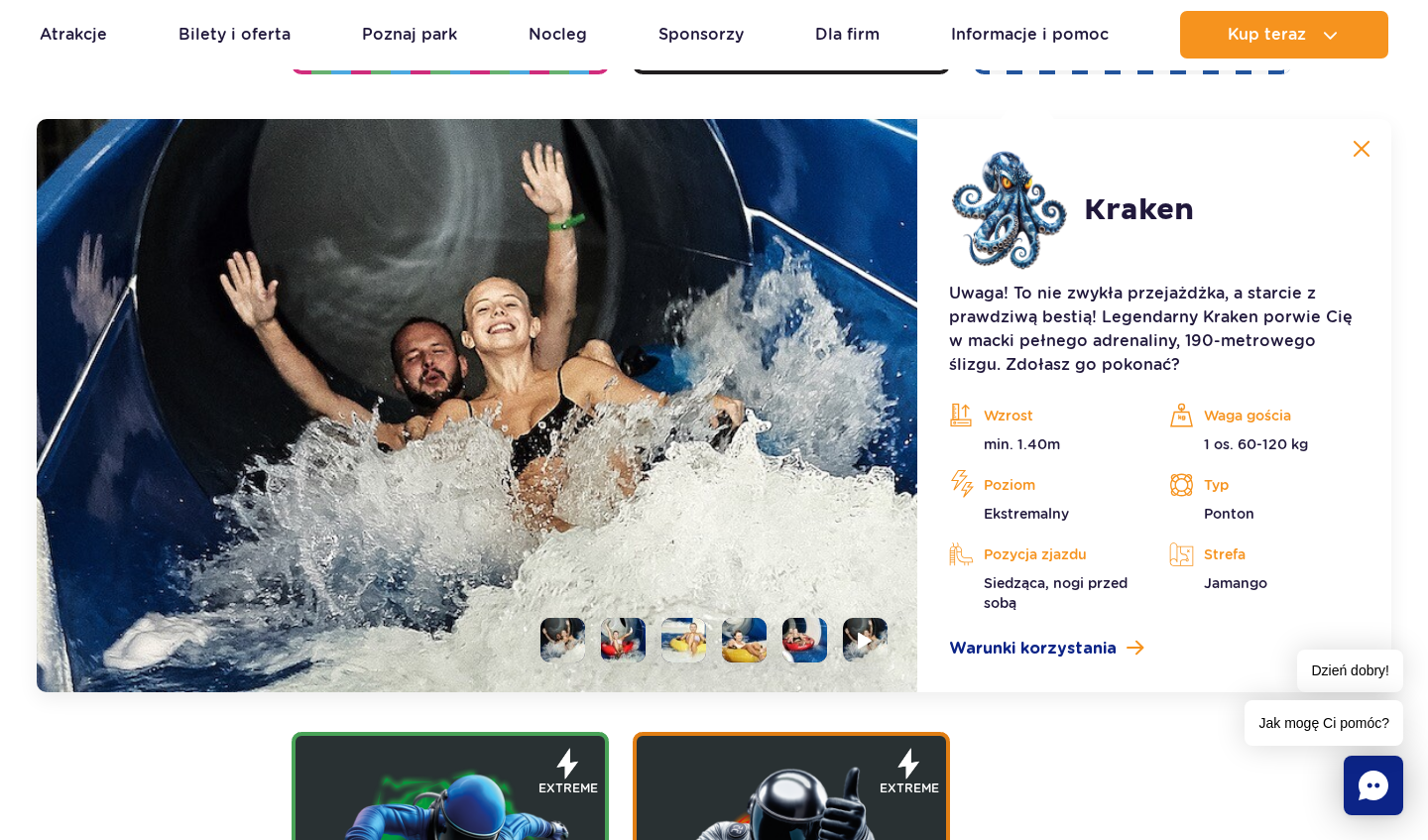 click at bounding box center (623, 640) 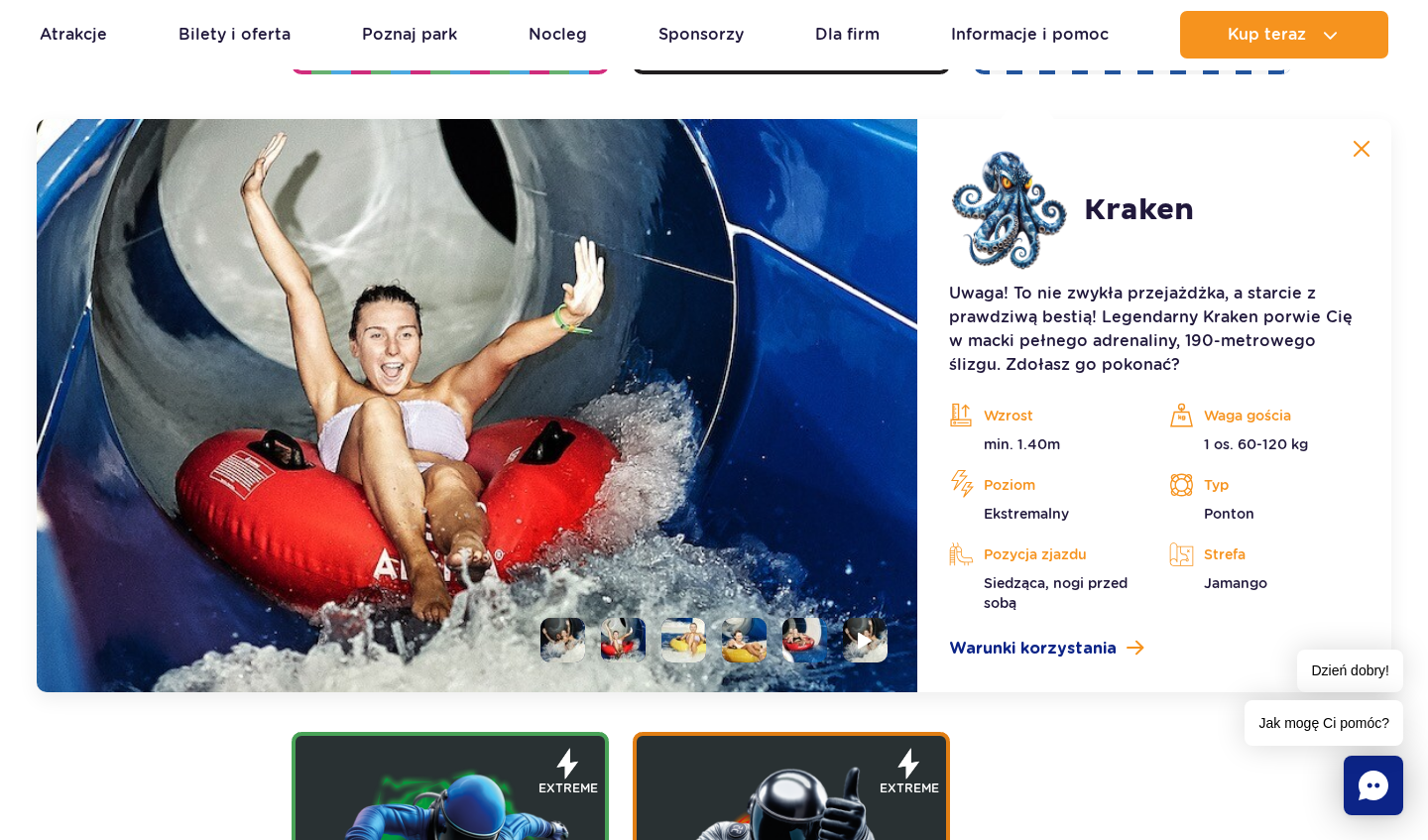 click at bounding box center (683, 640) 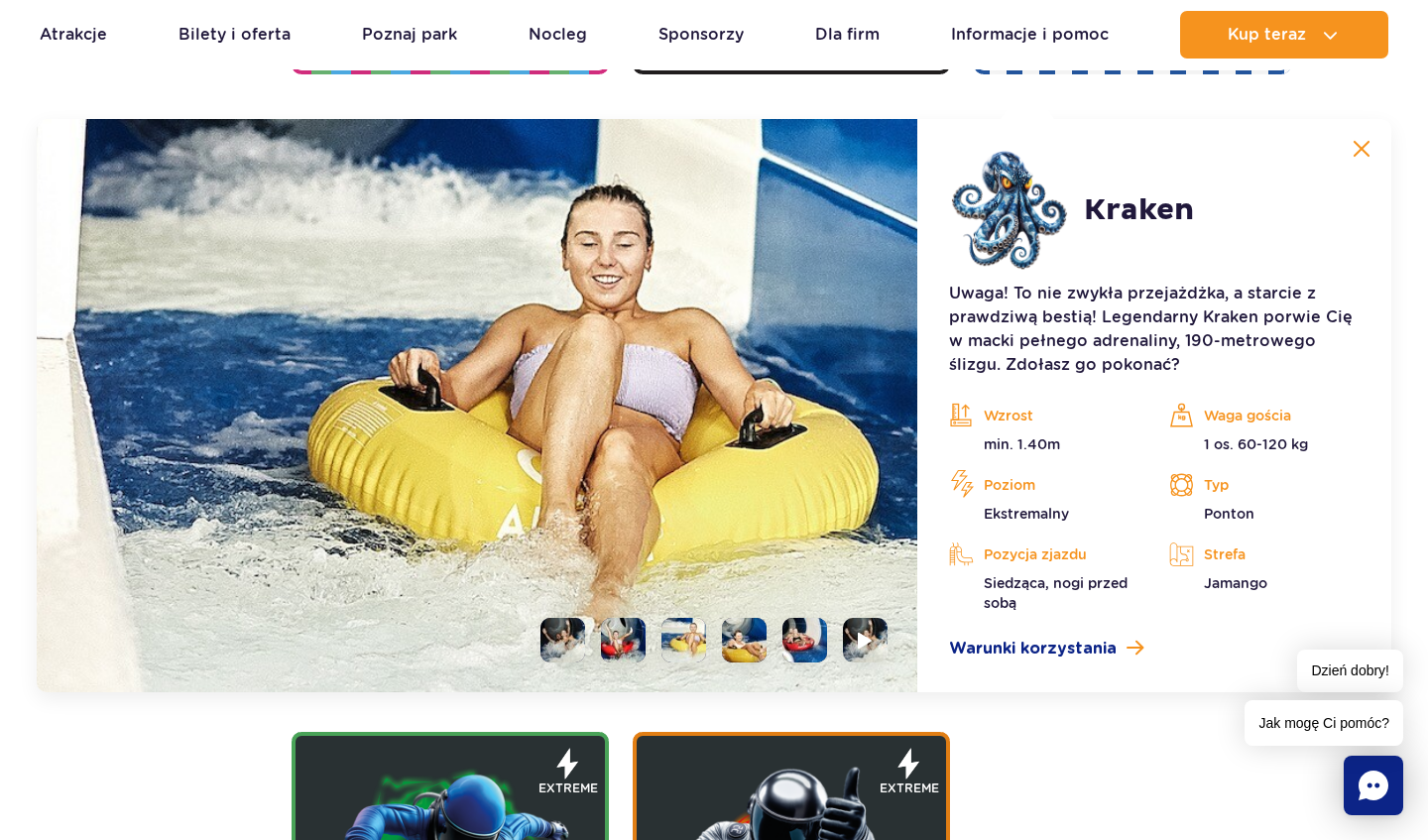 click at bounding box center (744, 640) 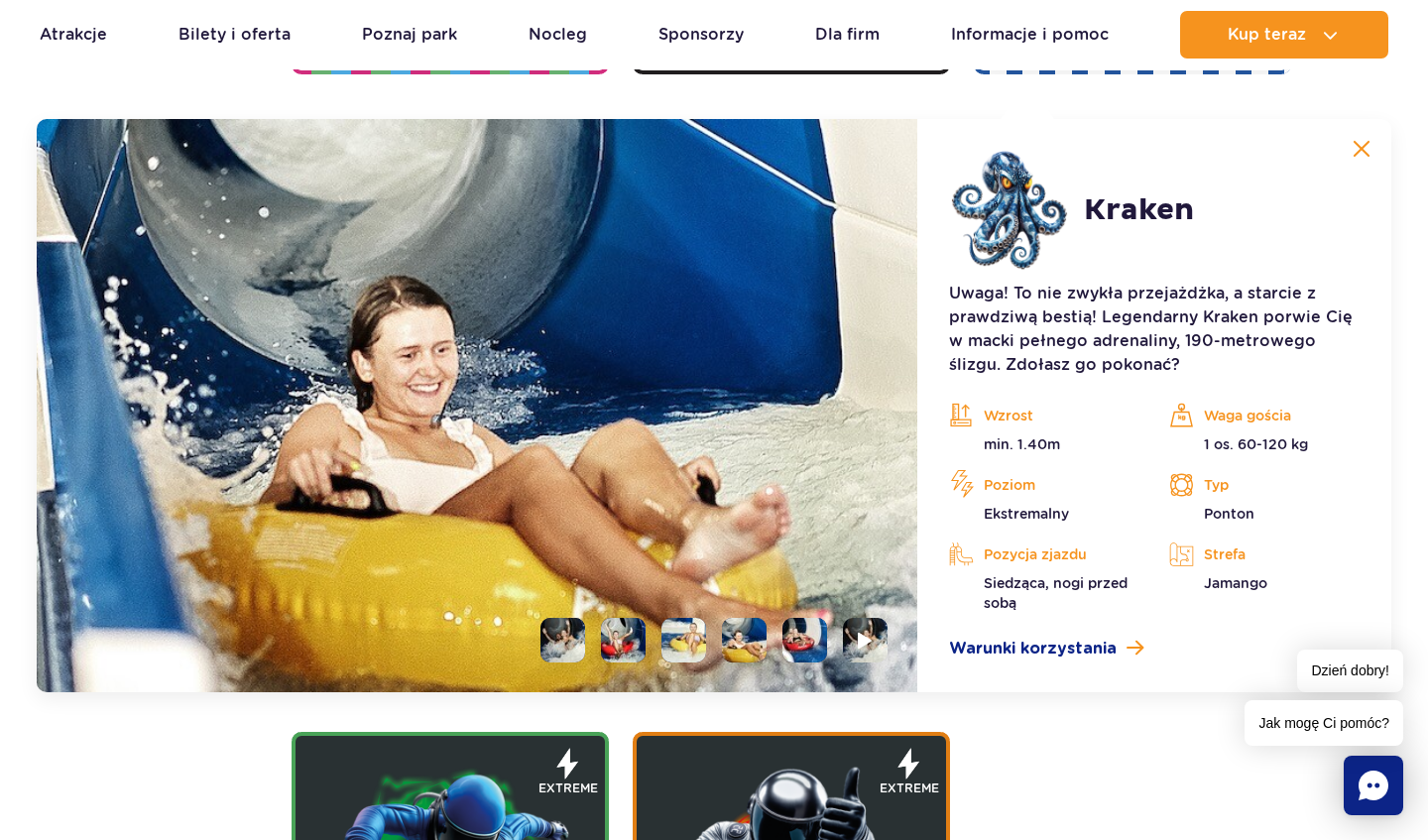 click at bounding box center (804, 640) 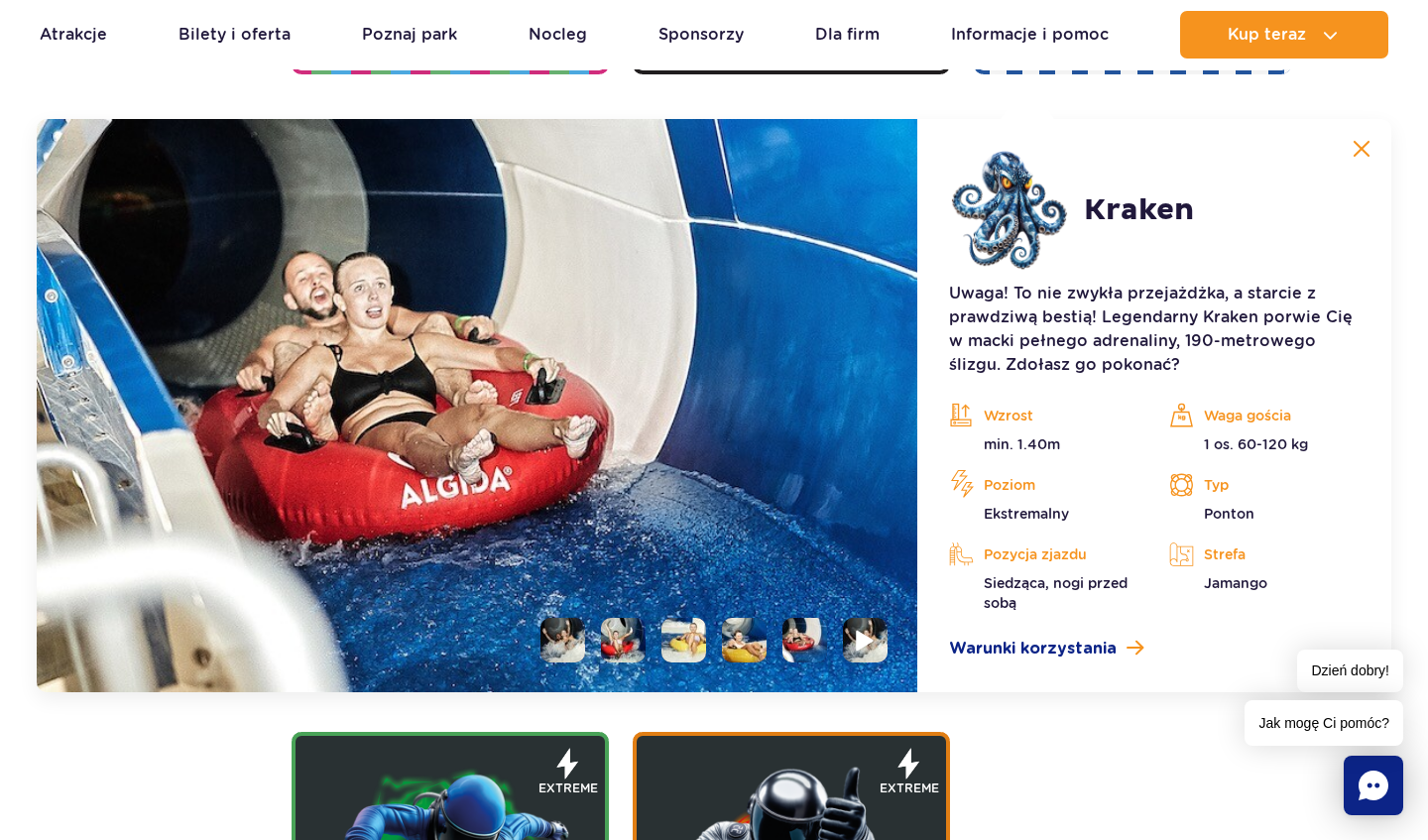 click at bounding box center (865, 640) 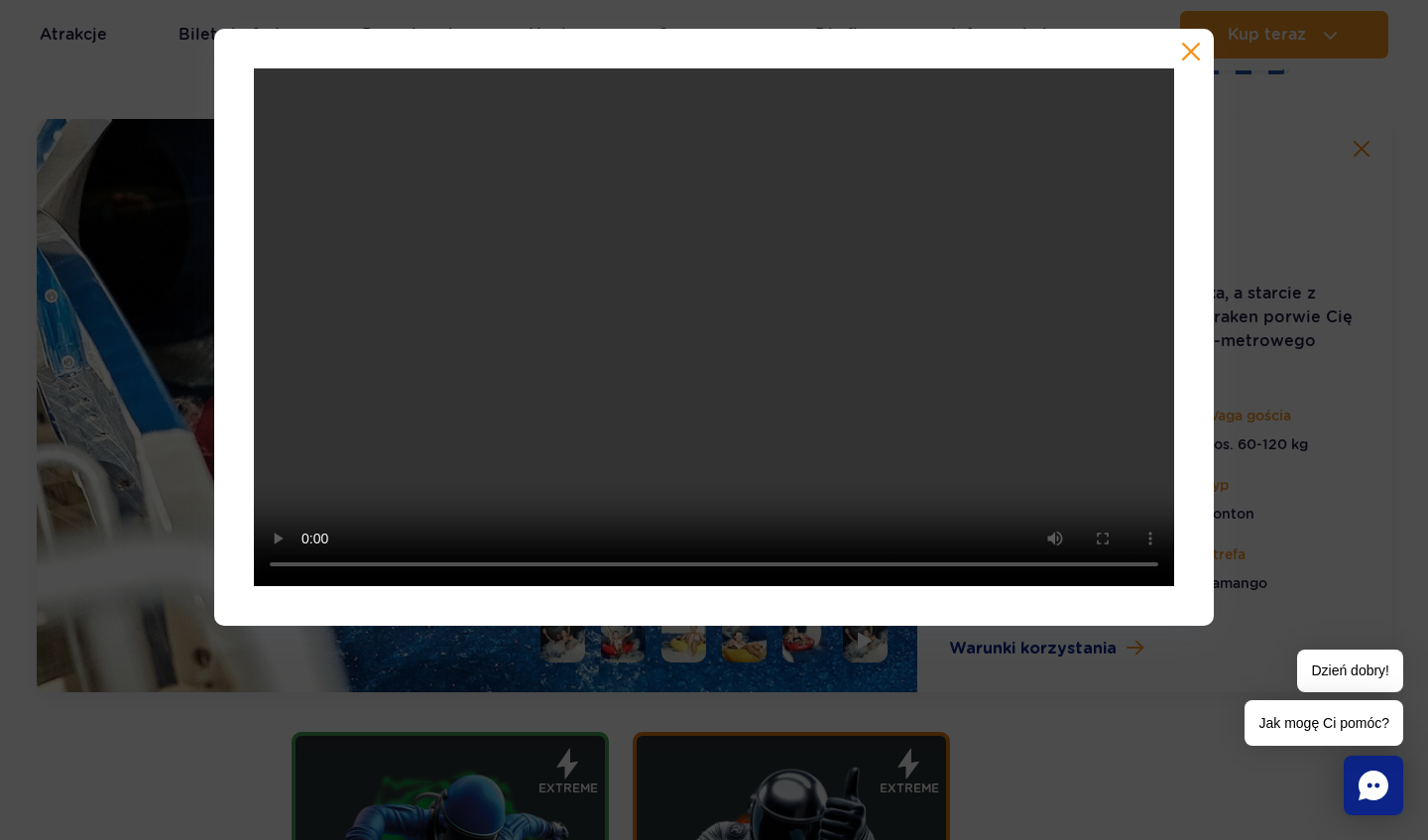 click at bounding box center [1191, 52] 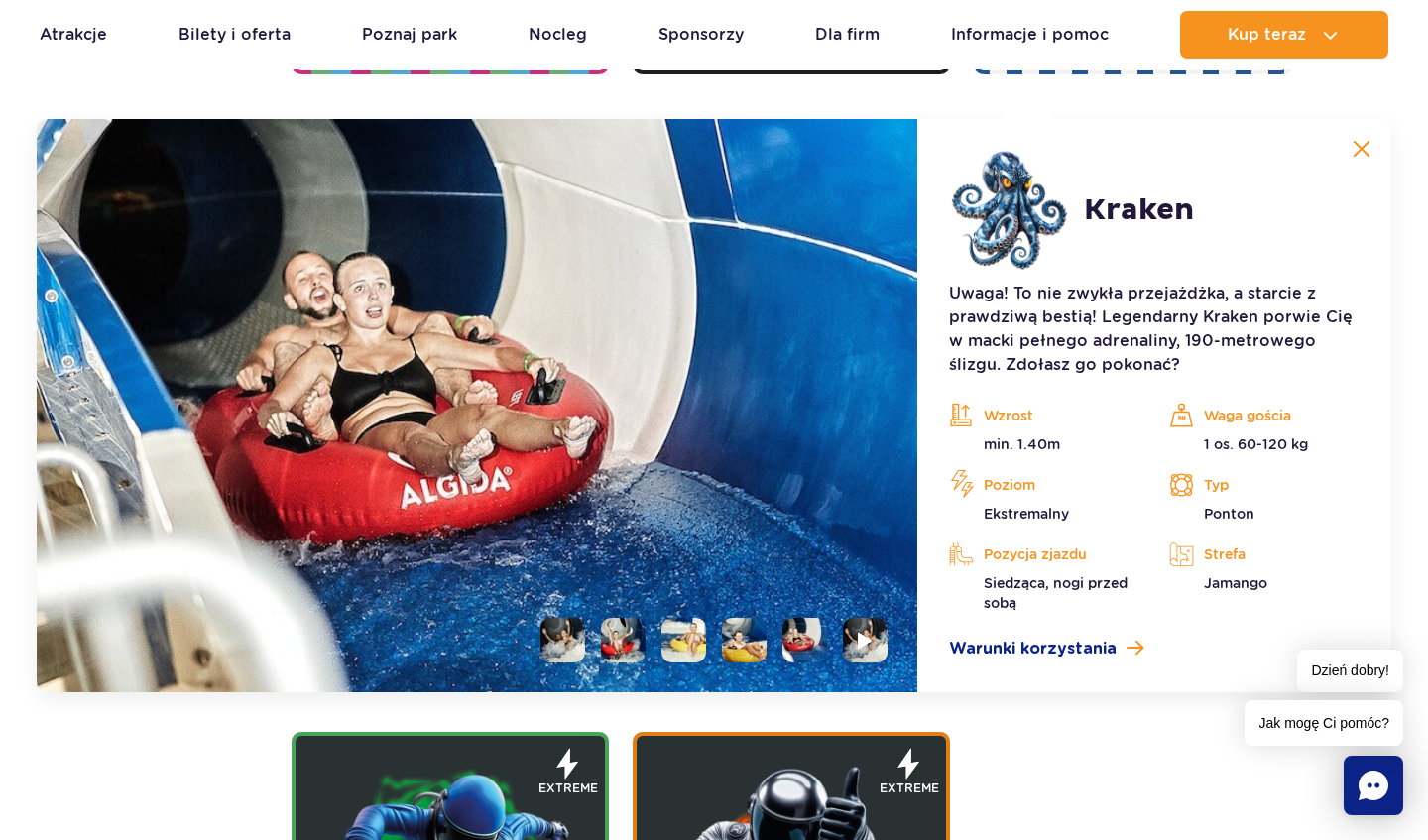click at bounding box center (1362, 149) 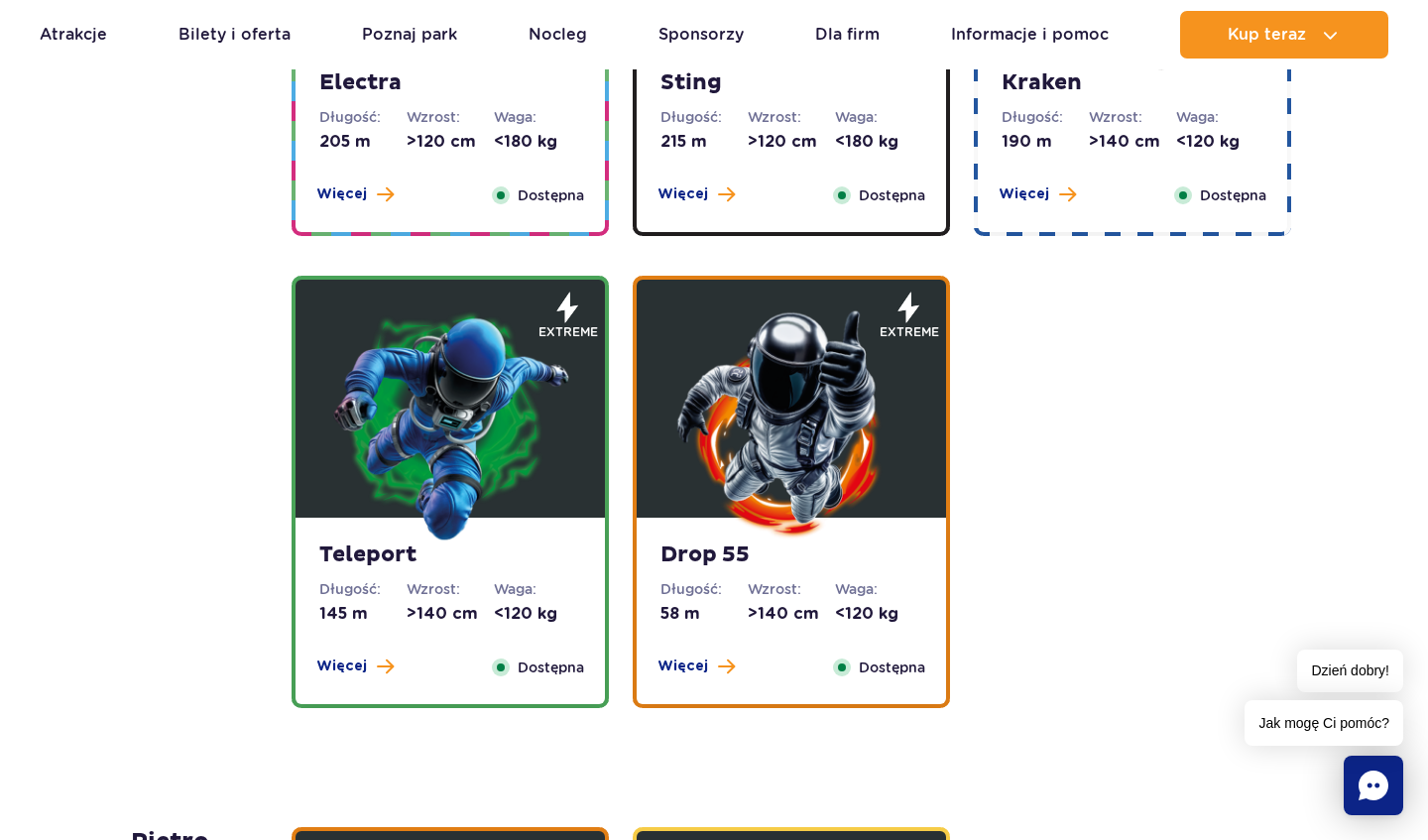 click at bounding box center (450, 423) 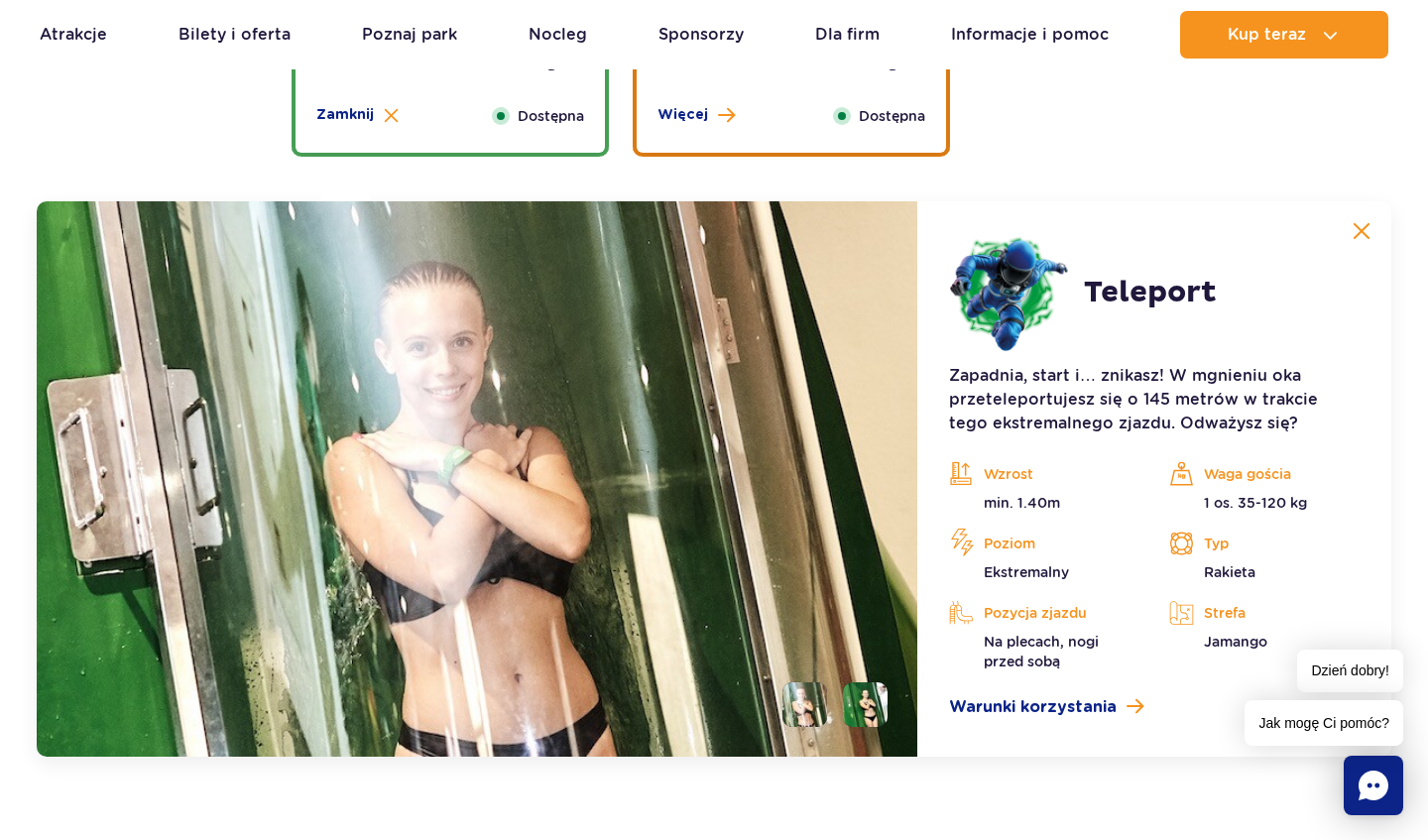 scroll, scrollTop: 2691, scrollLeft: 0, axis: vertical 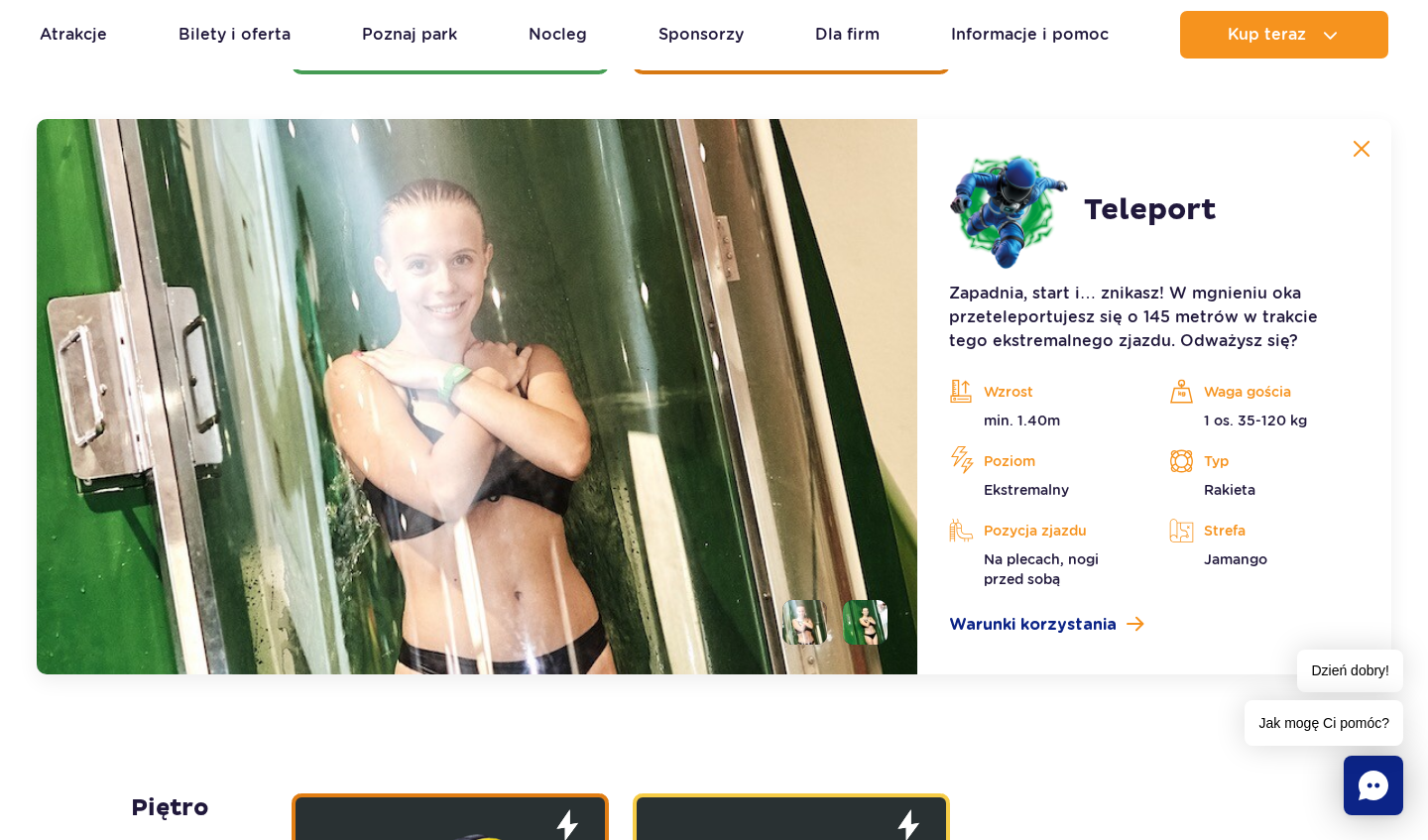 click at bounding box center (804, 622) 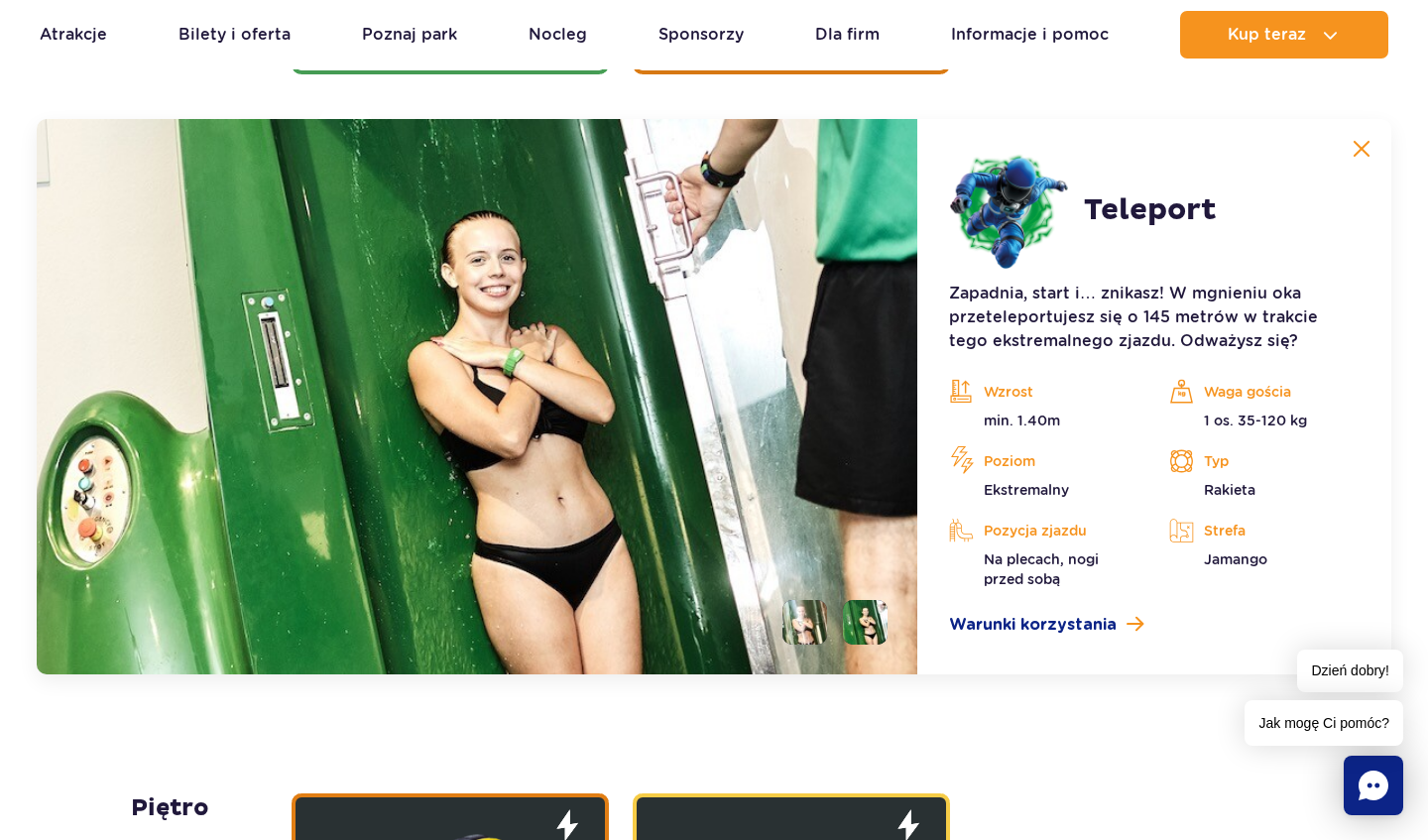 click at bounding box center [1362, 149] 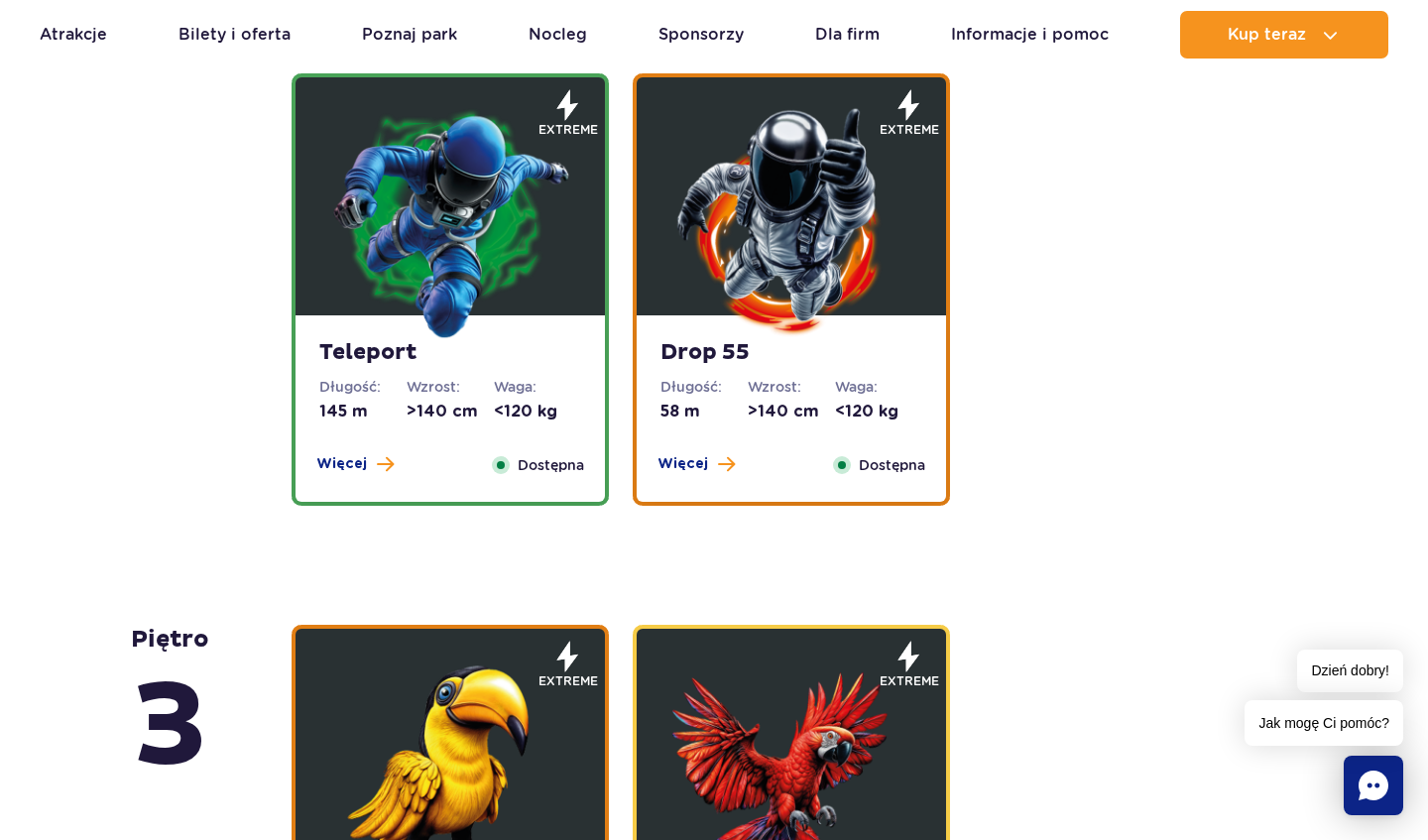 click at bounding box center (791, 221) 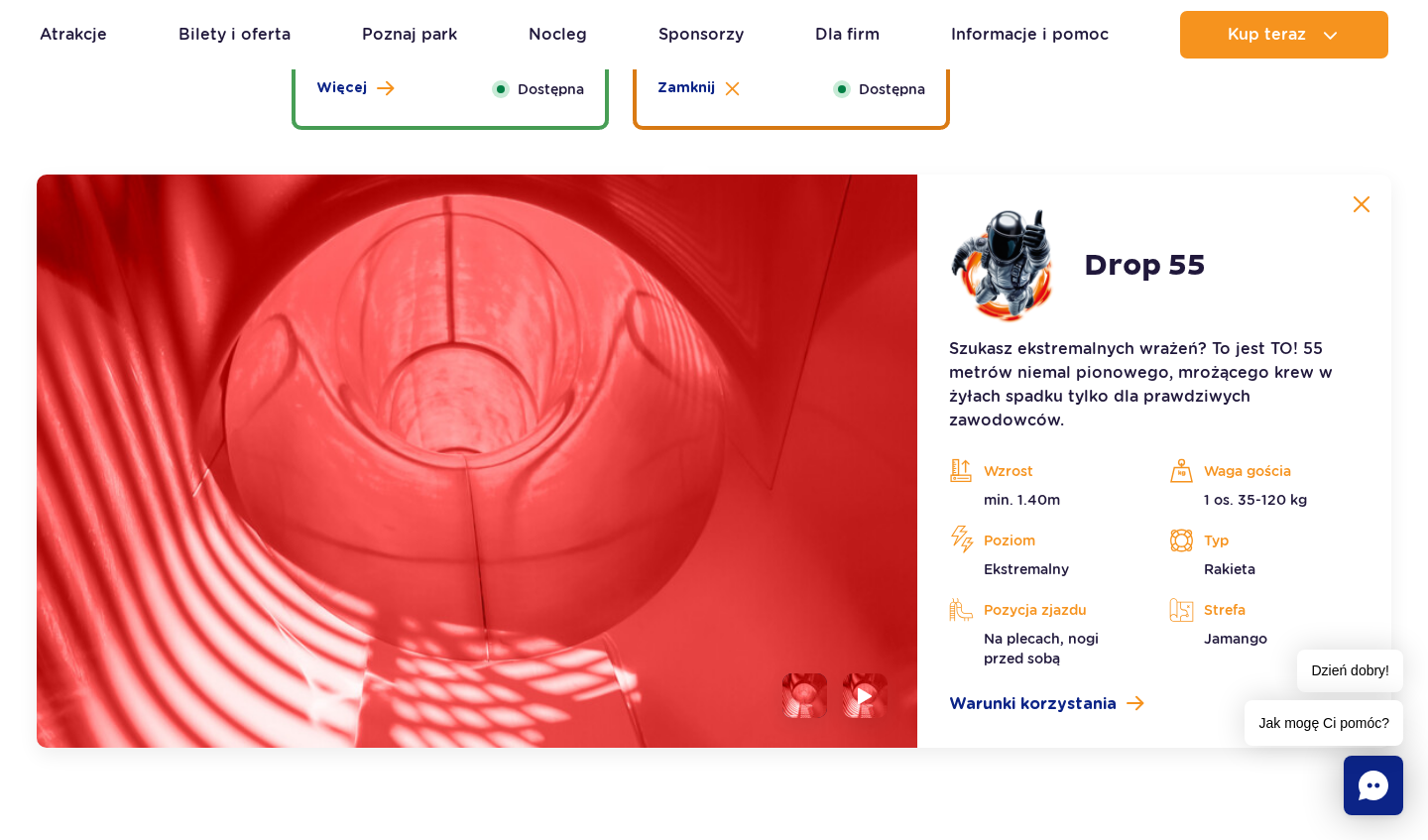 scroll, scrollTop: 2691, scrollLeft: 0, axis: vertical 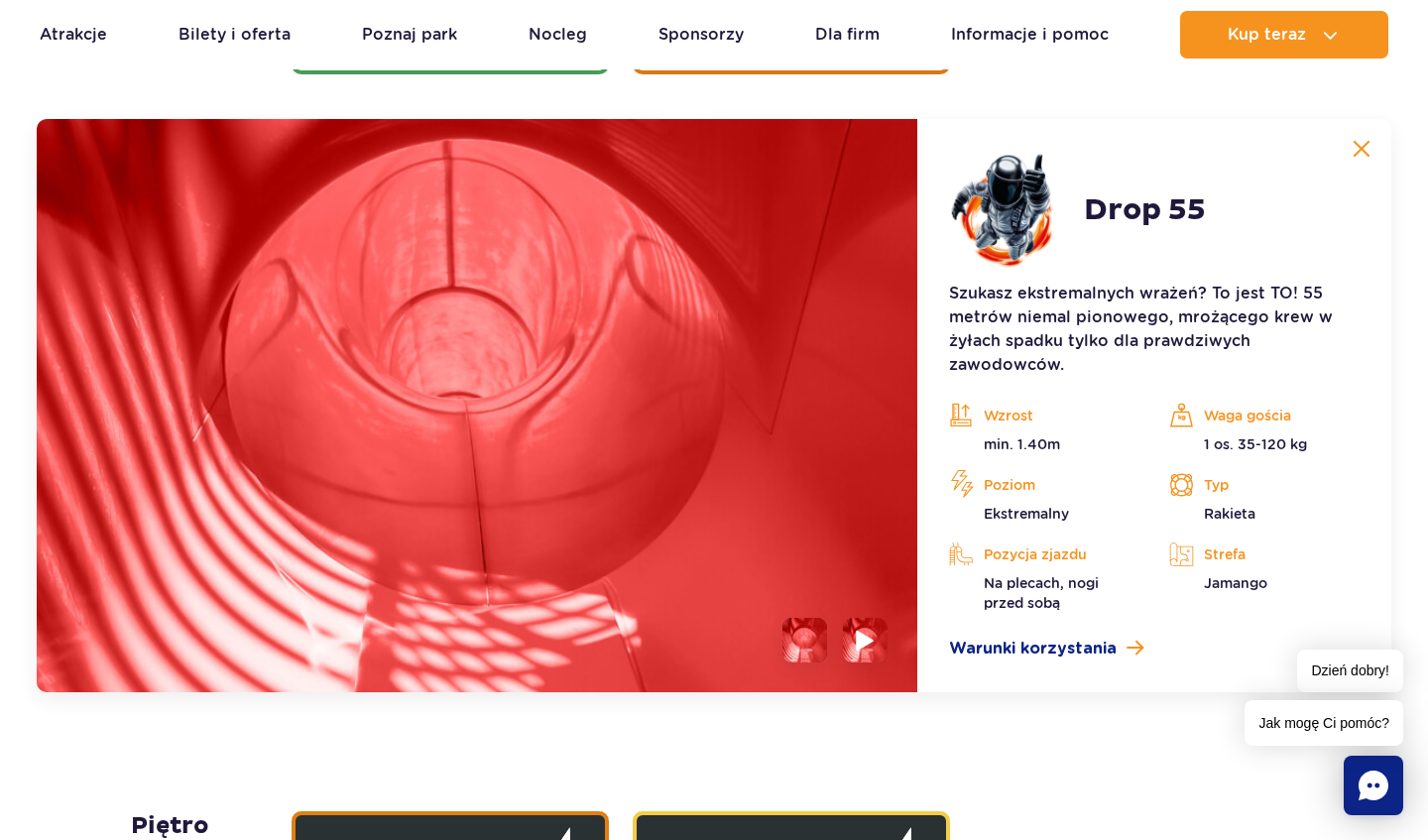 click at bounding box center [865, 640] 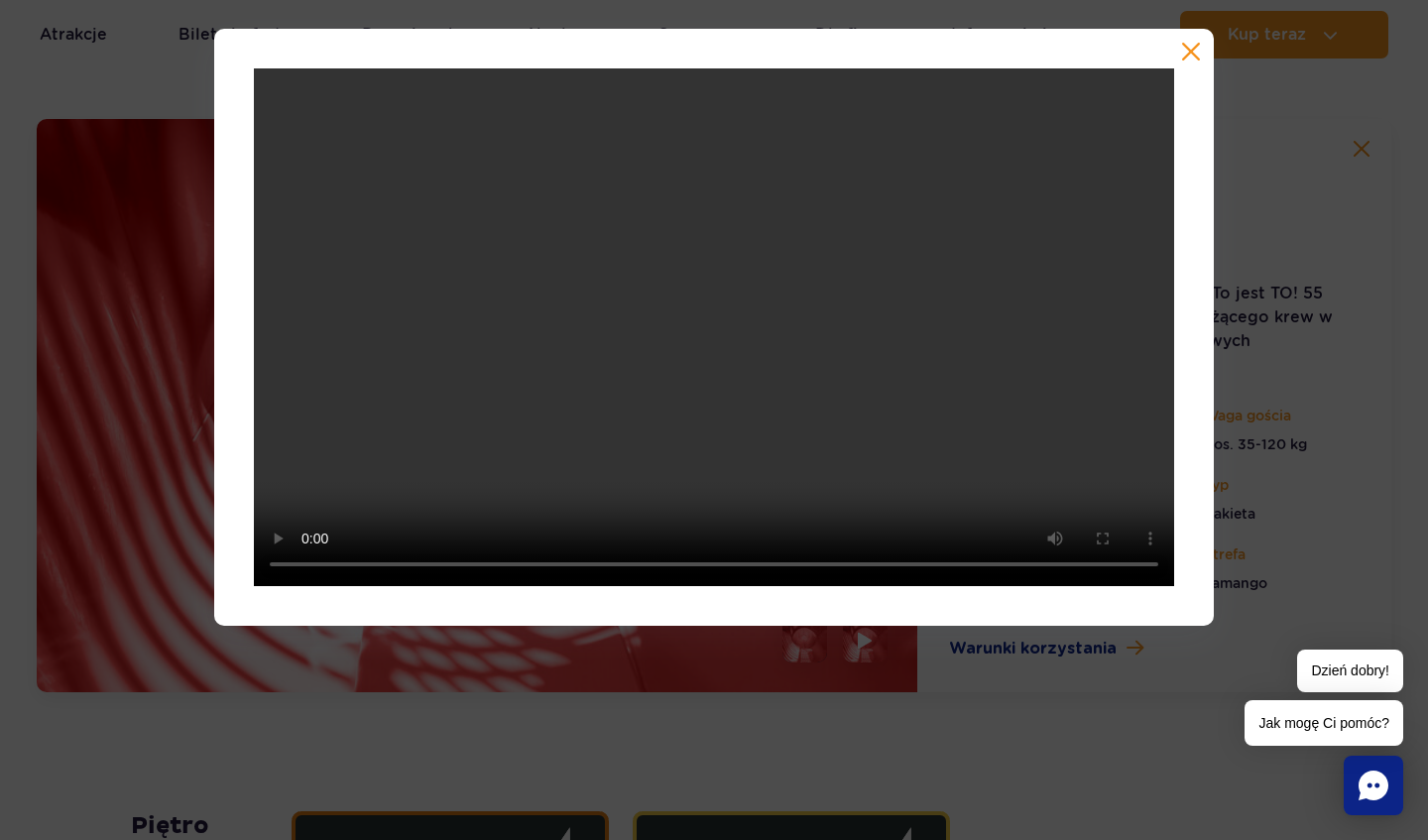 click at bounding box center [1191, 52] 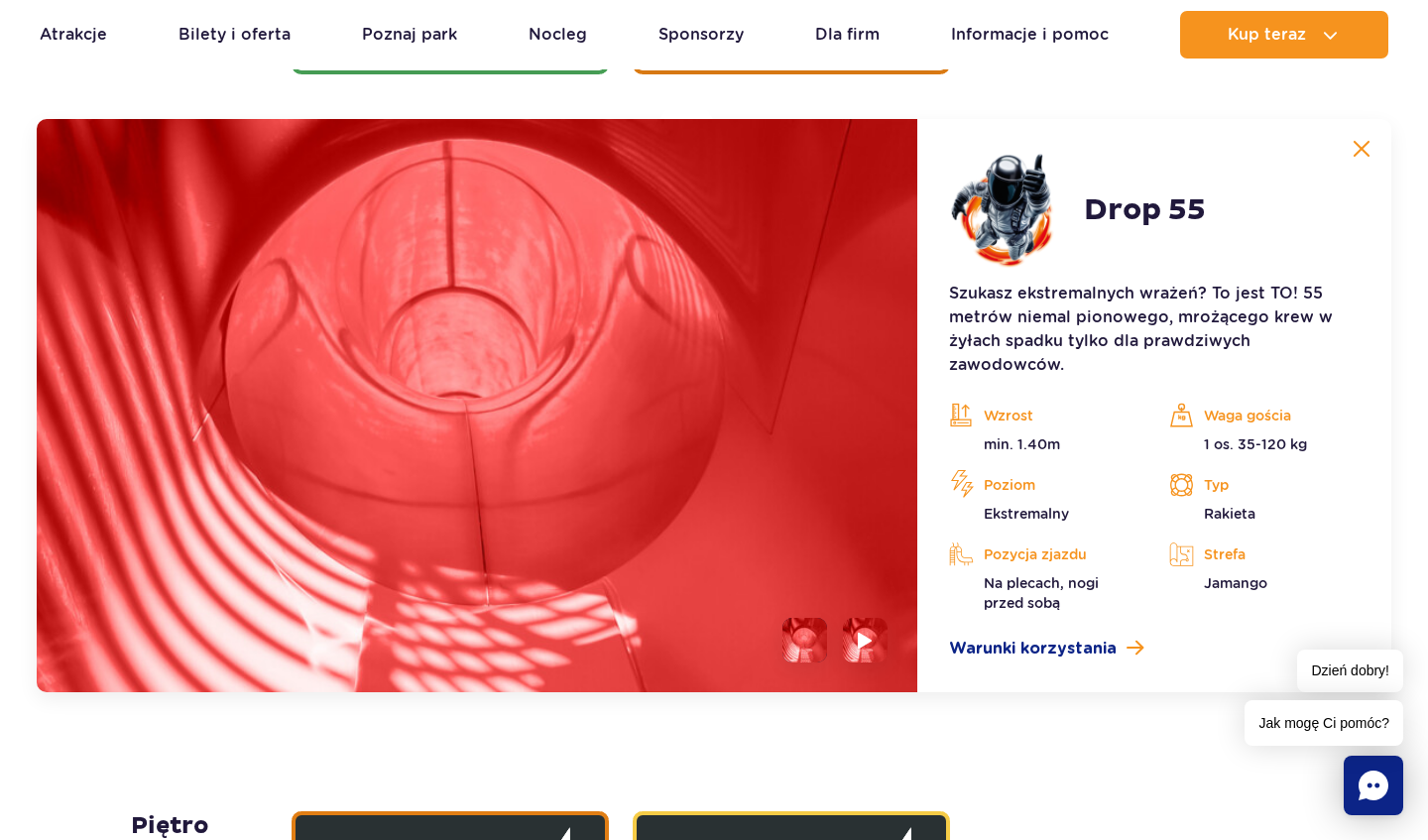 click at bounding box center (1362, 149) 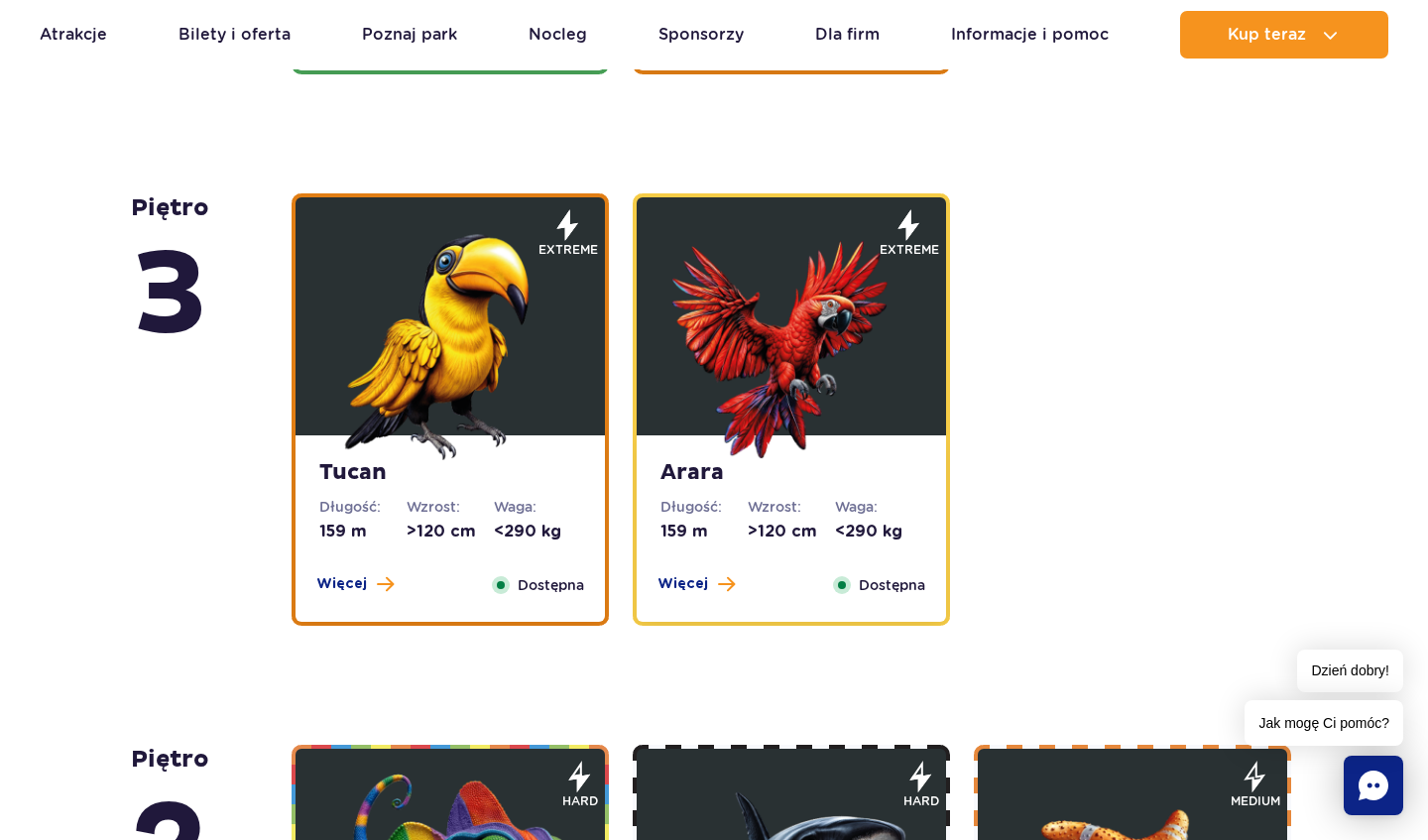 click at bounding box center (450, 341) 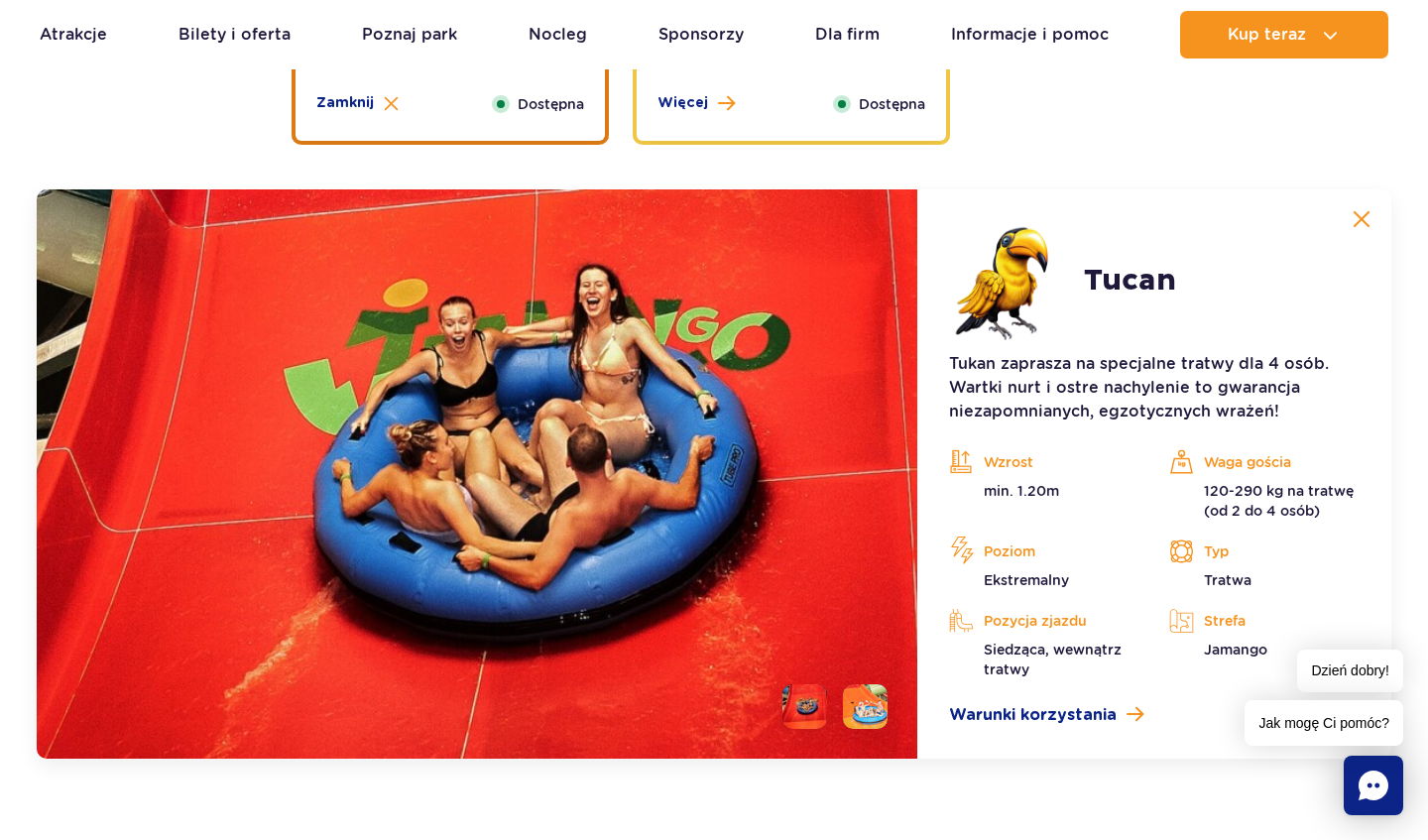 scroll, scrollTop: 3242, scrollLeft: 0, axis: vertical 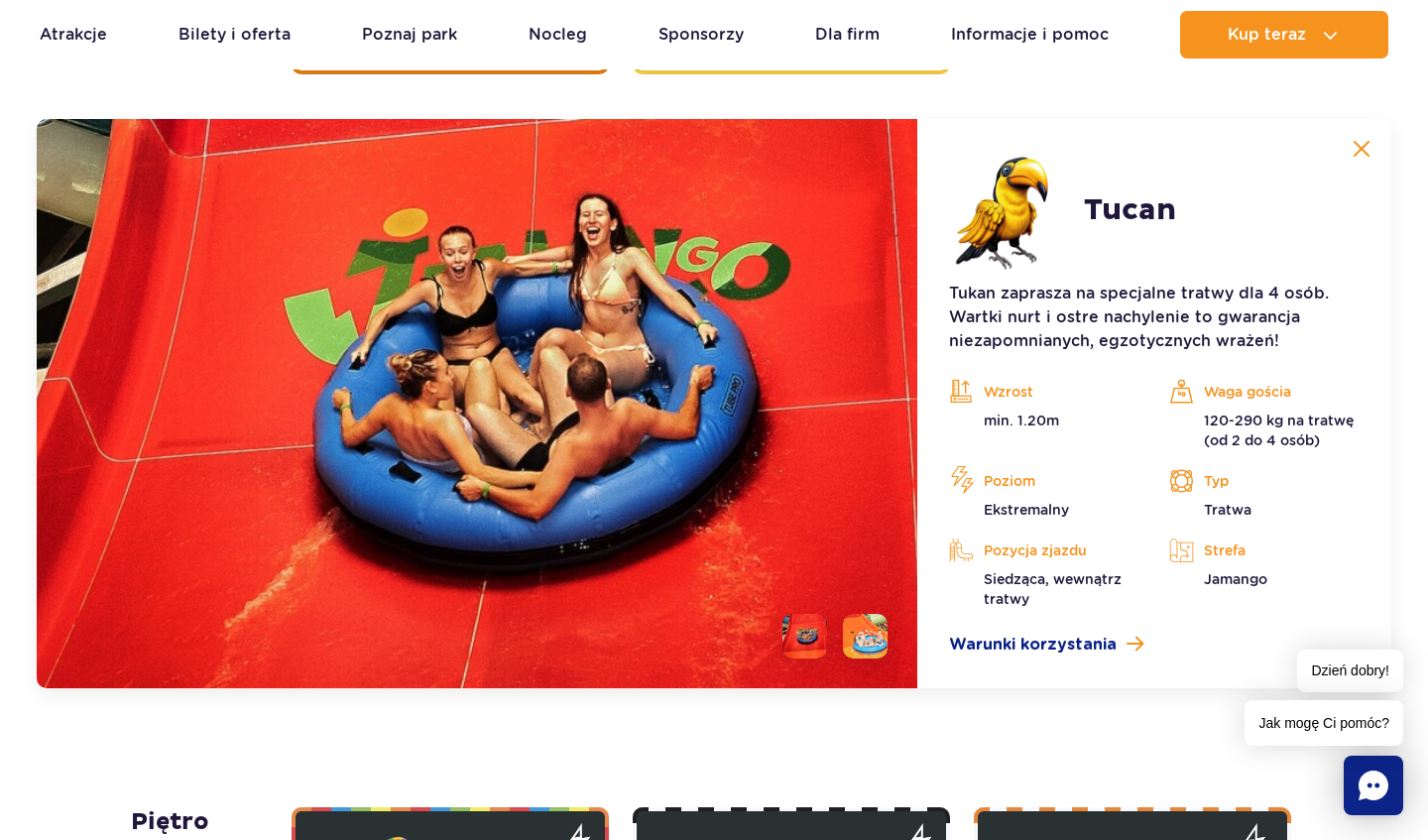 click at bounding box center [804, 636] 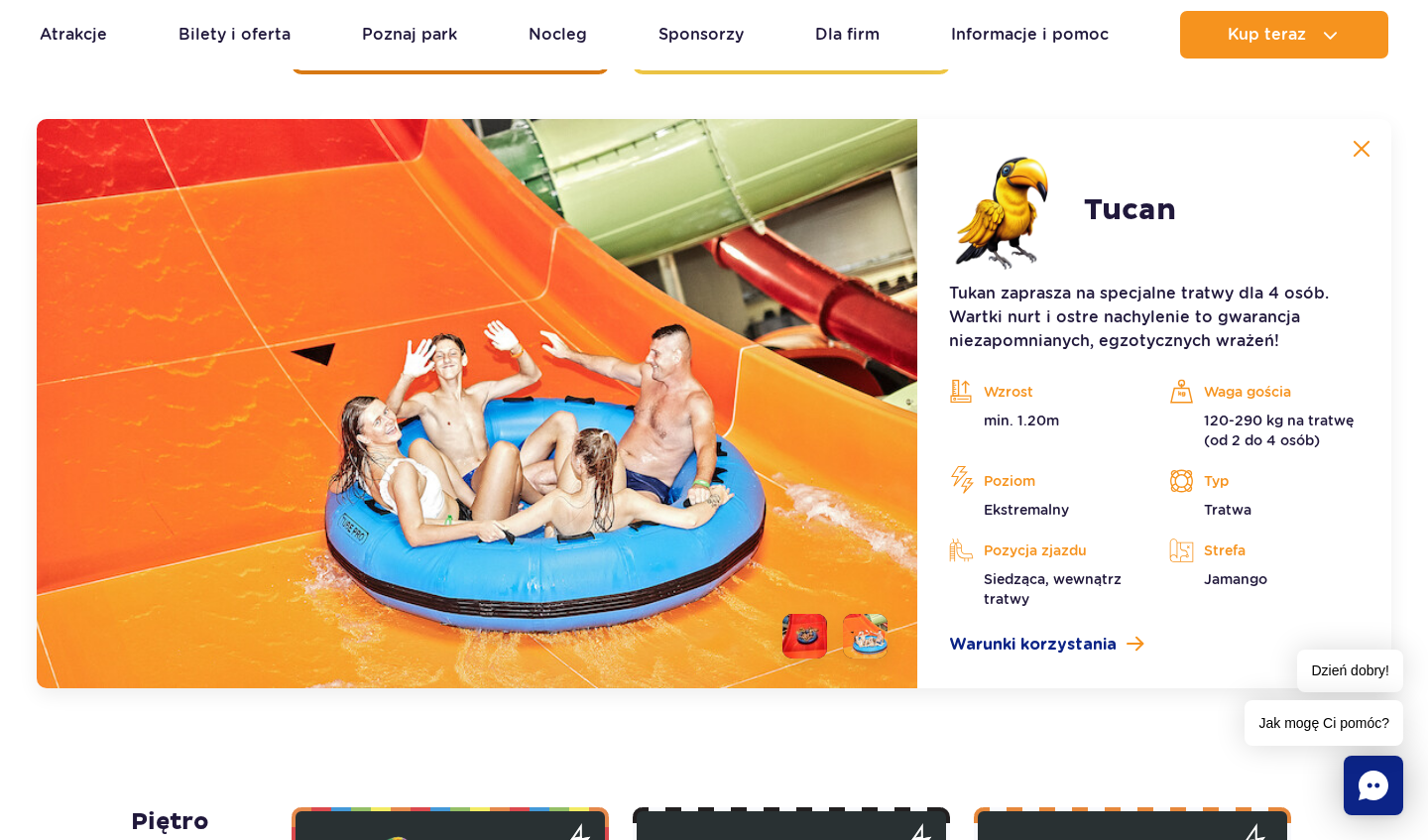 click at bounding box center (1362, 149) 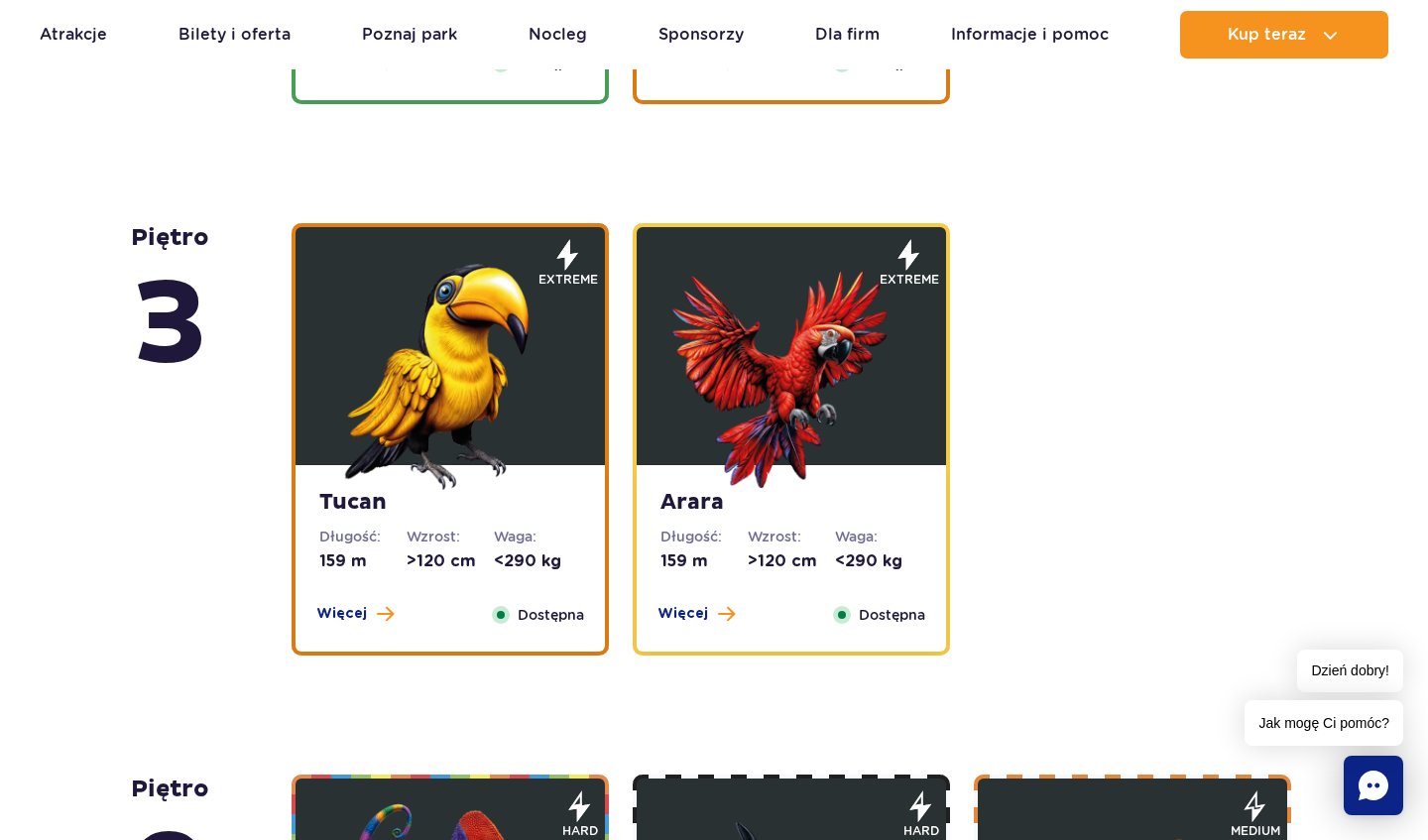 scroll, scrollTop: 2661, scrollLeft: 0, axis: vertical 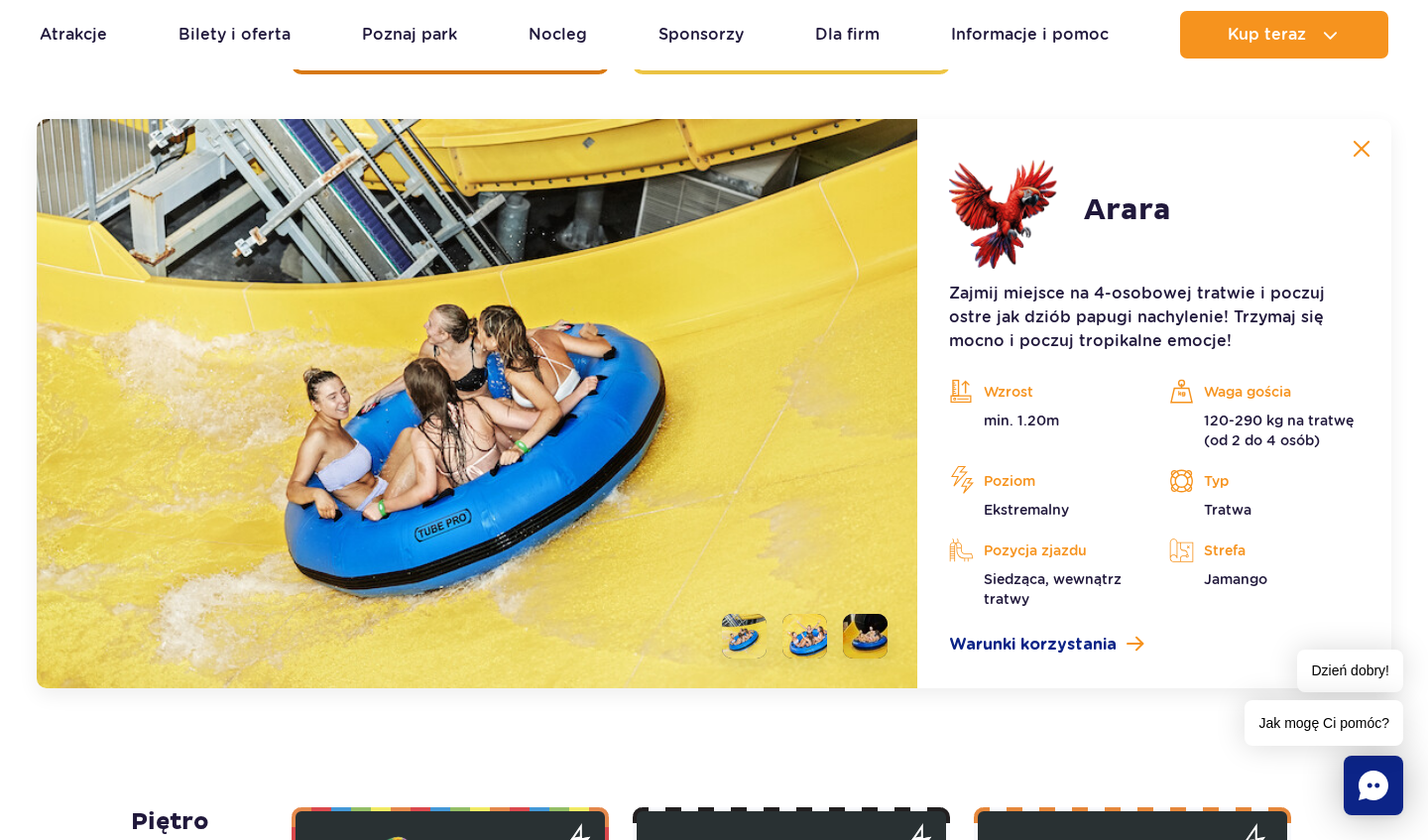 click at bounding box center (1362, 149) 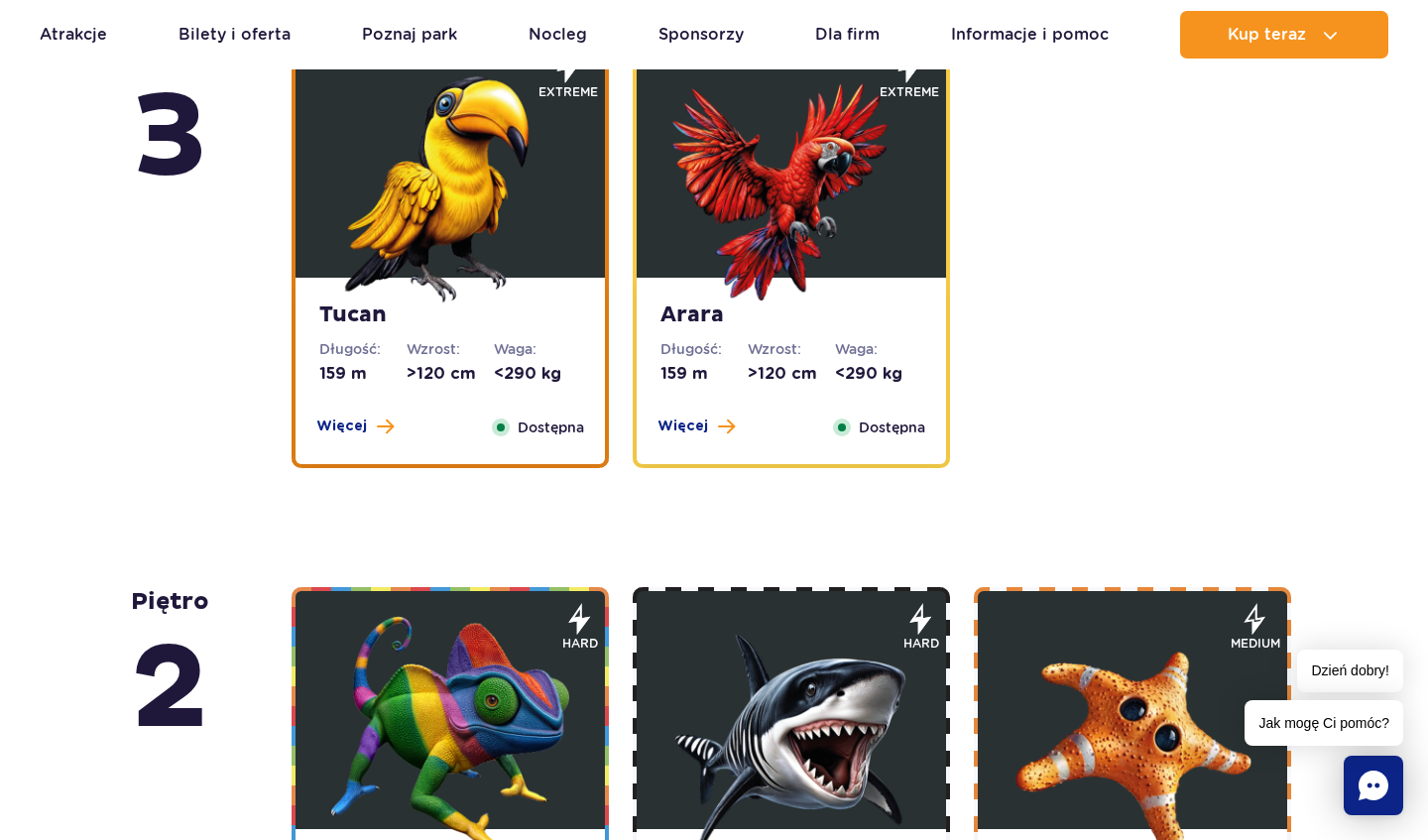 scroll, scrollTop: 2839, scrollLeft: 0, axis: vertical 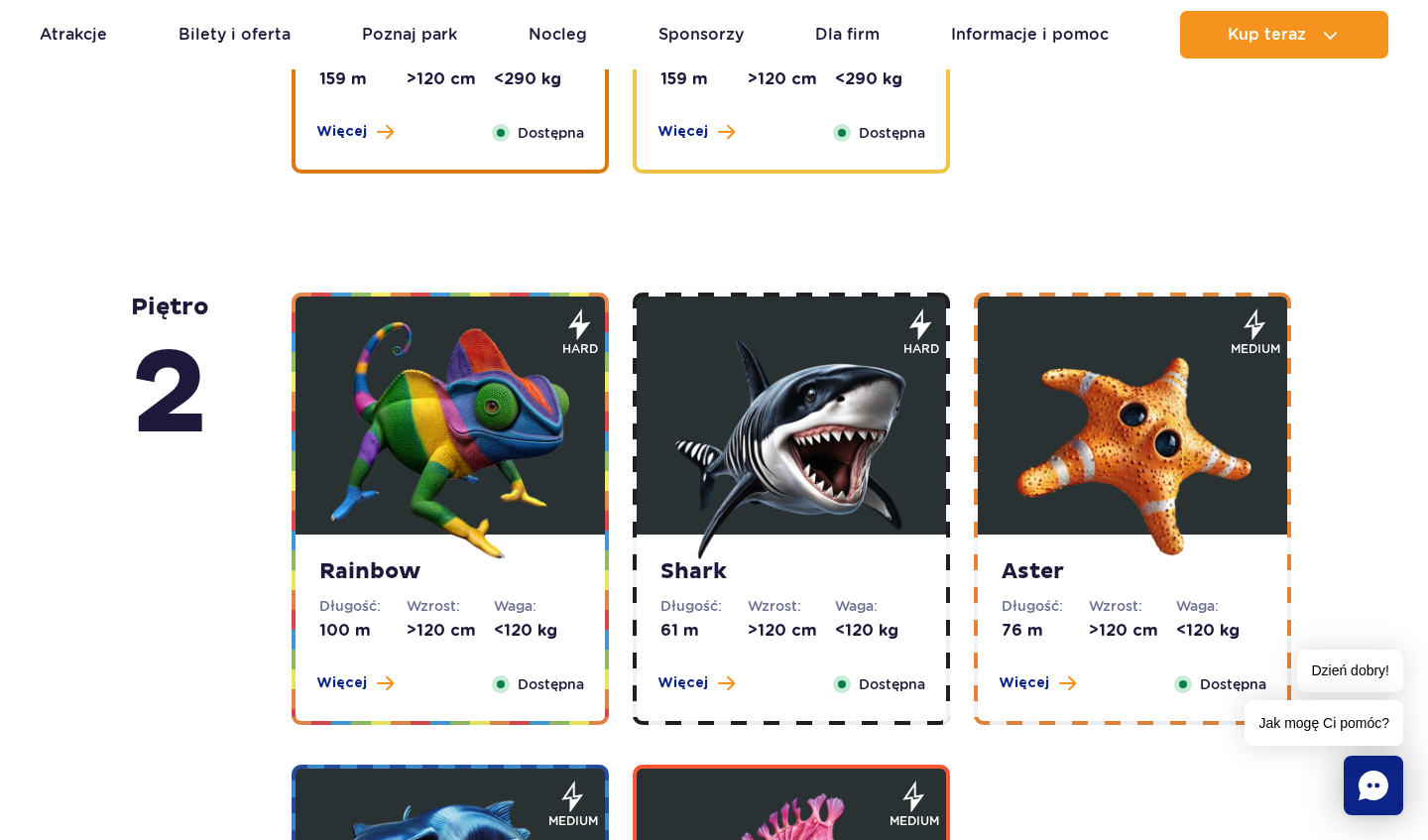 click at bounding box center (450, 440) 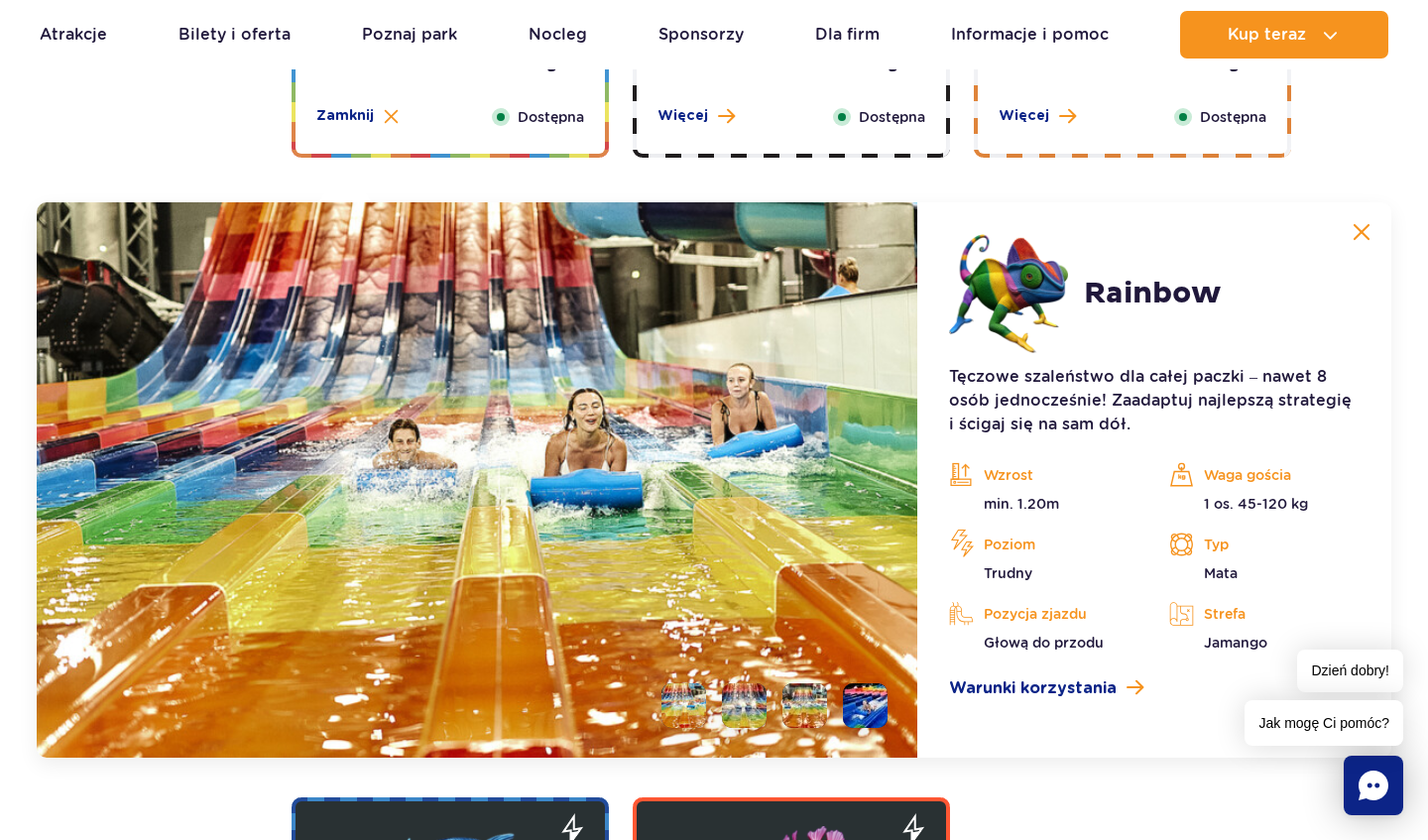 scroll, scrollTop: 3793, scrollLeft: 0, axis: vertical 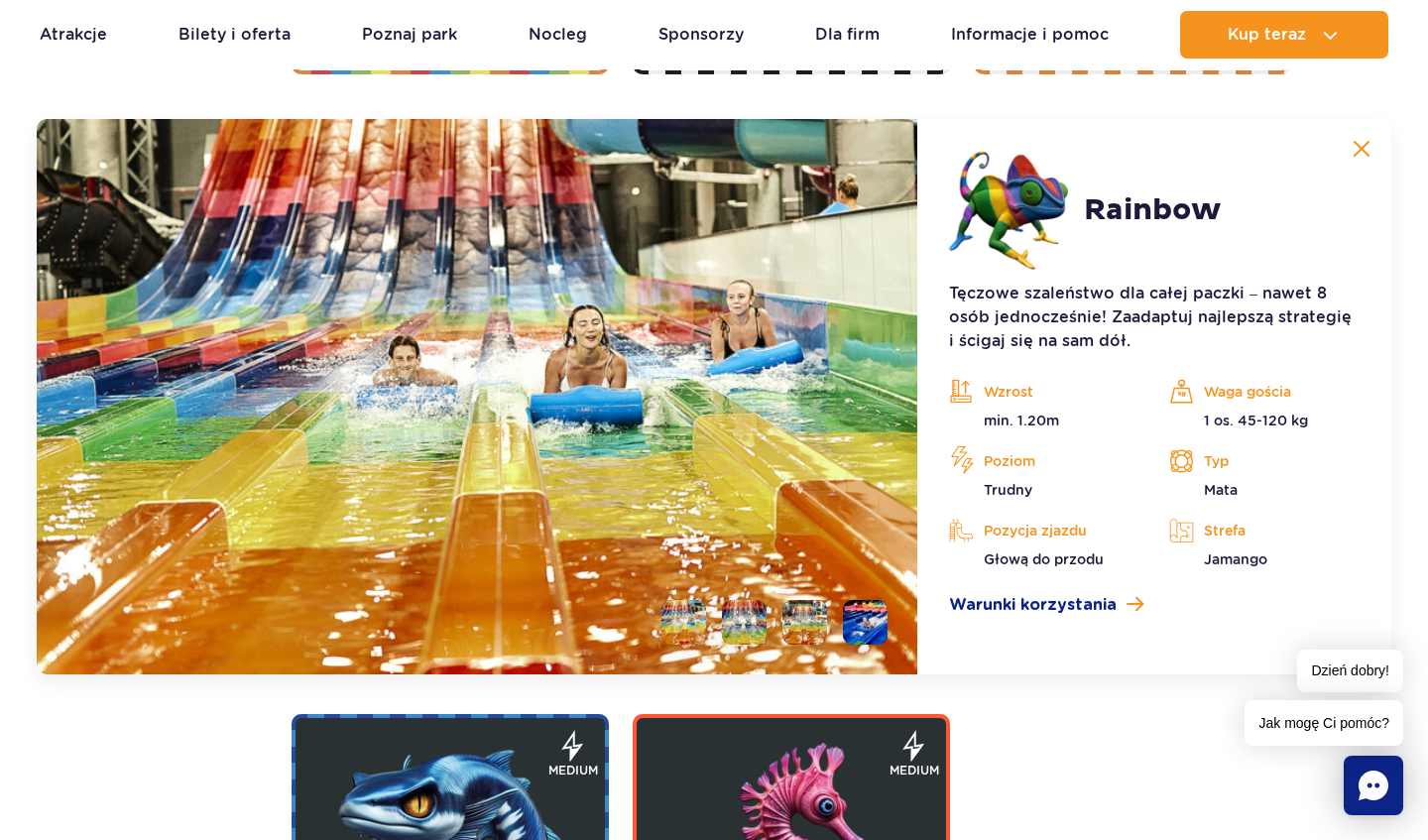click at bounding box center (1362, 149) 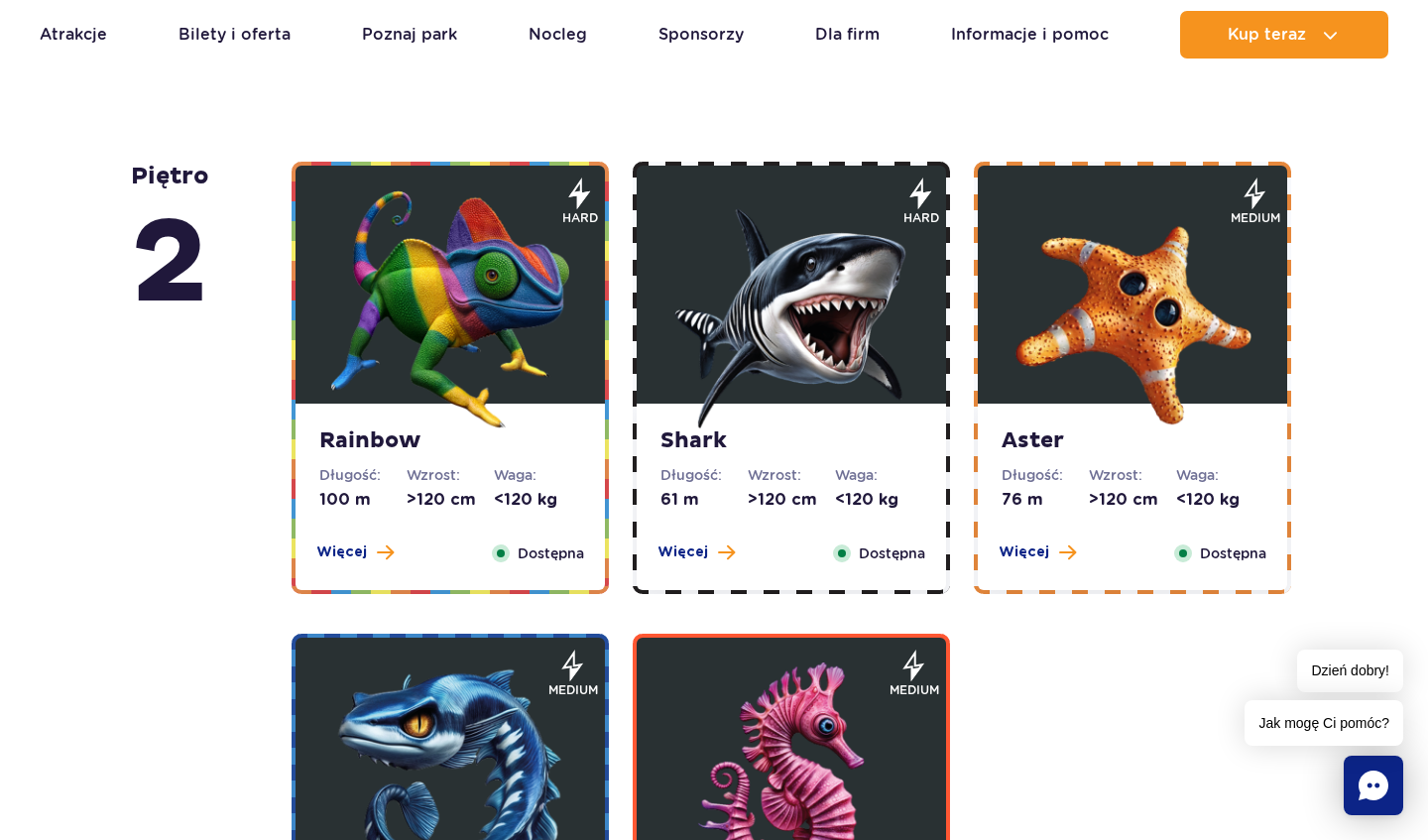 click at bounding box center [791, 309] 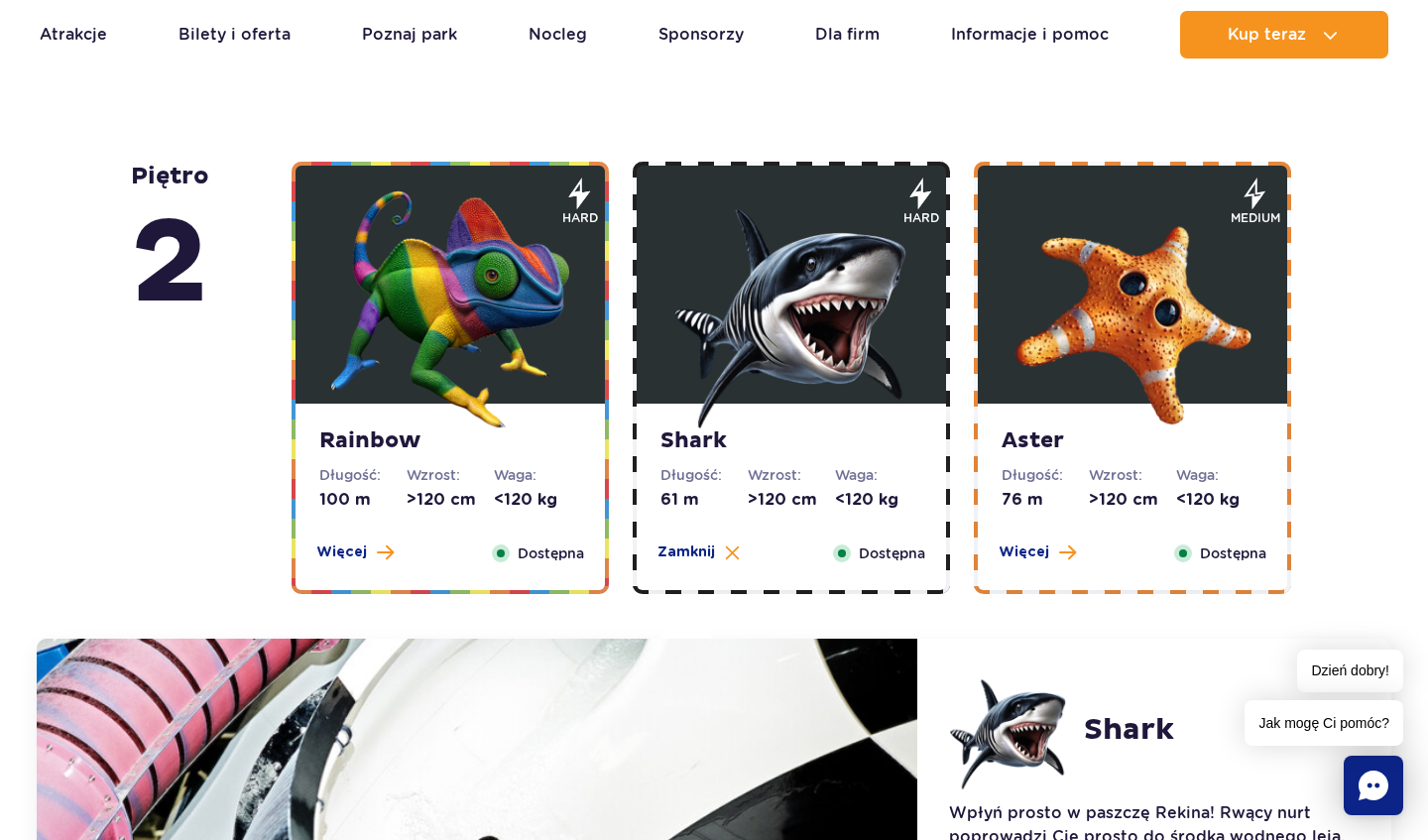 scroll, scrollTop: 3793, scrollLeft: 0, axis: vertical 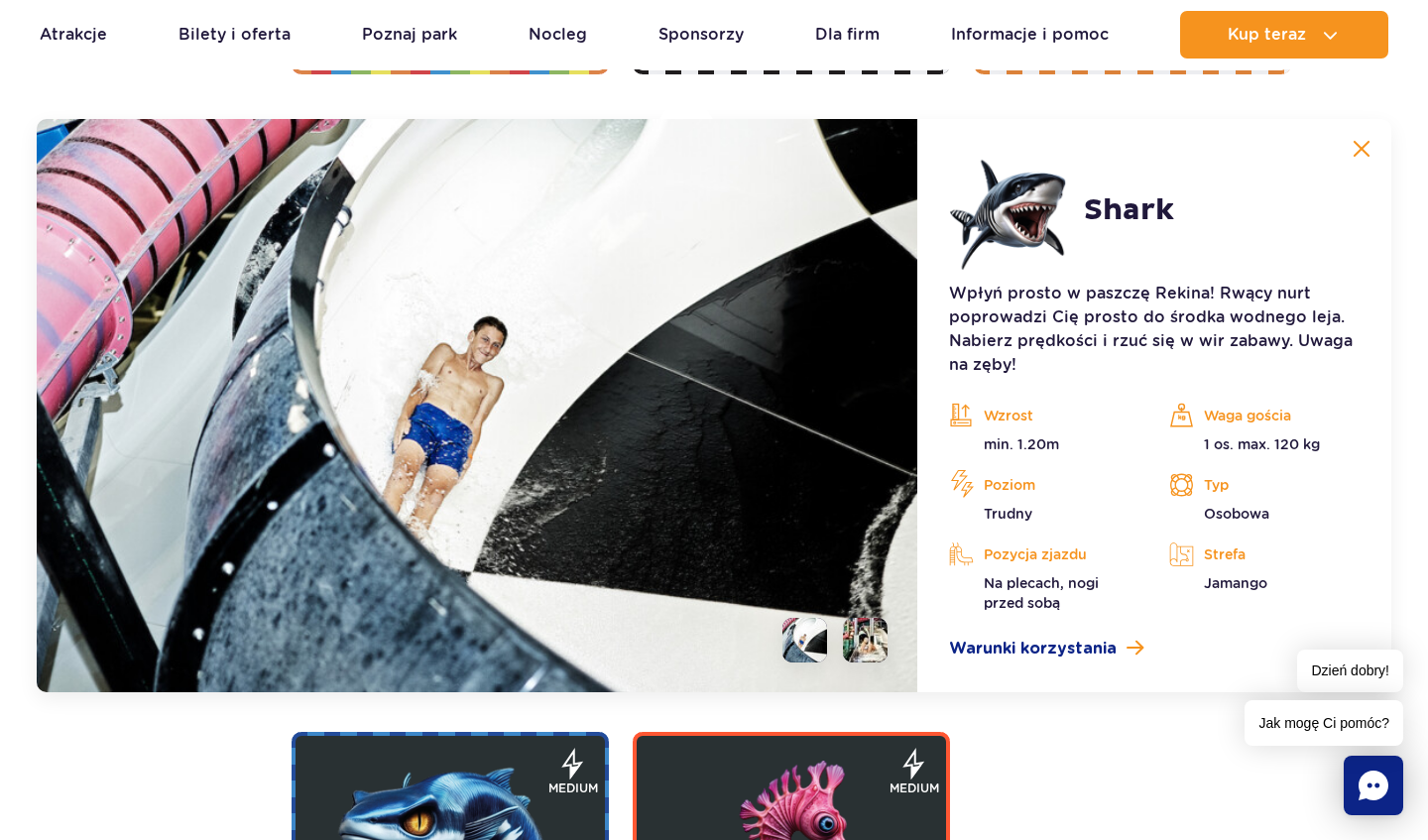 click at bounding box center (865, 640) 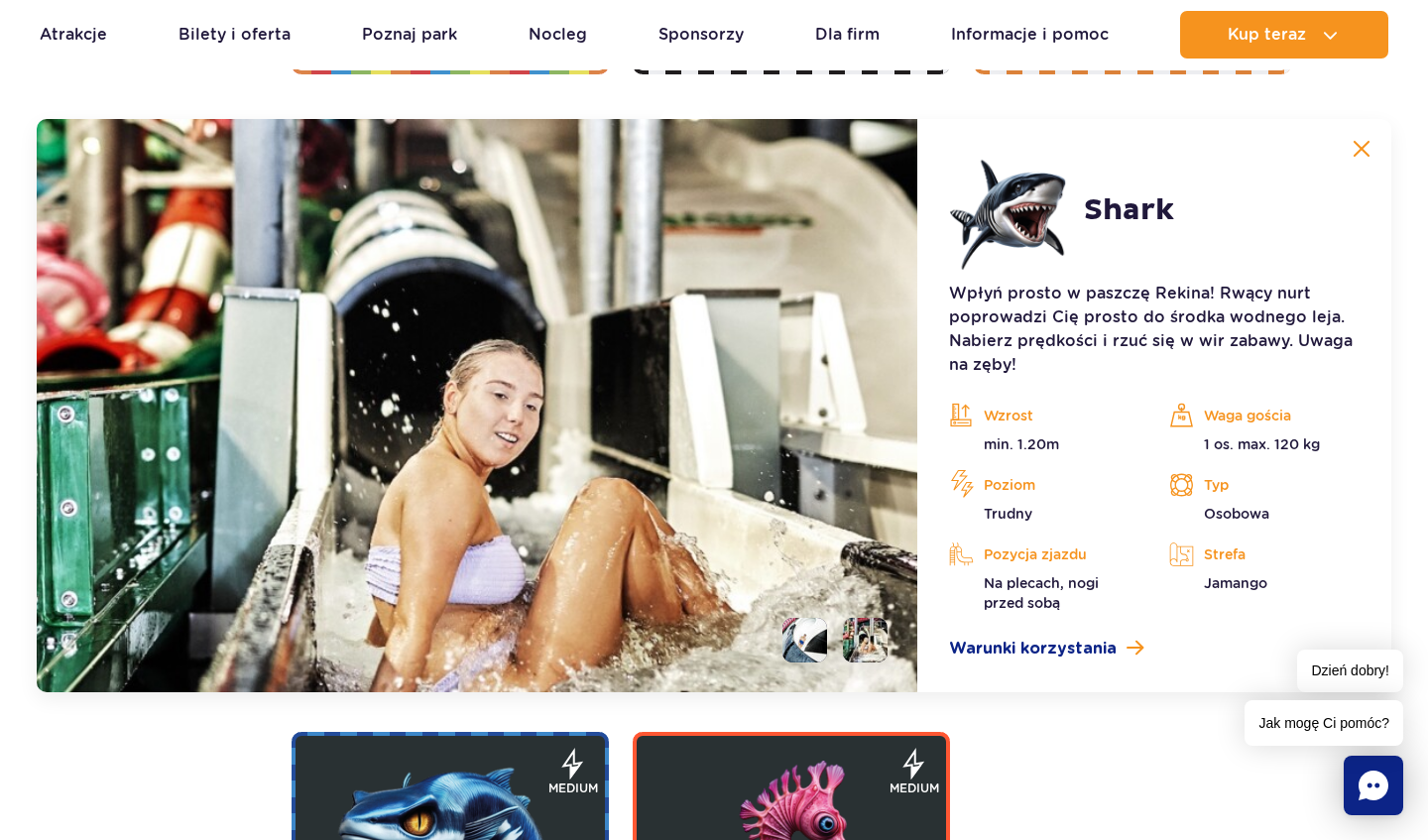 click at bounding box center [1362, 149] 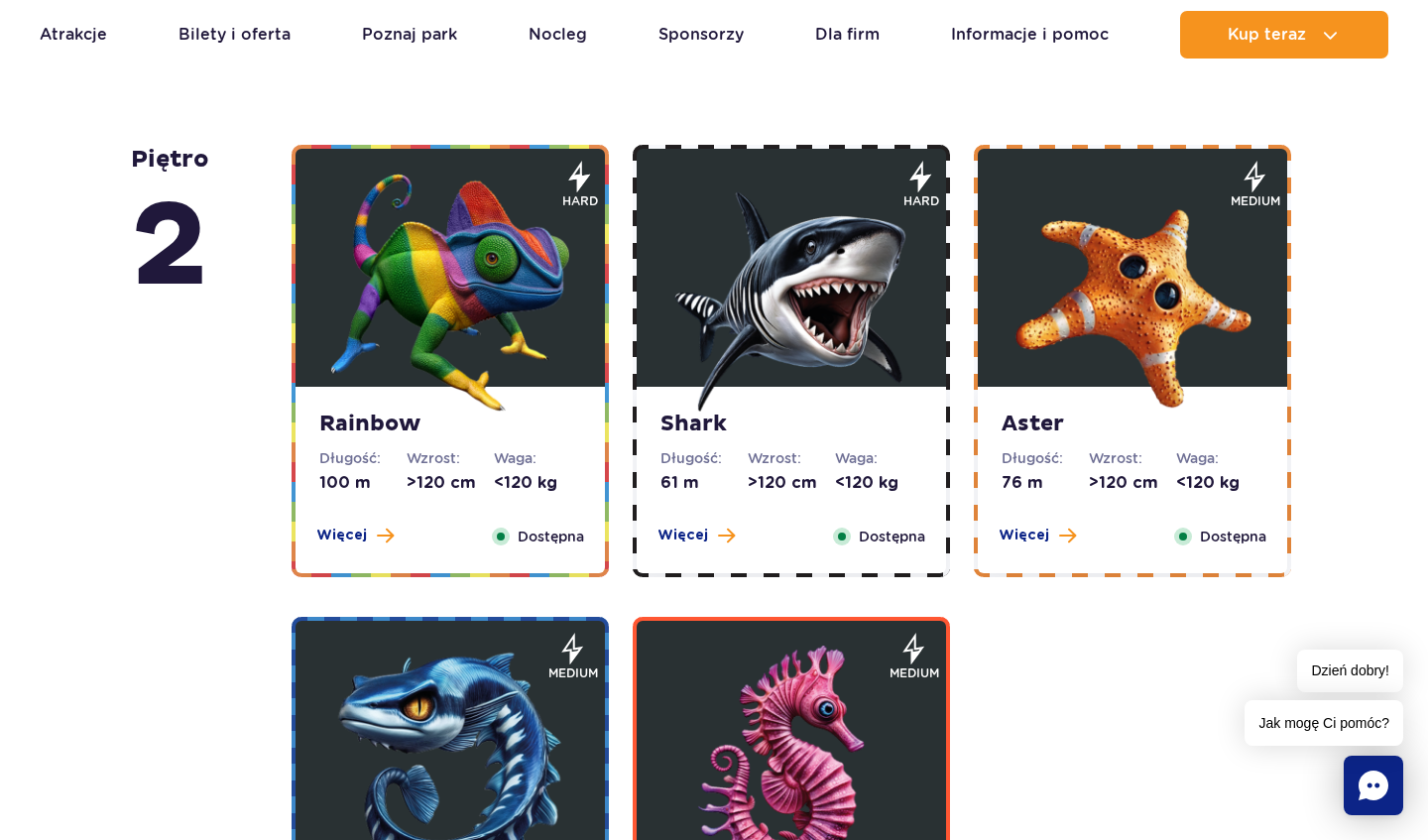 scroll, scrollTop: 3299, scrollLeft: 0, axis: vertical 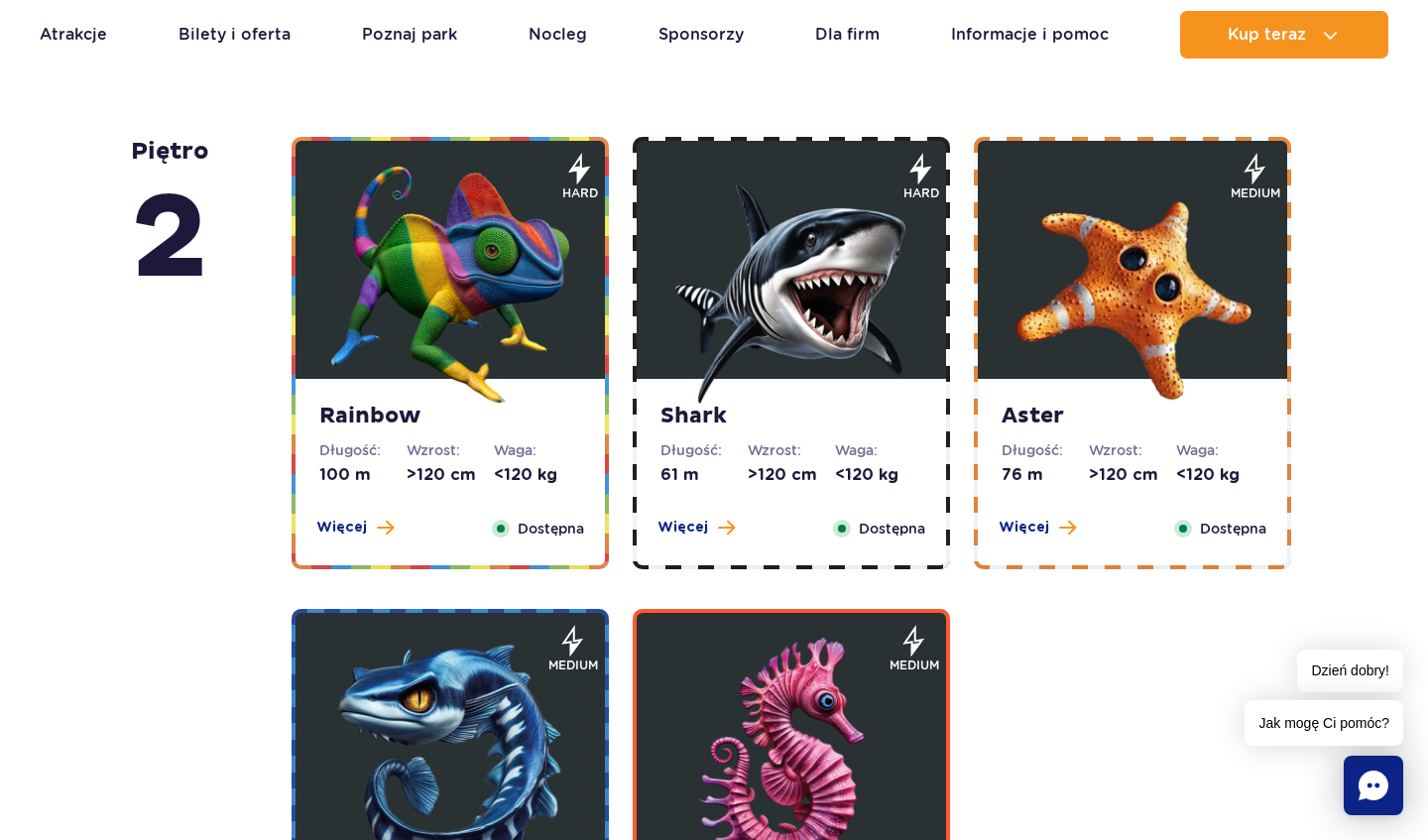 click at bounding box center (1132, 285) 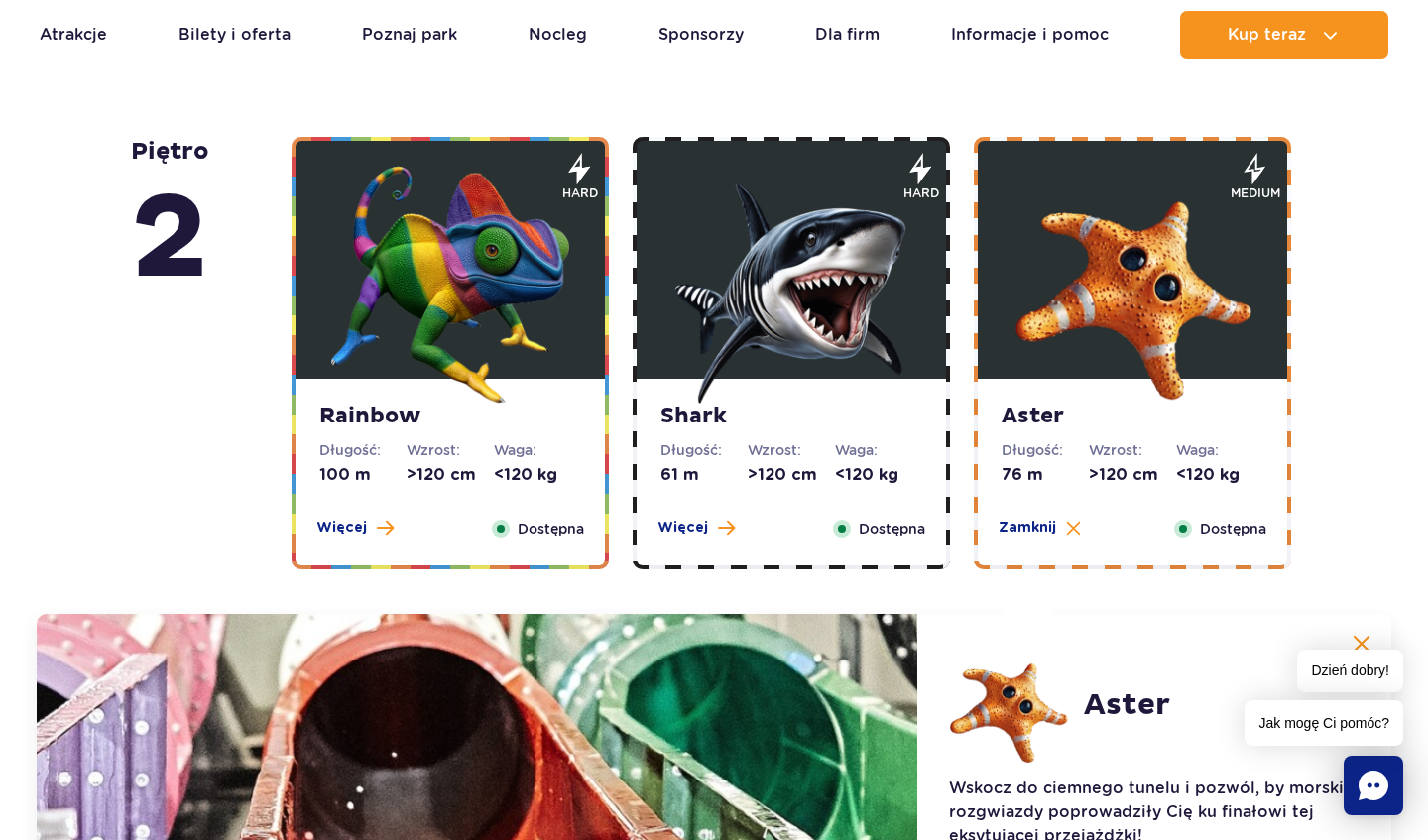 scroll, scrollTop: 3793, scrollLeft: 0, axis: vertical 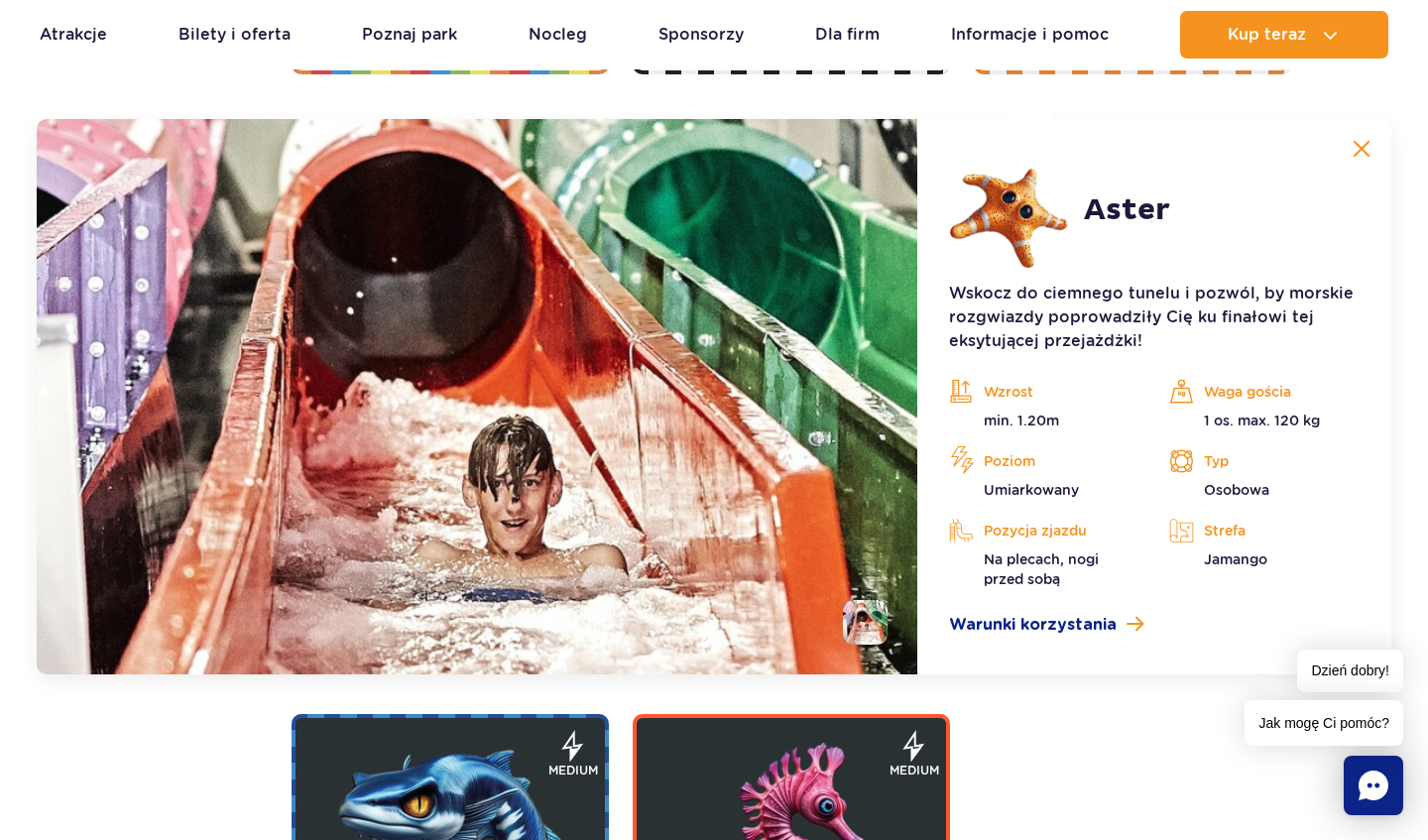 click at bounding box center (865, 622) 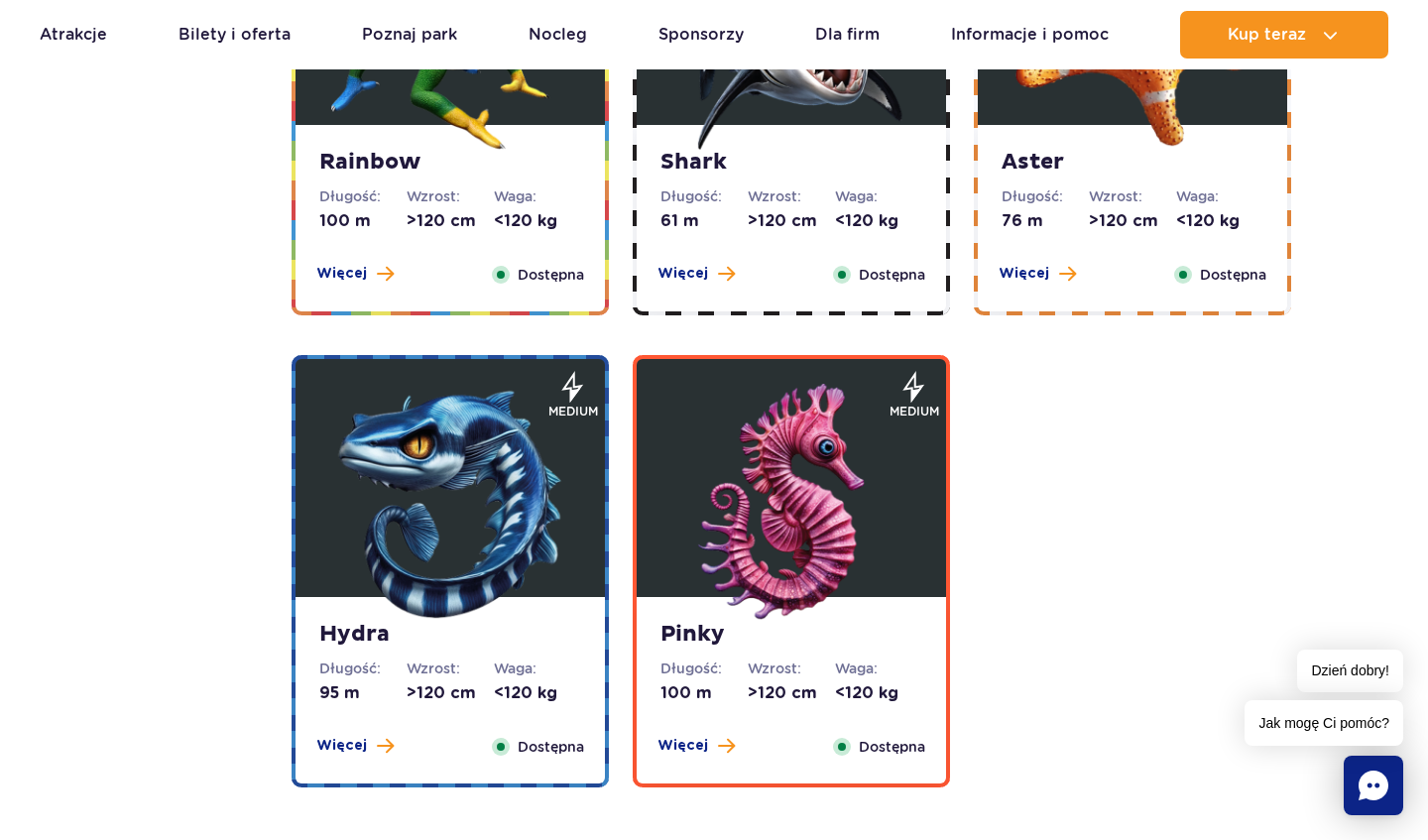 scroll, scrollTop: 3564, scrollLeft: 0, axis: vertical 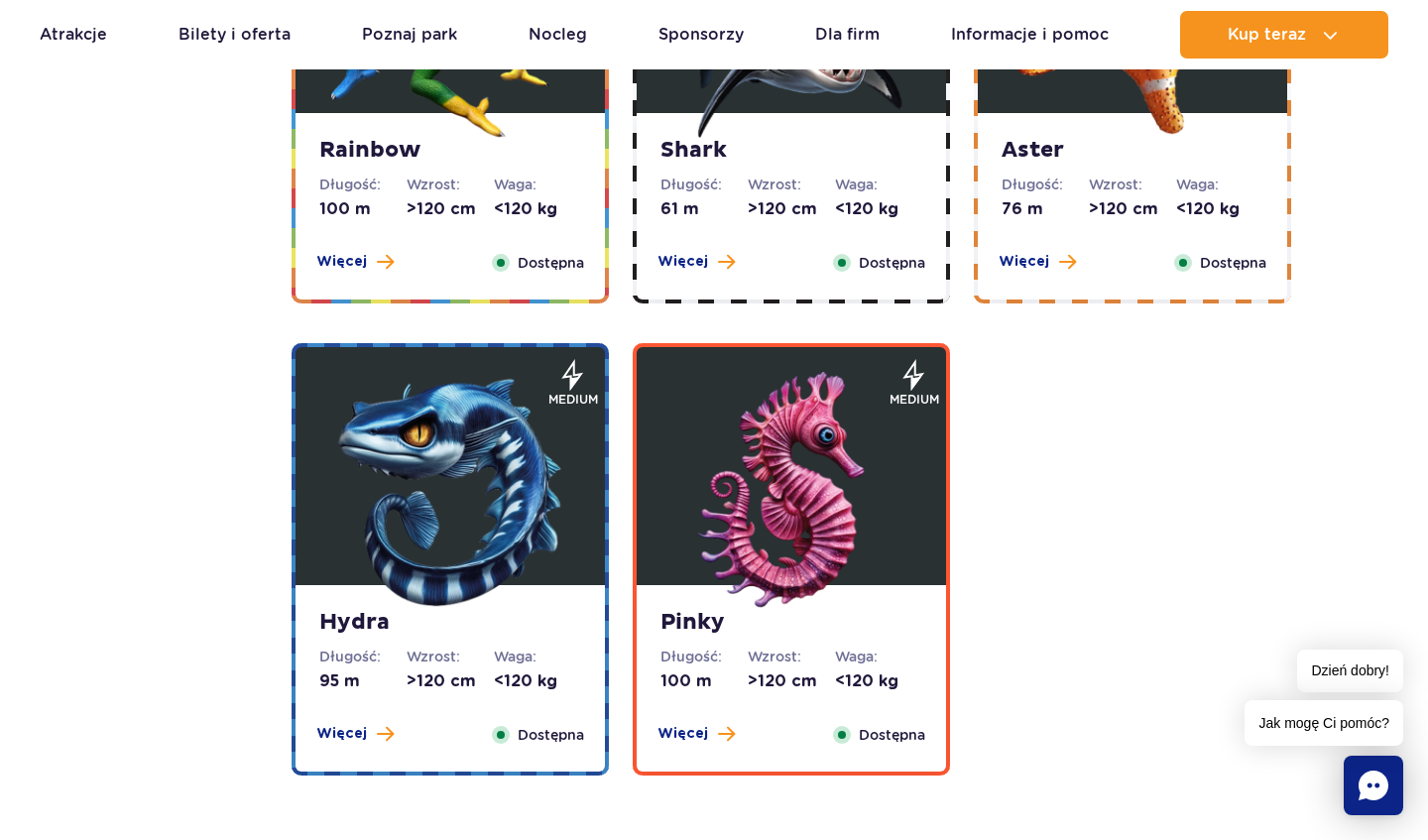 click at bounding box center [450, 491] 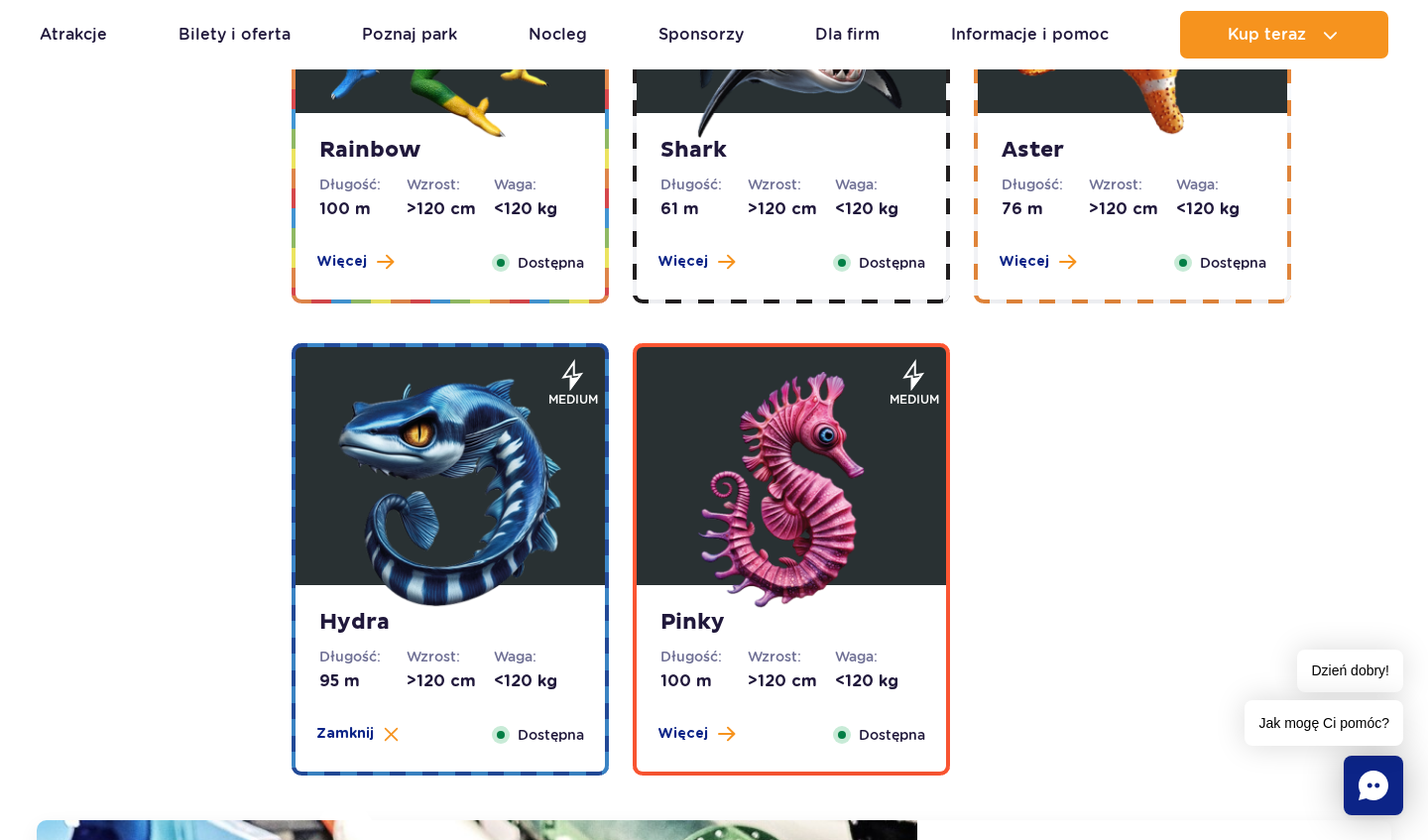 scroll, scrollTop: 4265, scrollLeft: 0, axis: vertical 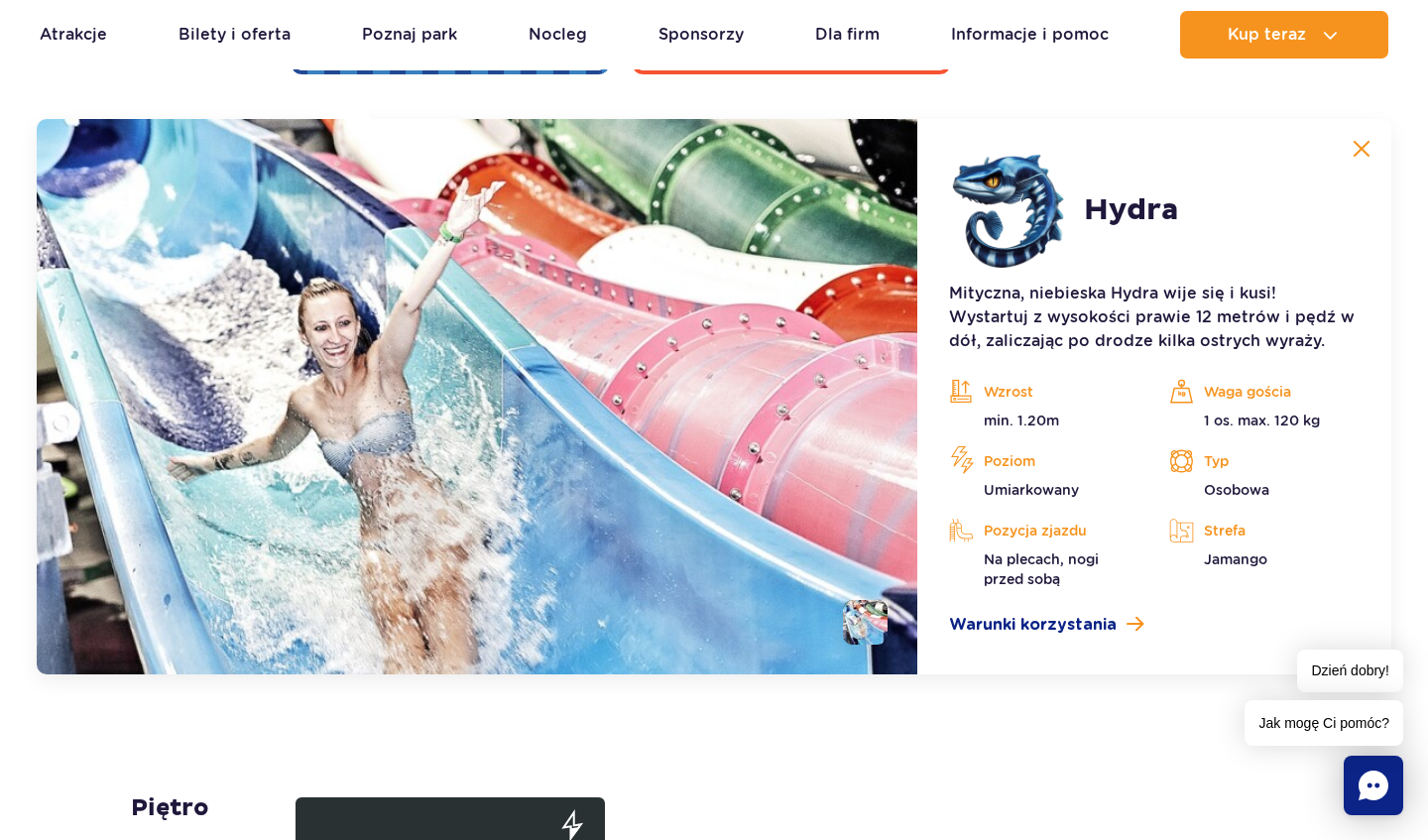 click at bounding box center (865, 622) 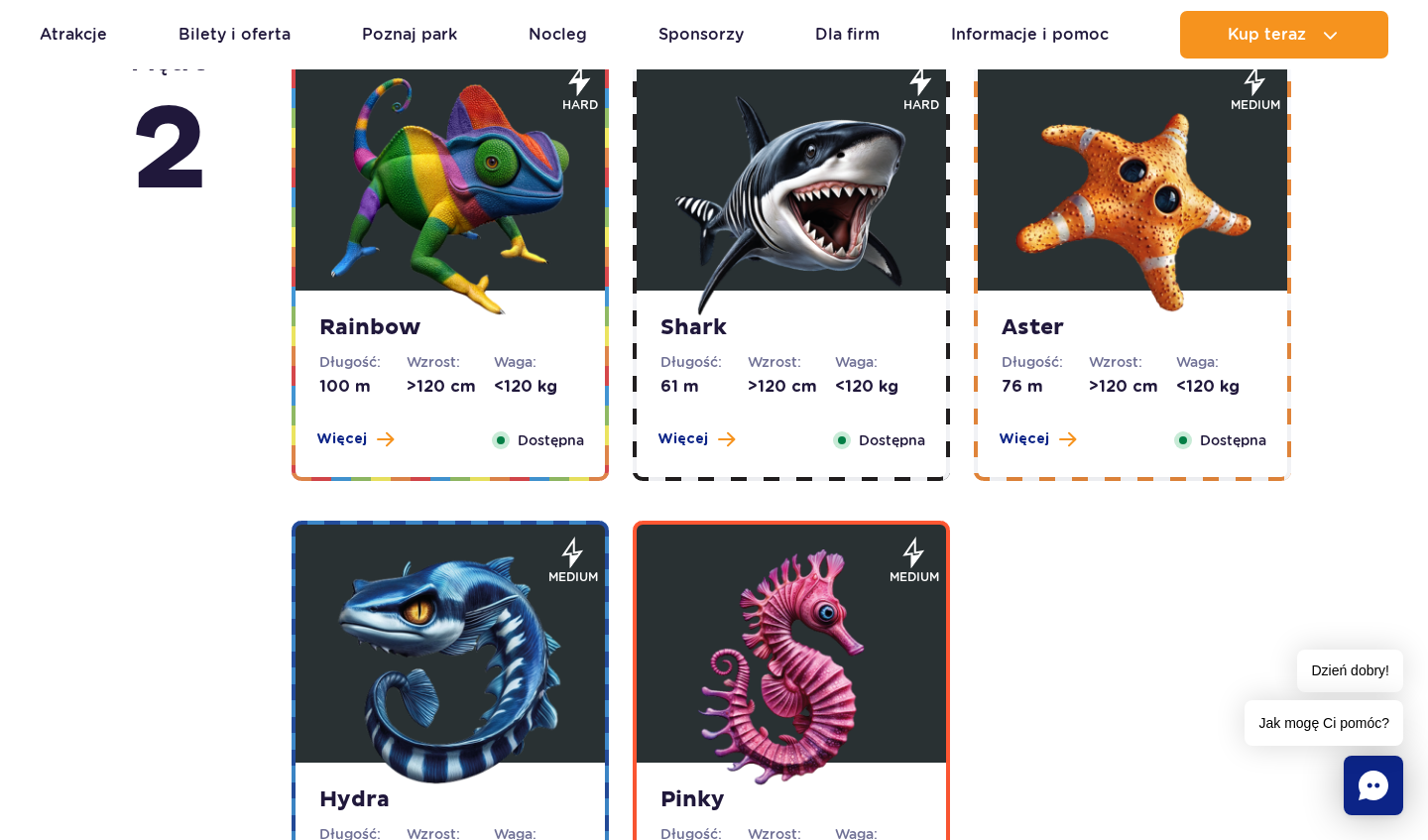 scroll, scrollTop: 3382, scrollLeft: 0, axis: vertical 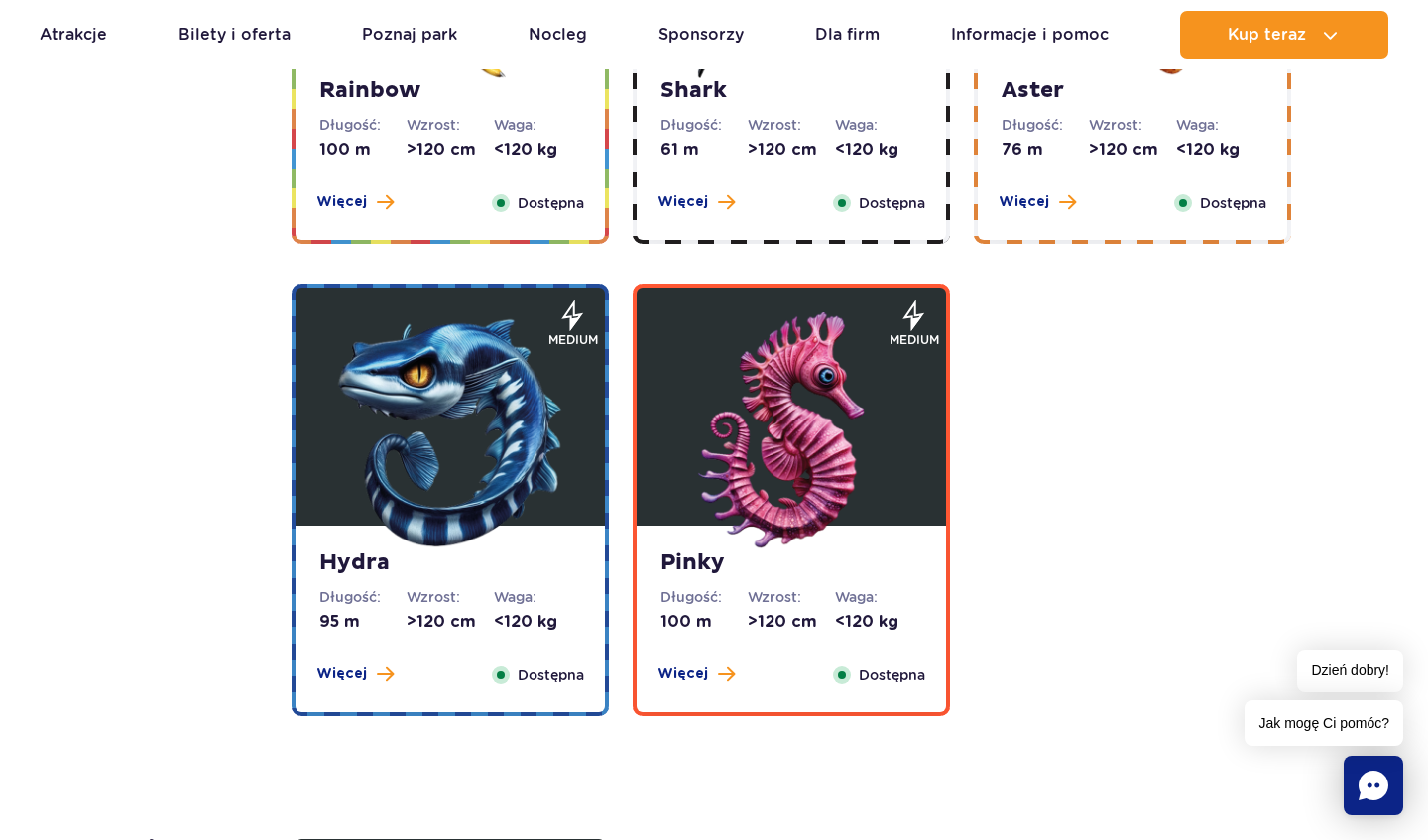 click at bounding box center (791, 431) 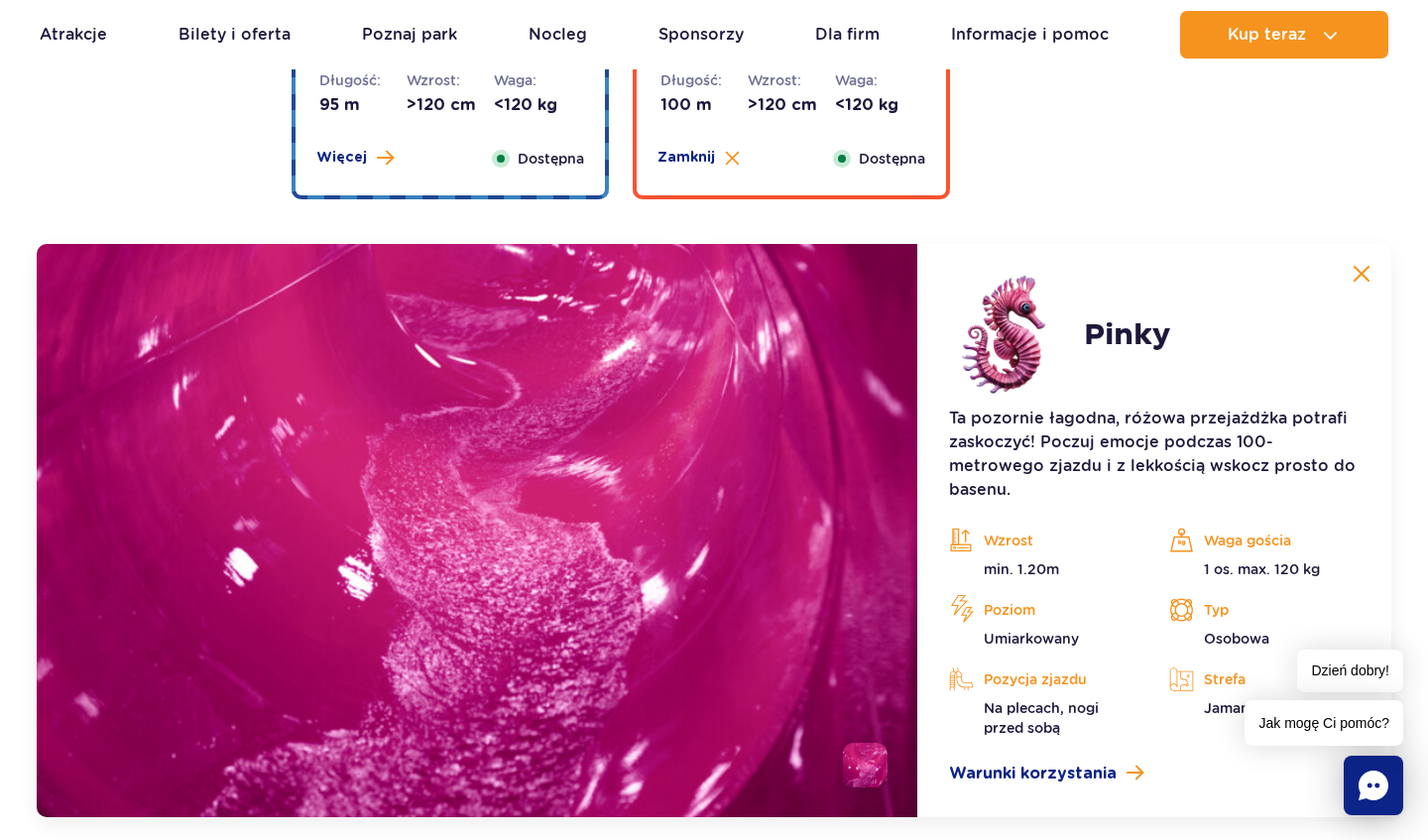 scroll, scrollTop: 4265, scrollLeft: 0, axis: vertical 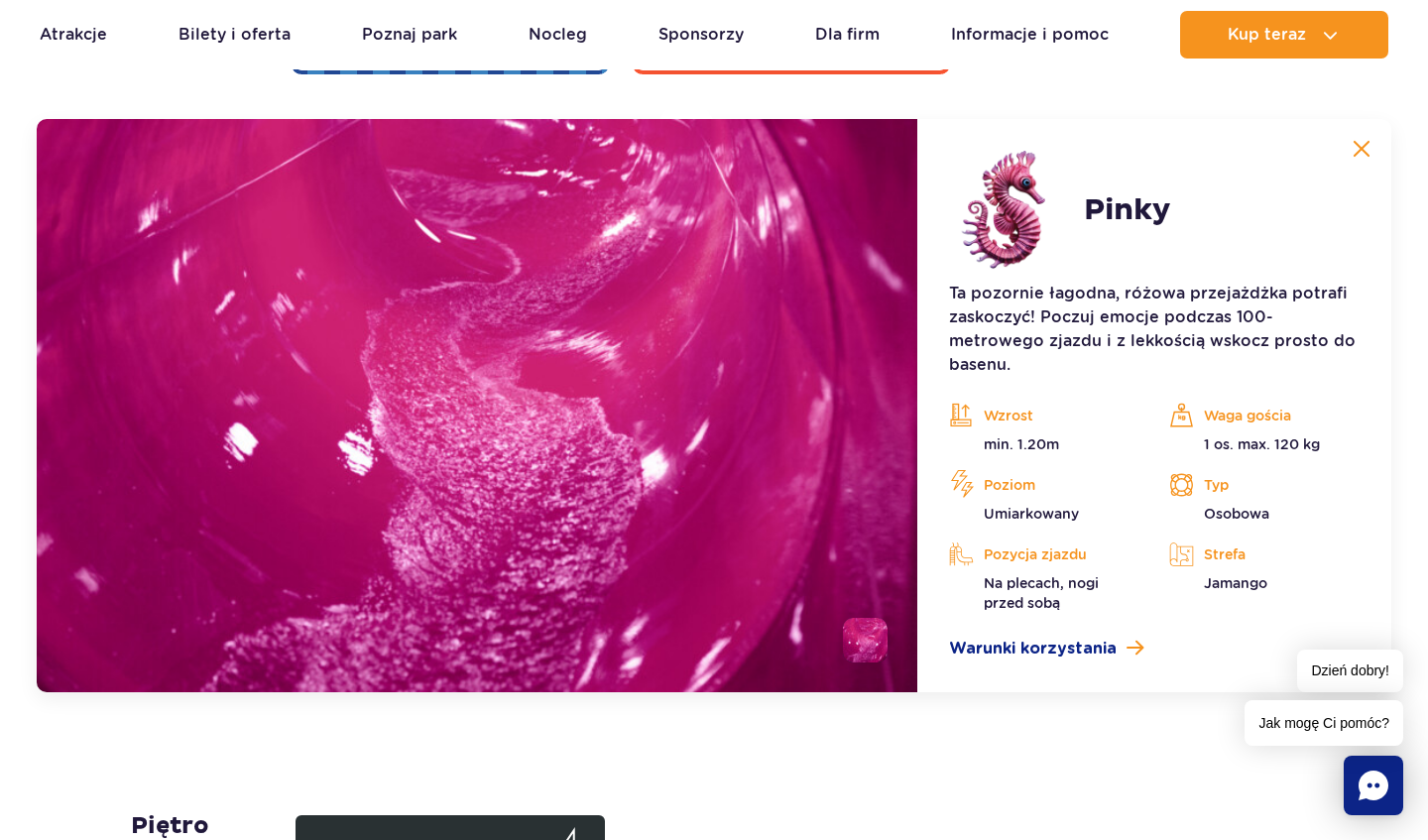 click at bounding box center [1362, 149] 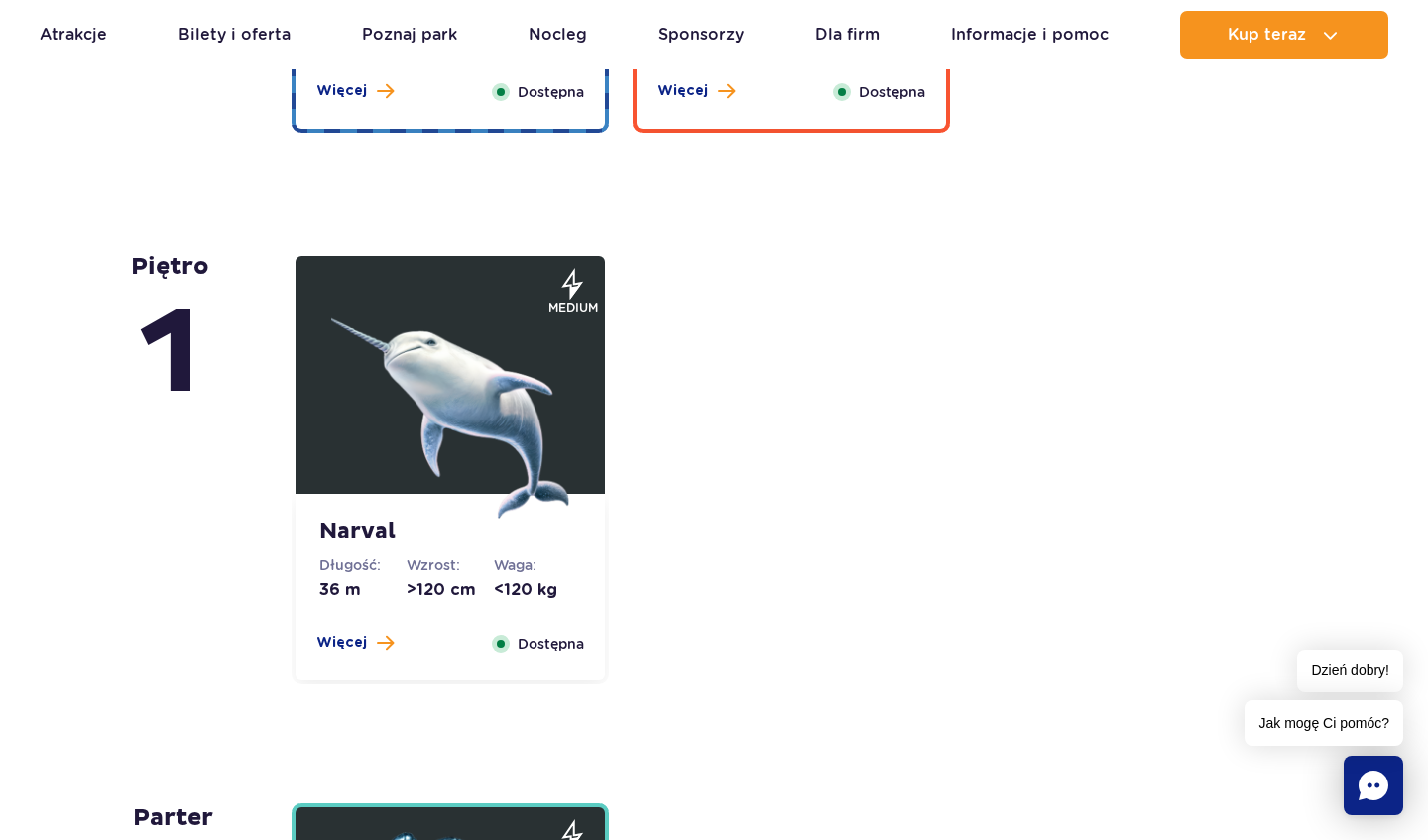 scroll, scrollTop: 4223, scrollLeft: 0, axis: vertical 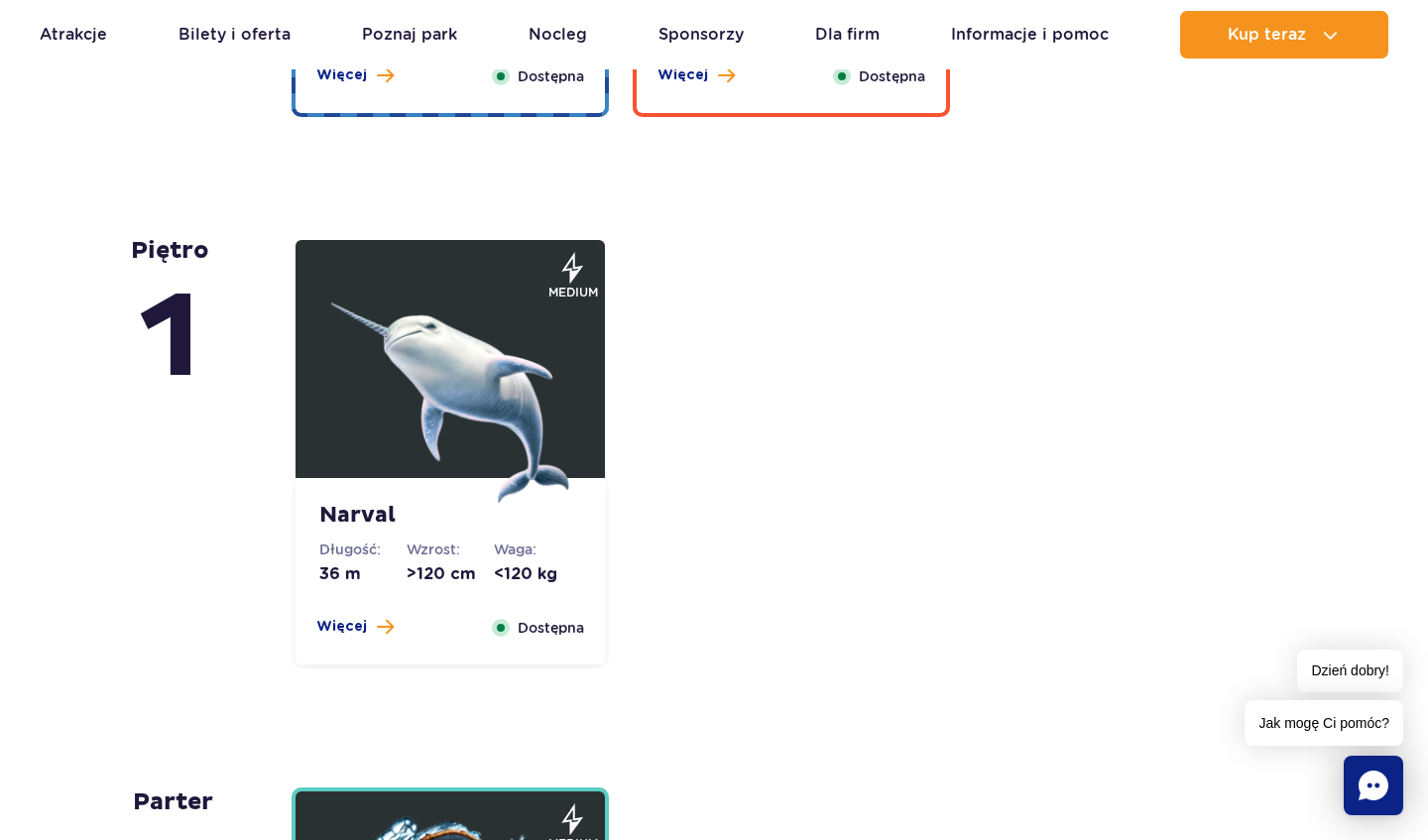 click at bounding box center [450, 384] 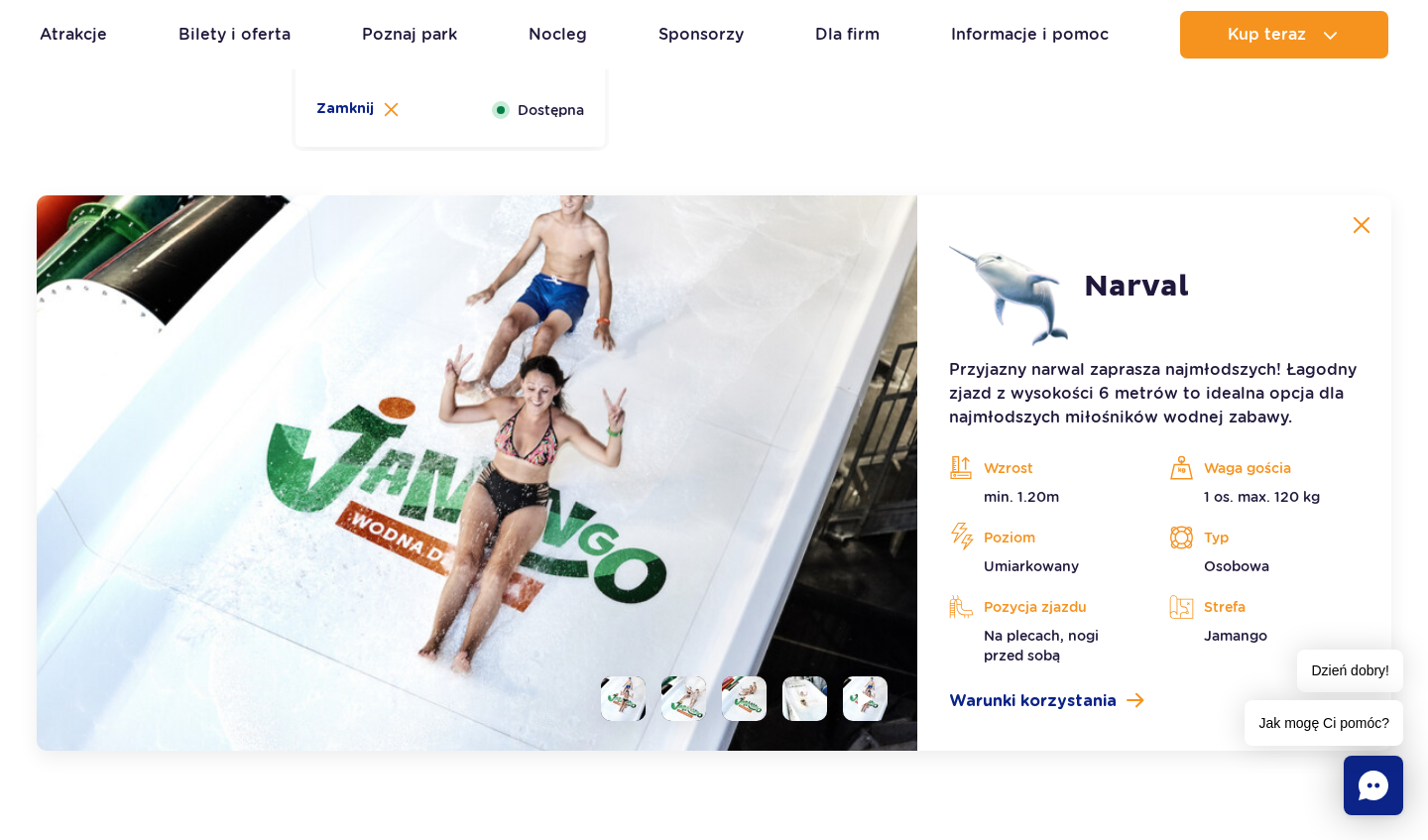 scroll, scrollTop: 4817, scrollLeft: 0, axis: vertical 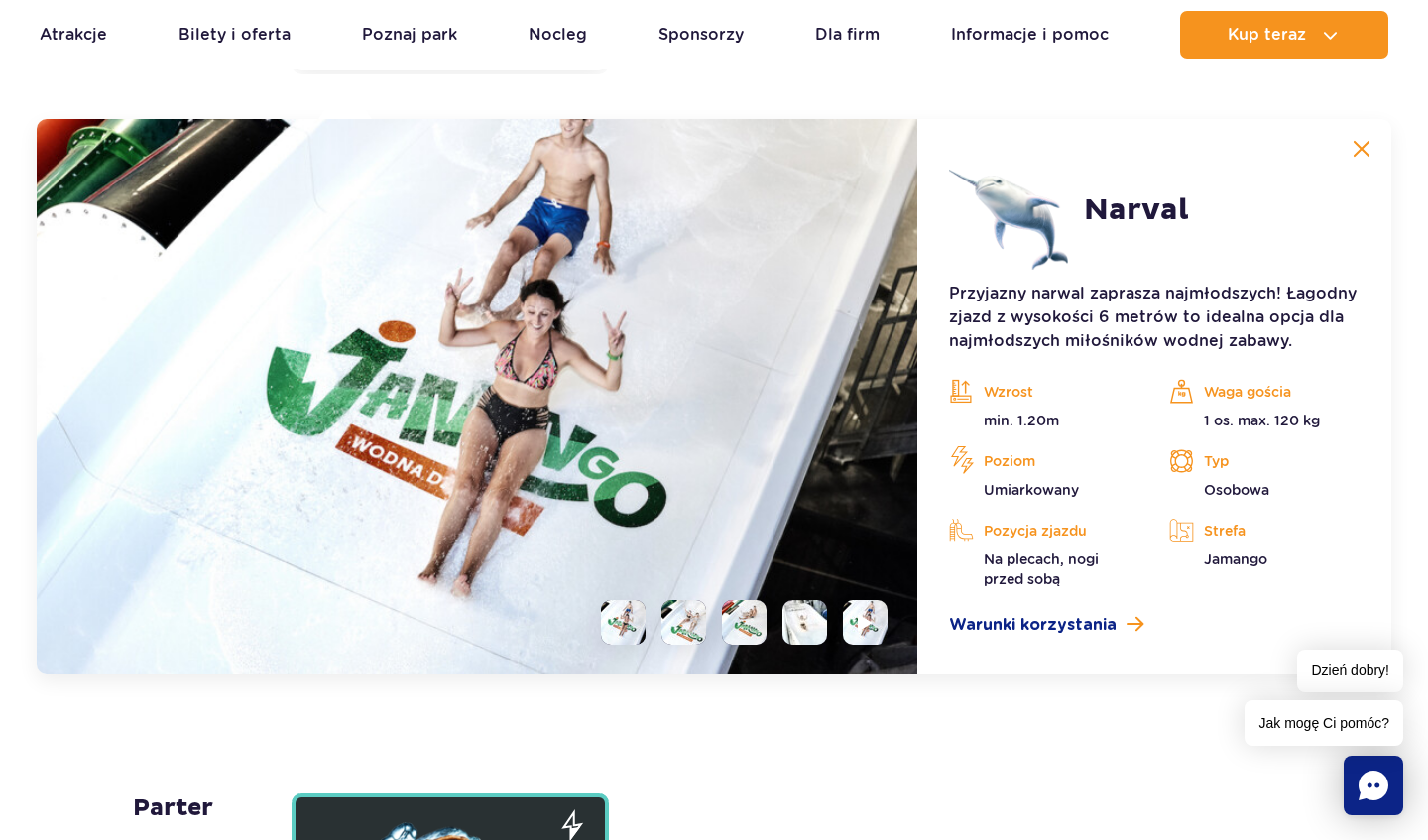 click at bounding box center (623, 622) 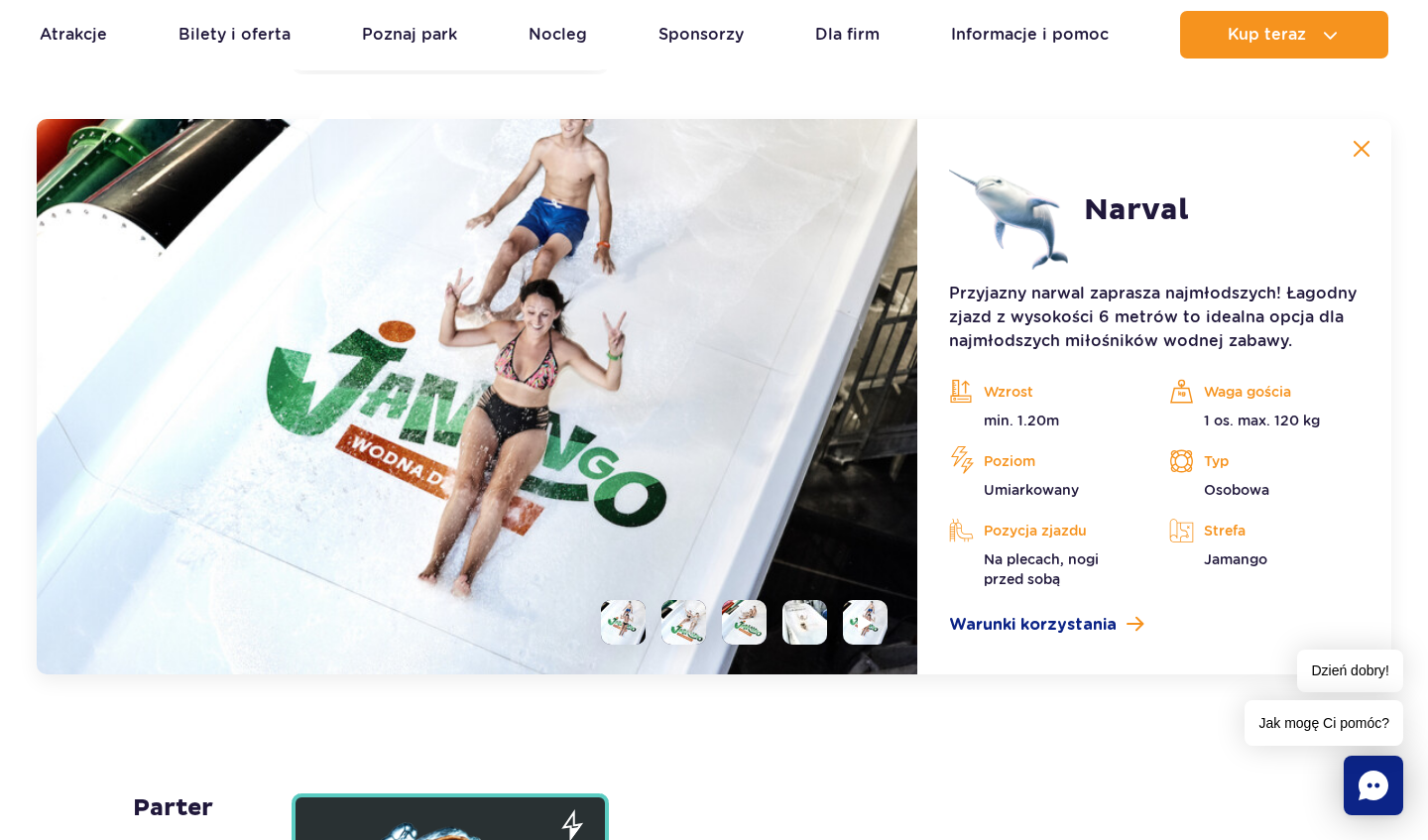 click at bounding box center [683, 622] 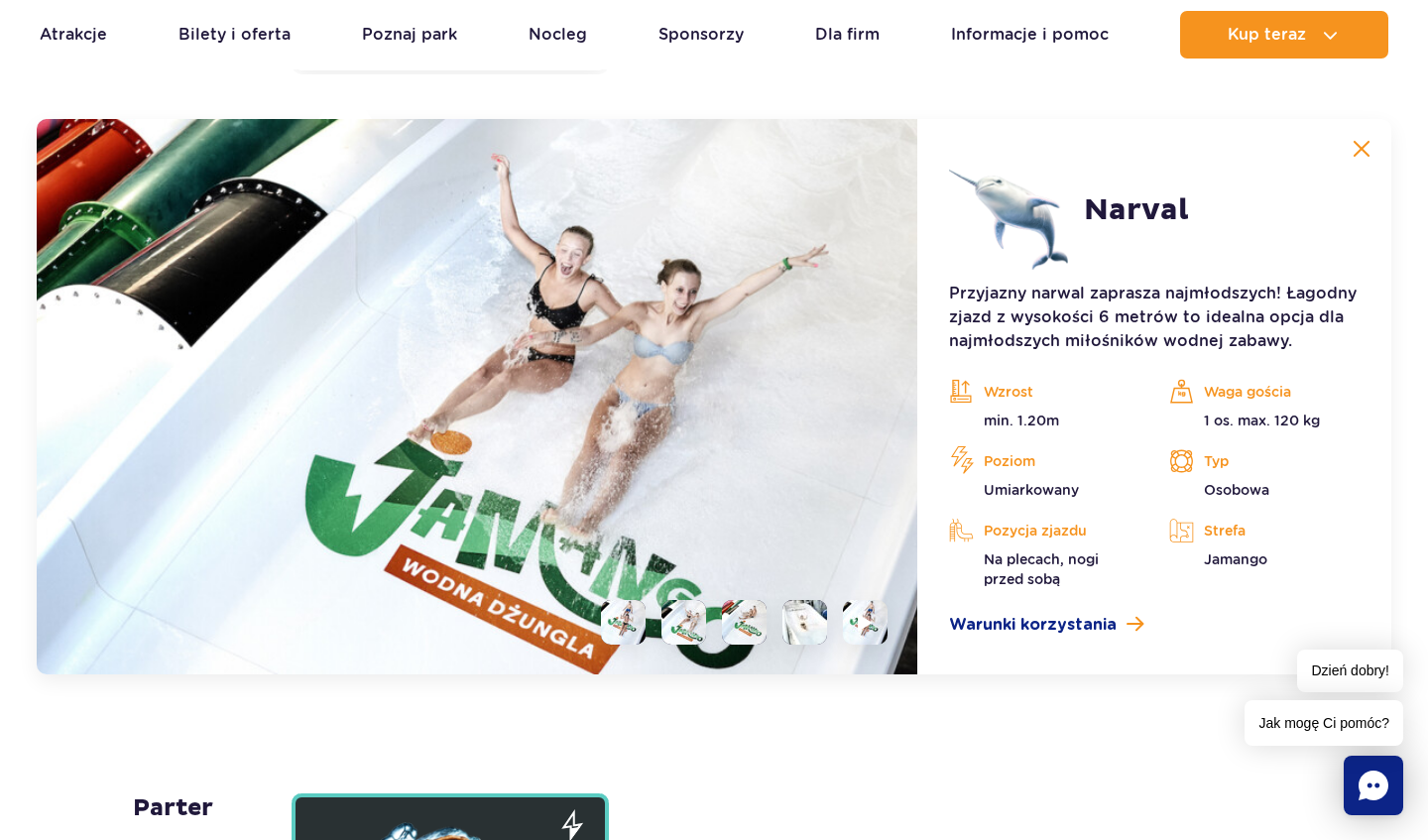 click at bounding box center [744, 622] 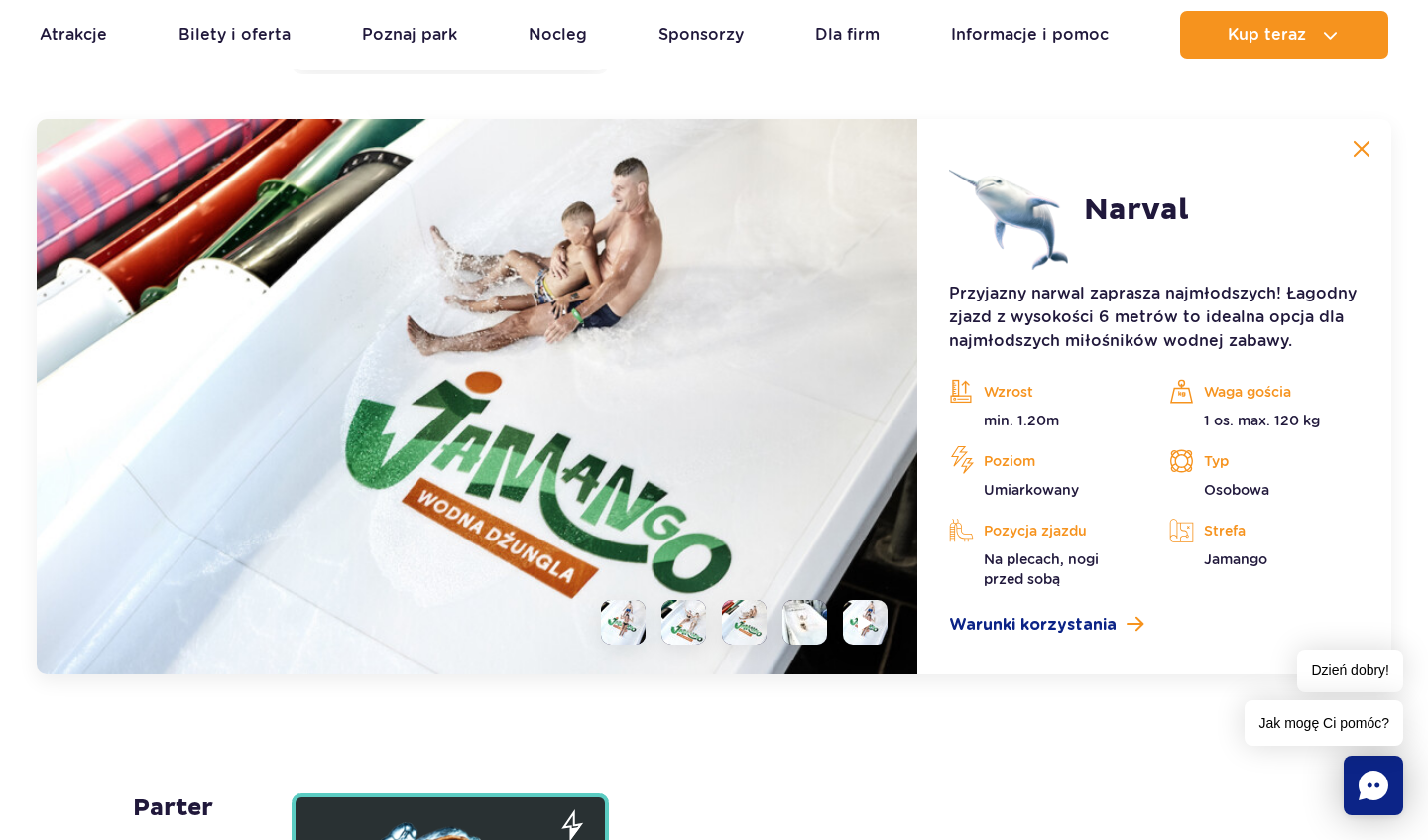 click at bounding box center (804, 622) 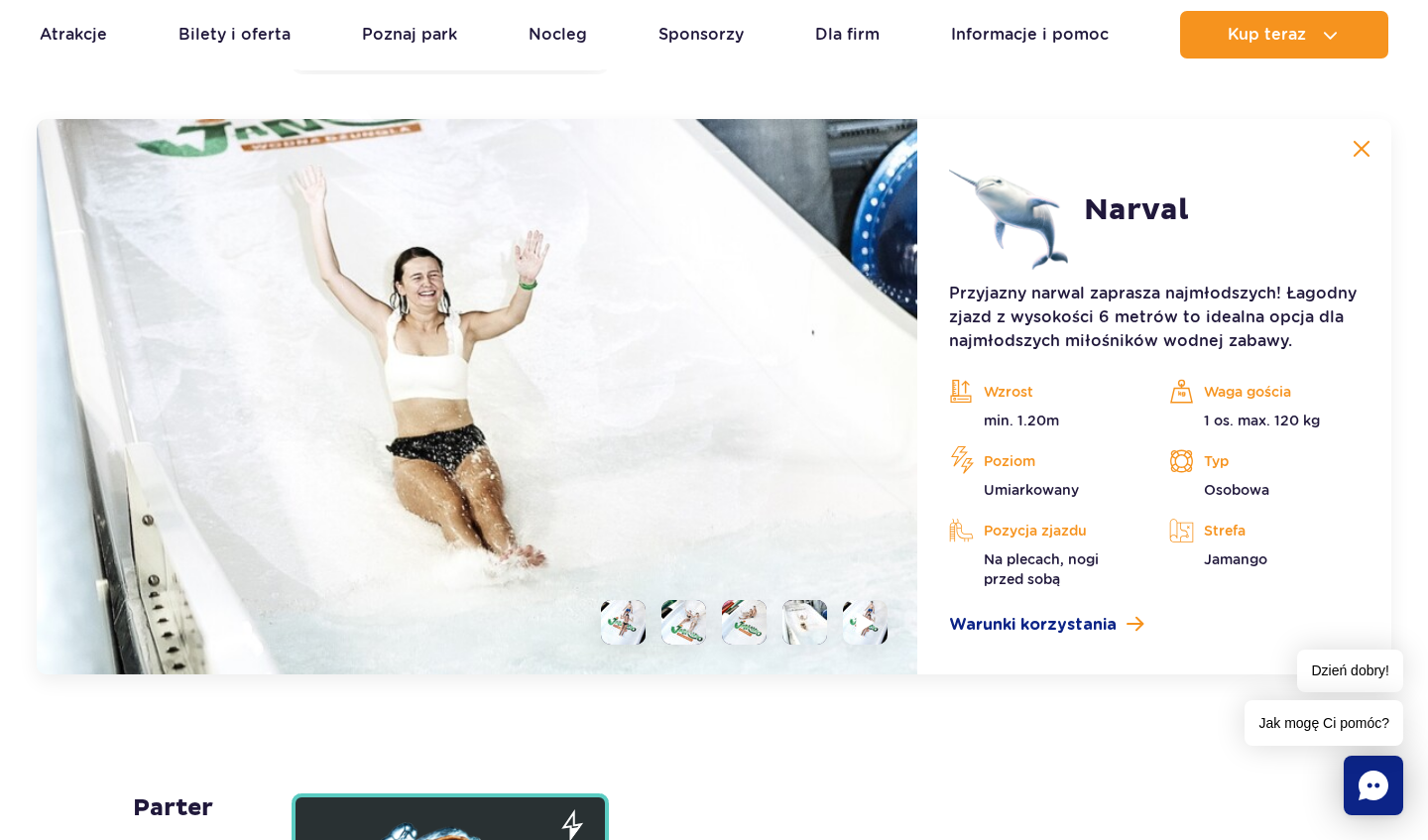 click at bounding box center [865, 622] 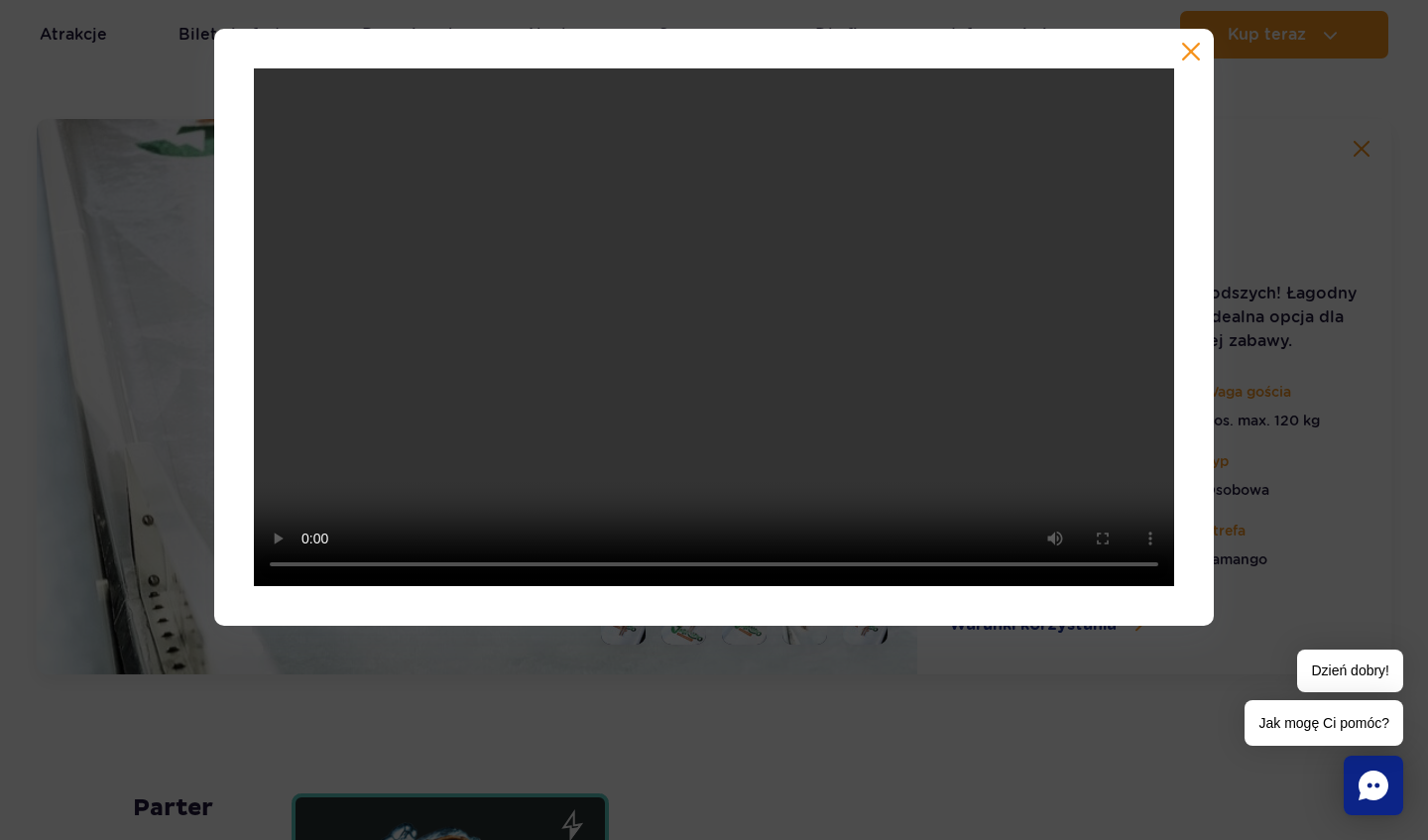 click at bounding box center (714, 327) 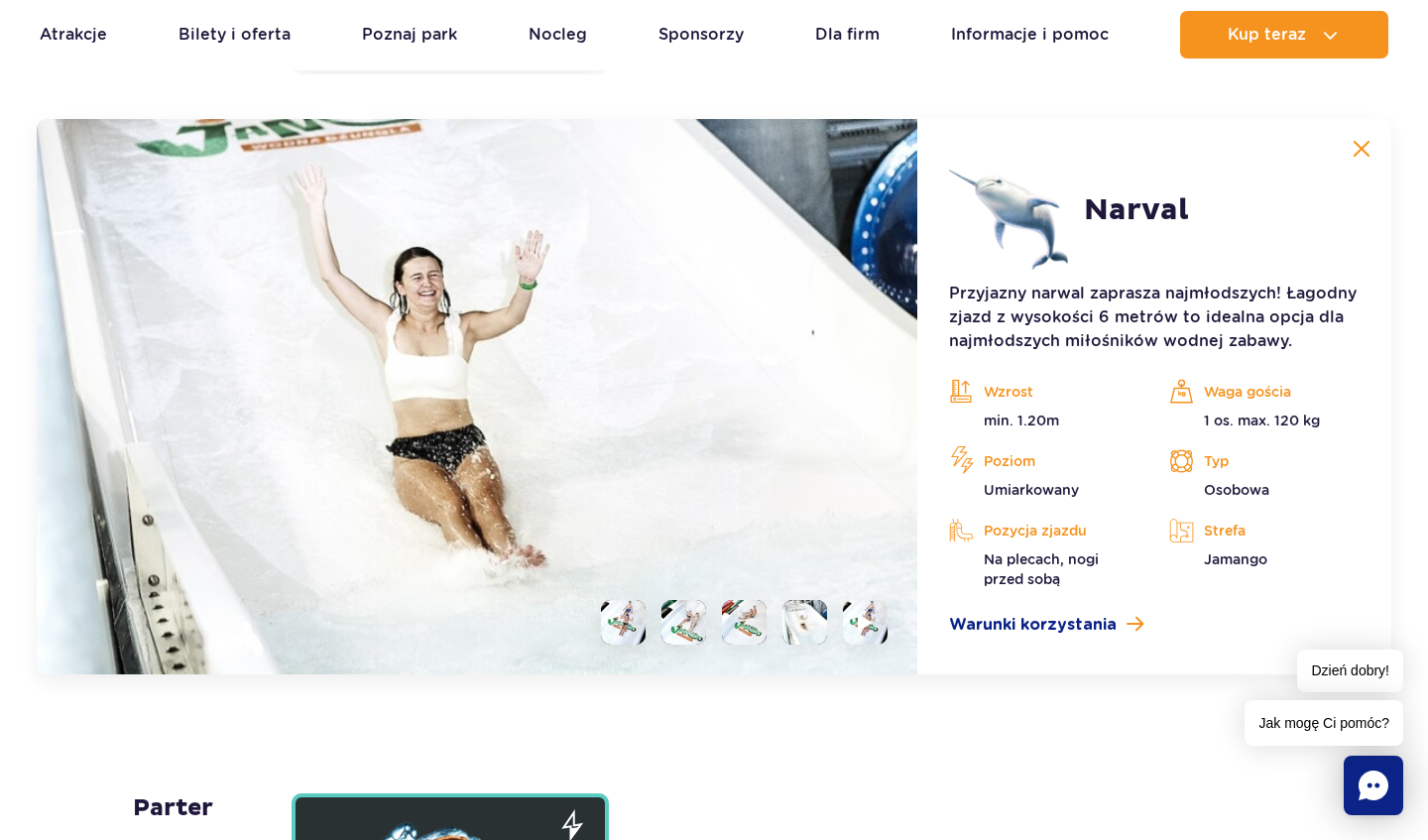 click at bounding box center [1362, 149] 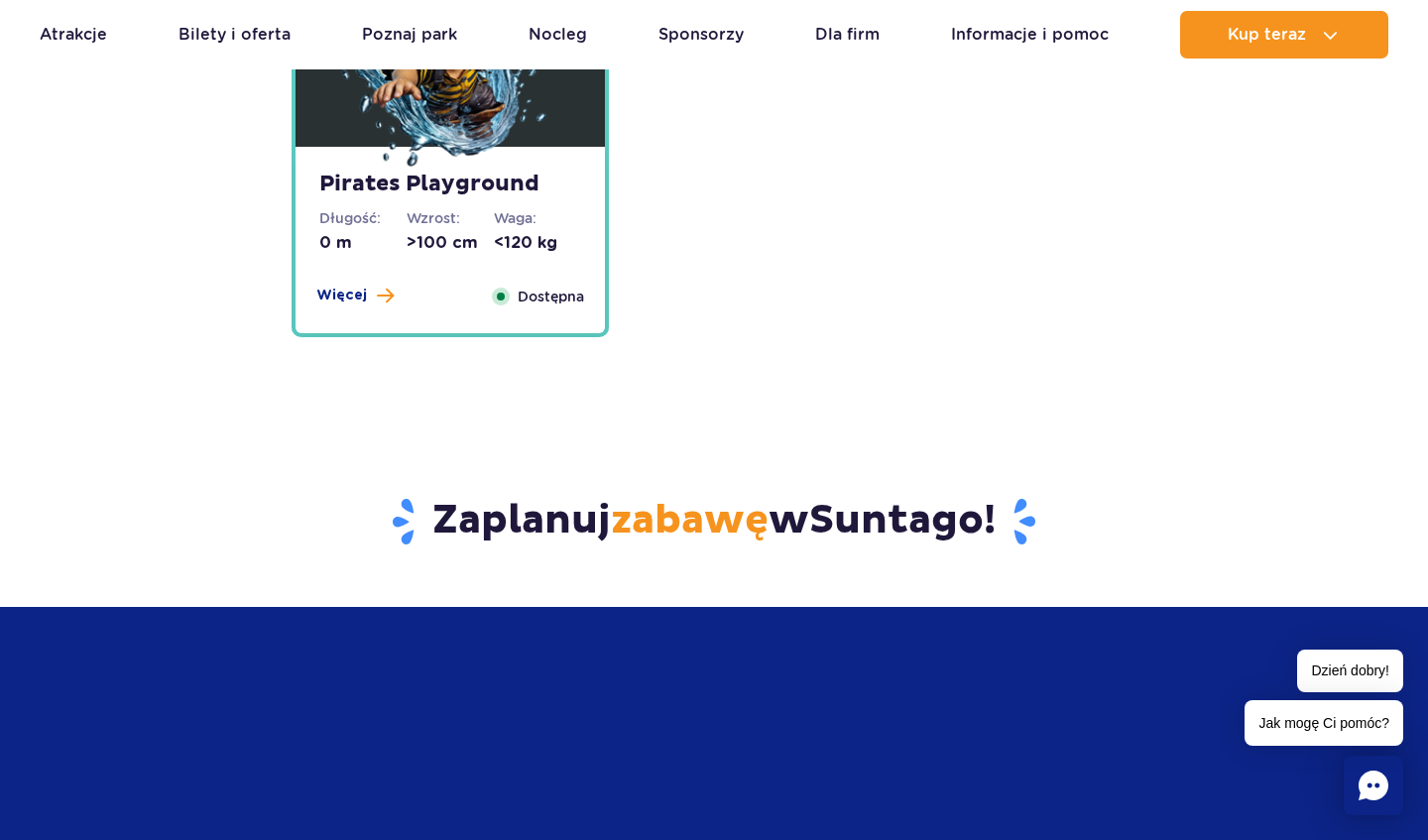 scroll, scrollTop: 4921, scrollLeft: 0, axis: vertical 